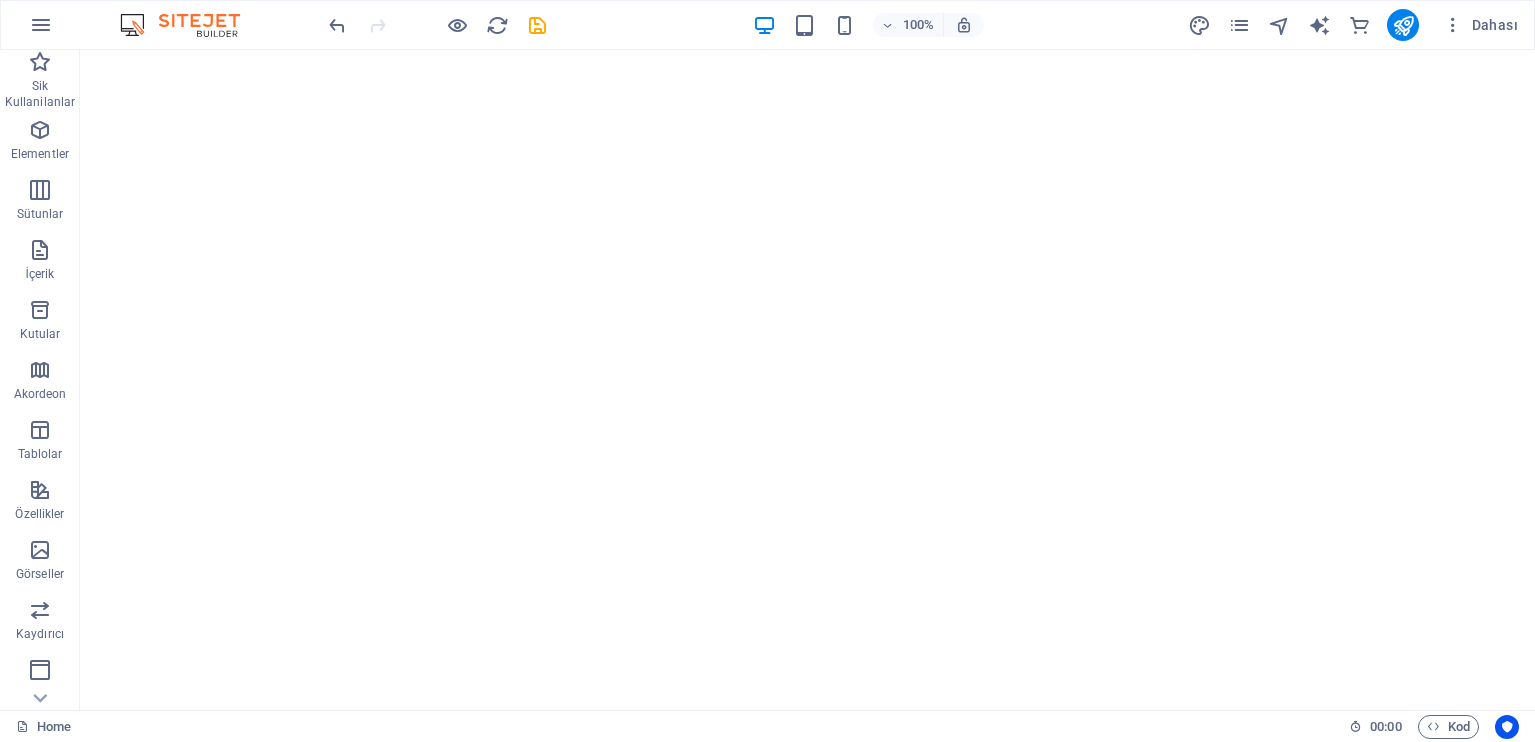 scroll, scrollTop: 0, scrollLeft: 0, axis: both 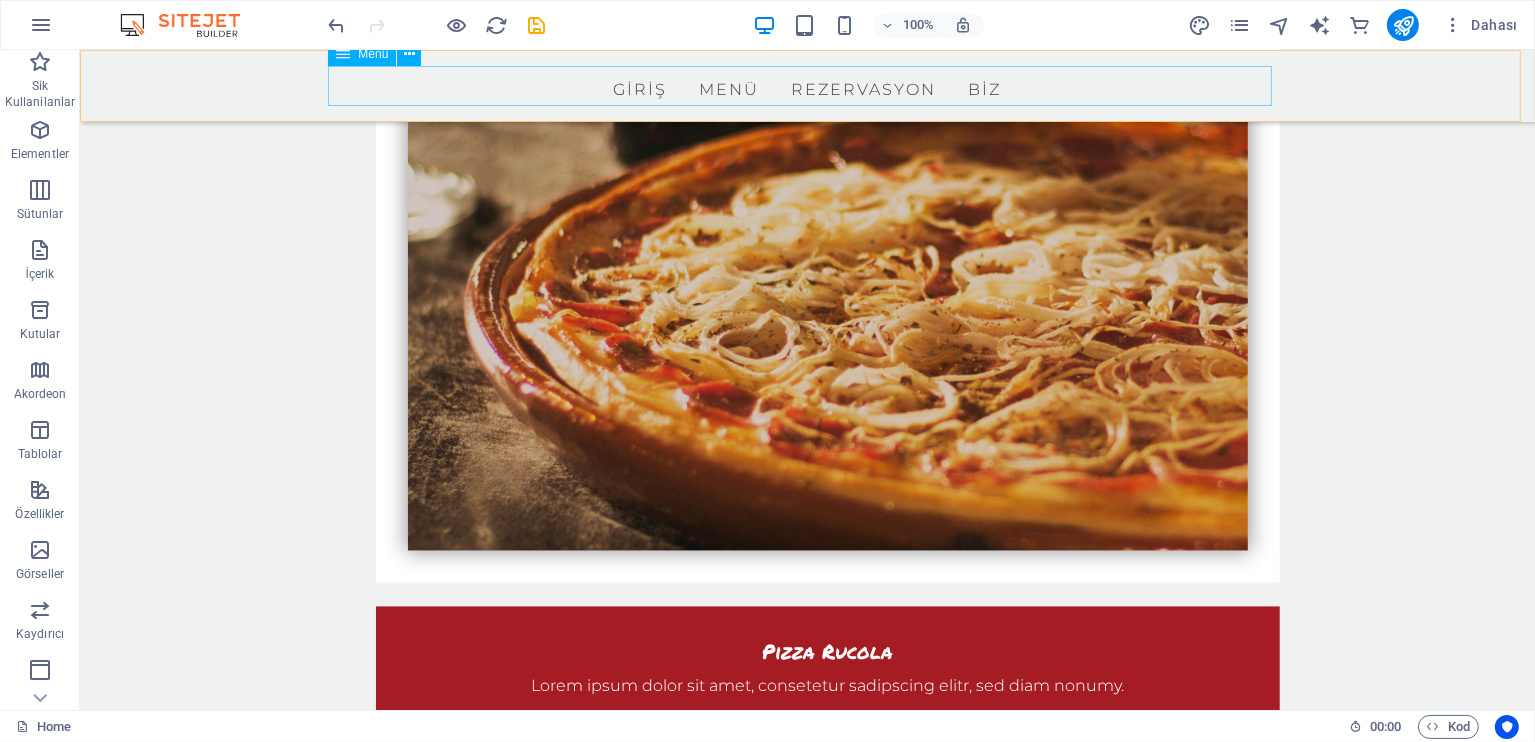 click on "GİRİŞ MENÜ REZERVASYON BİZ" at bounding box center (807, 86) 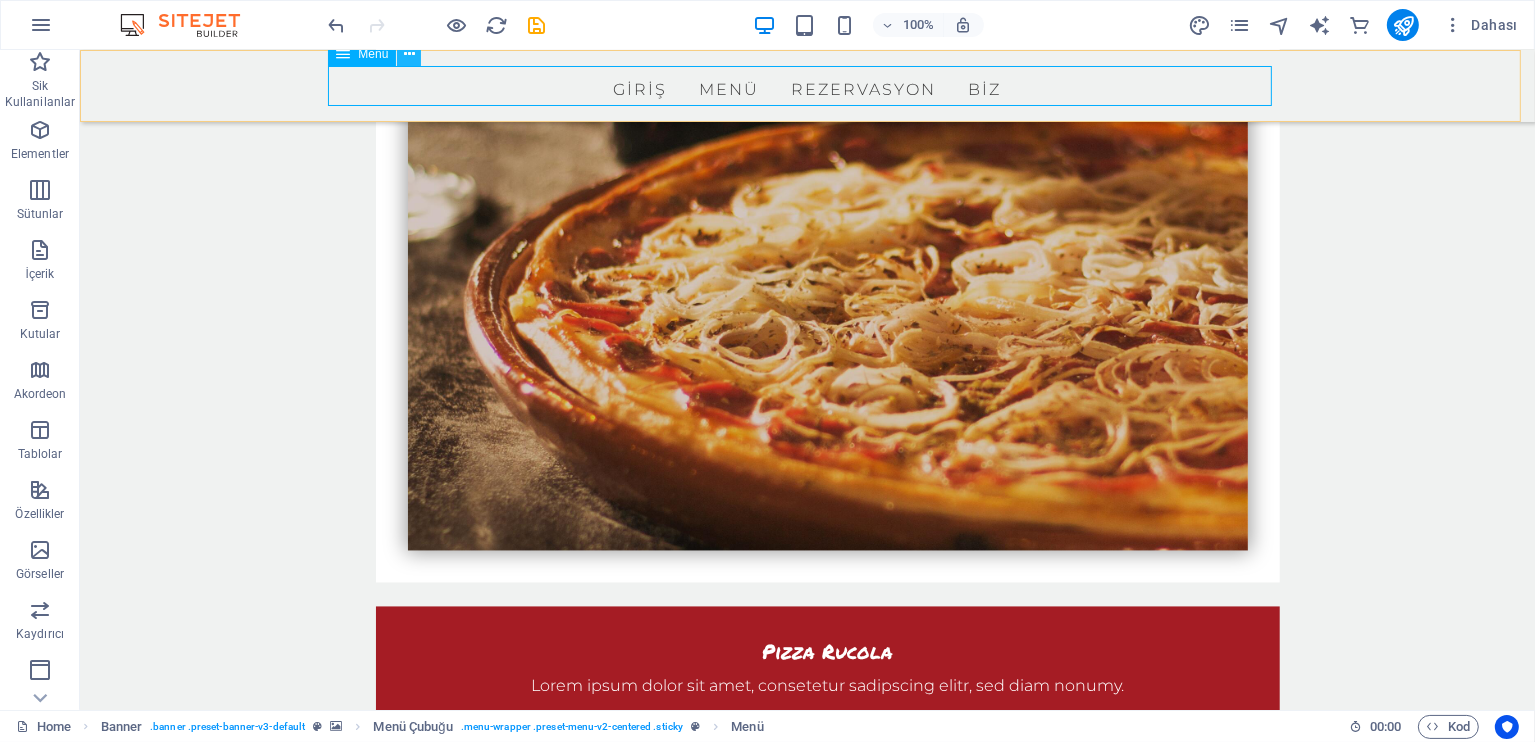 click at bounding box center [409, 54] 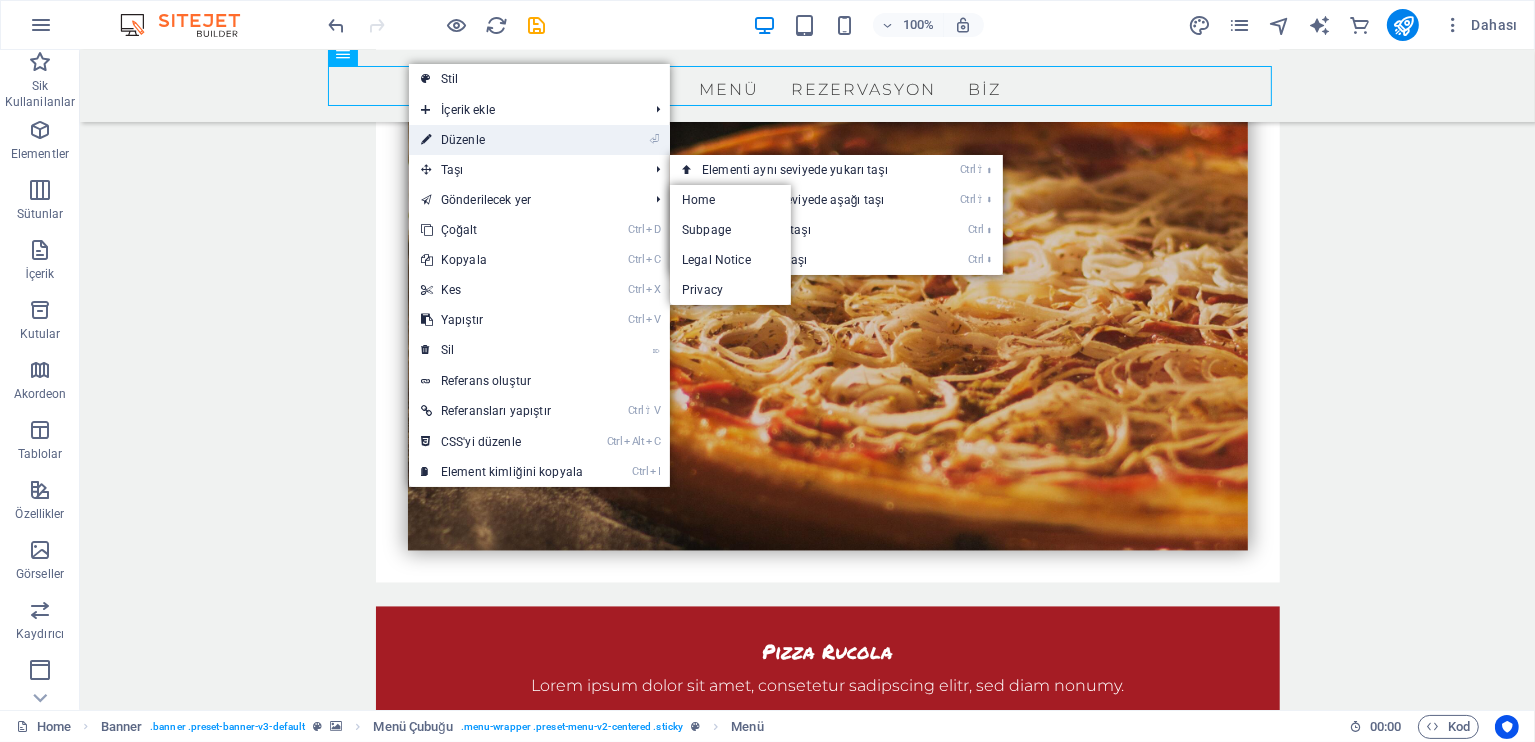 click on "⏎  Düzenle" at bounding box center [502, 140] 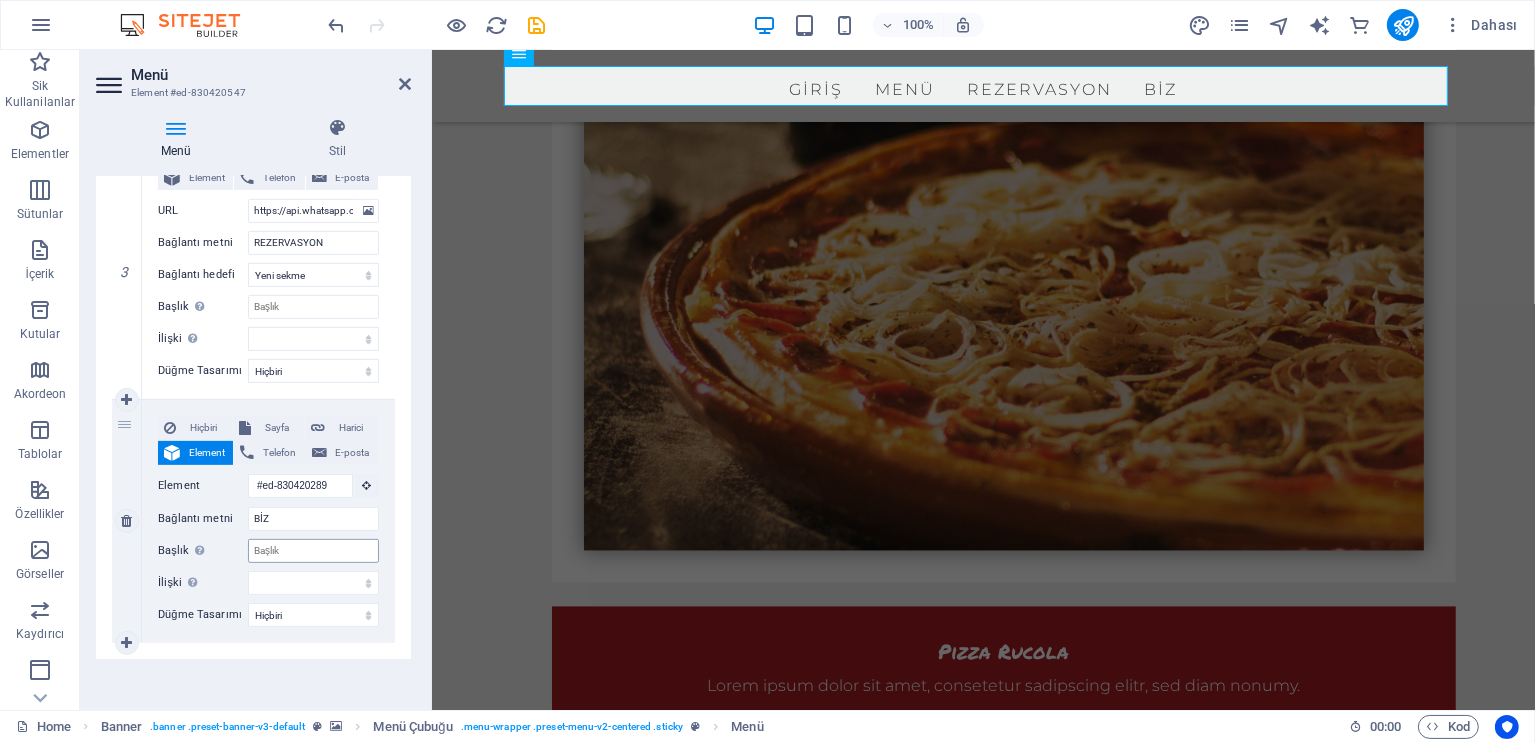 scroll, scrollTop: 794, scrollLeft: 0, axis: vertical 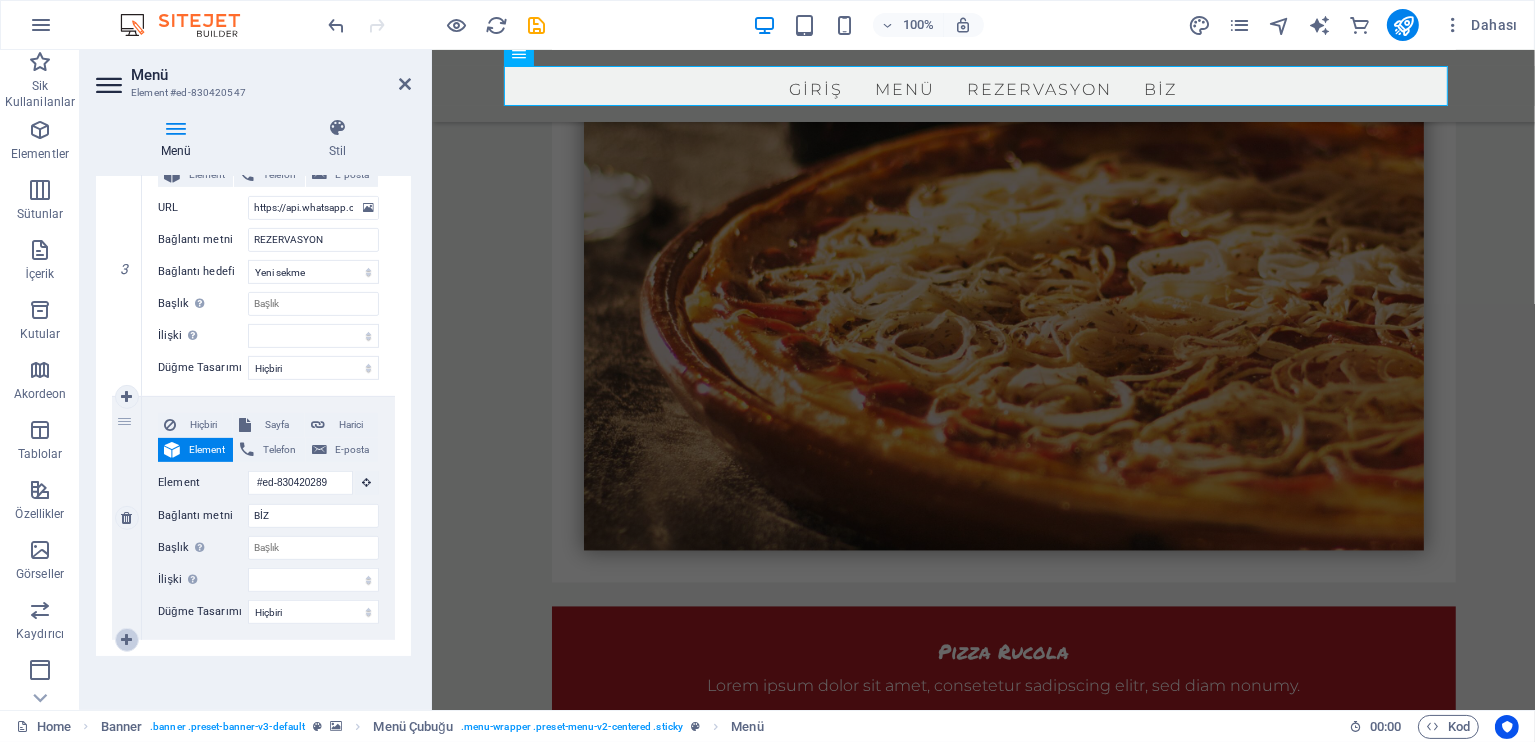 click at bounding box center (127, 640) 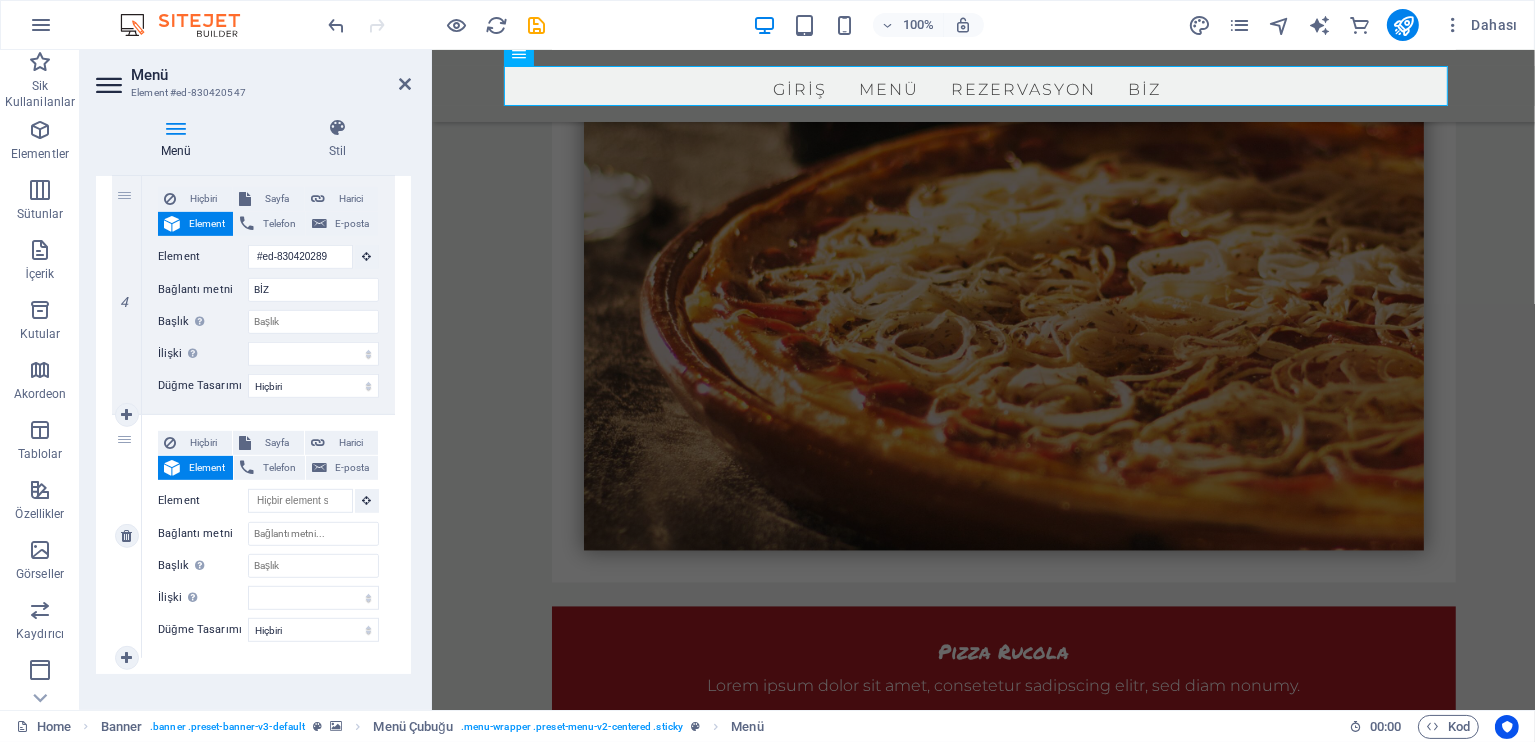 scroll, scrollTop: 1038, scrollLeft: 0, axis: vertical 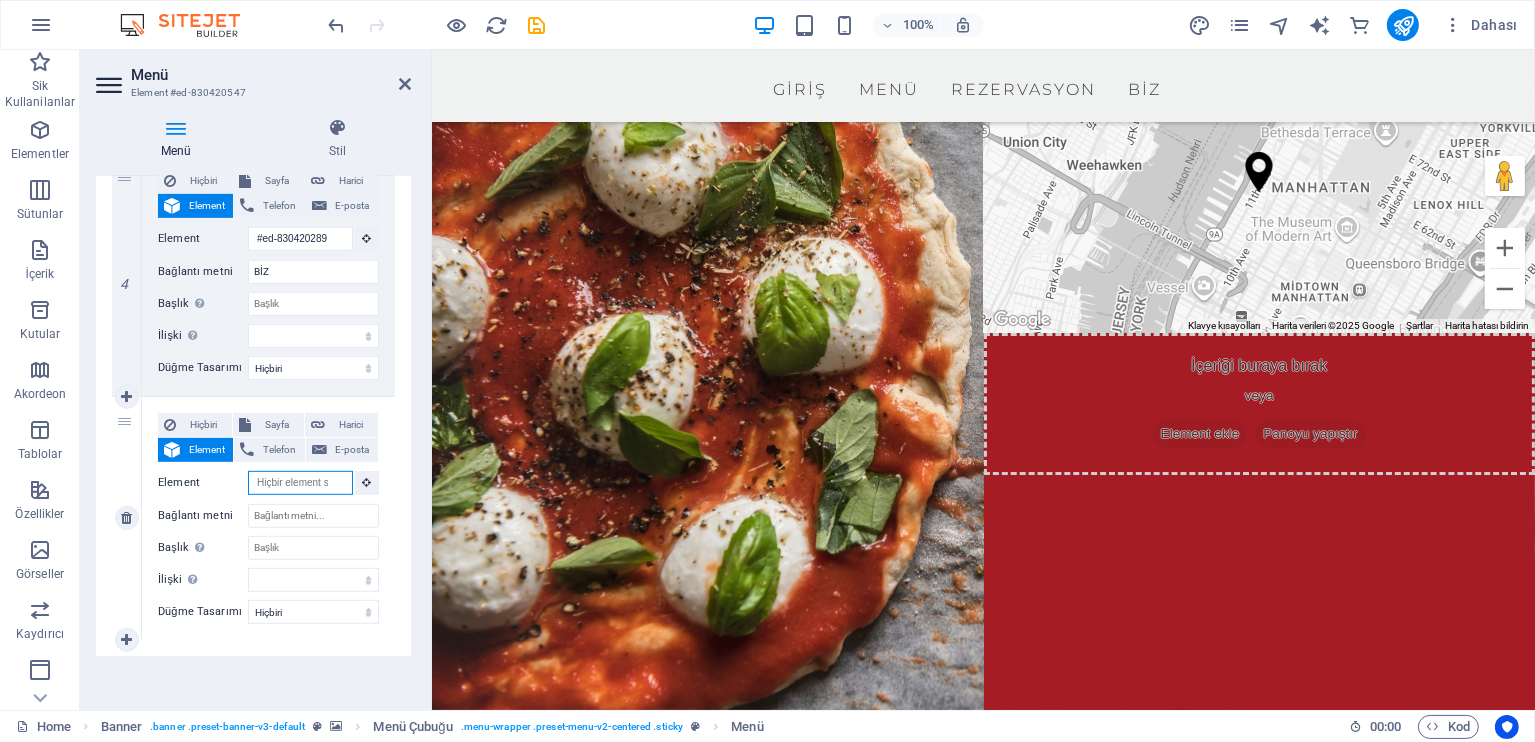 click on "Element" at bounding box center [300, 483] 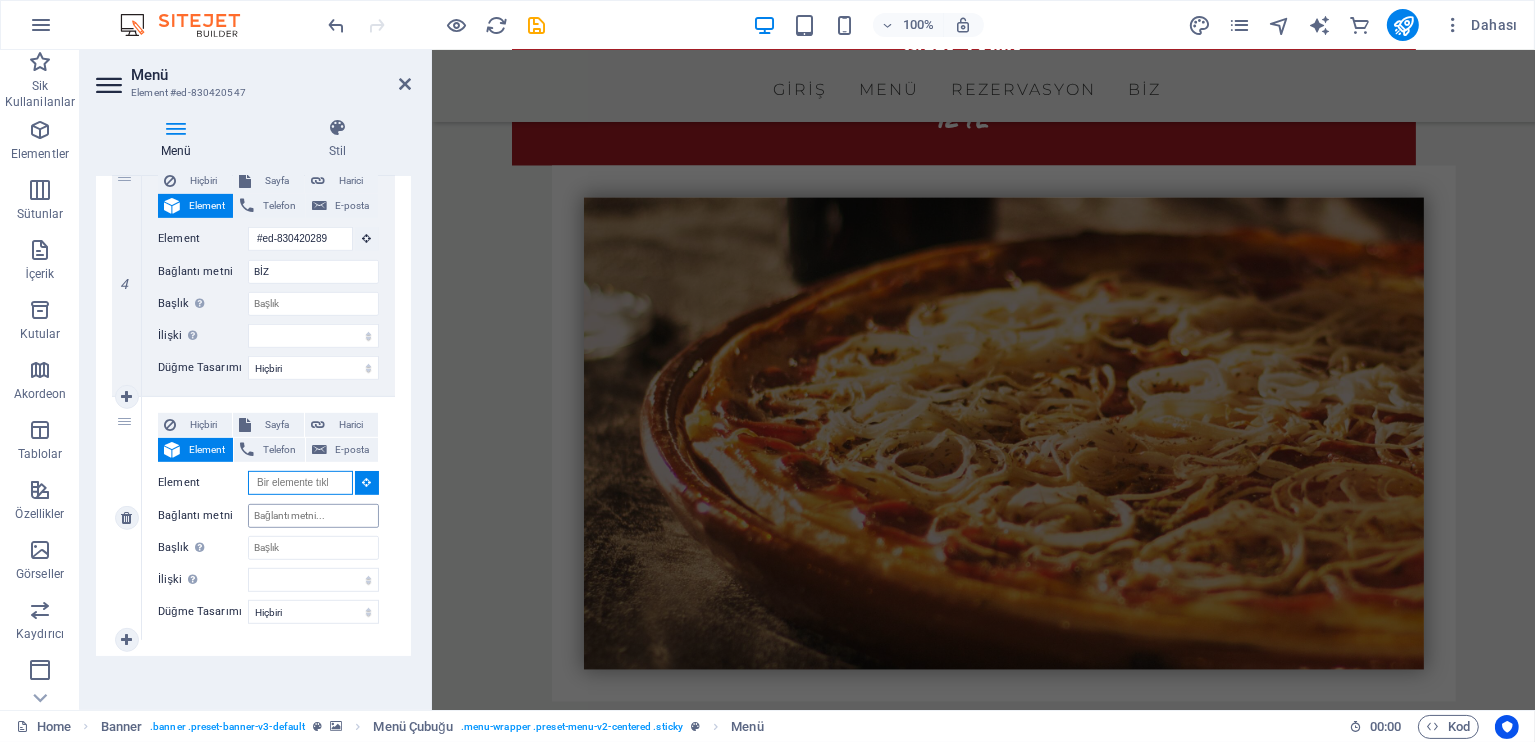 scroll, scrollTop: 3795, scrollLeft: 0, axis: vertical 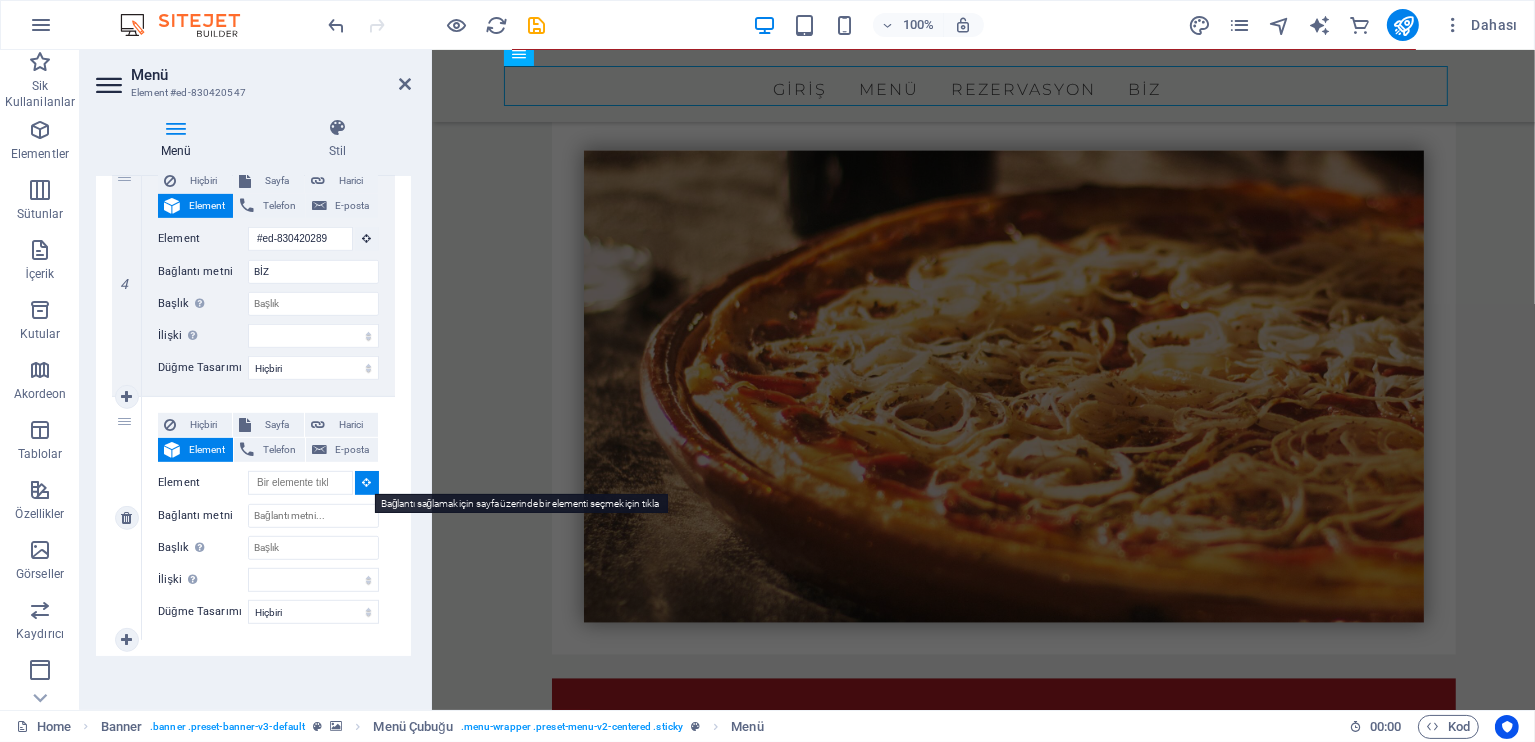 click at bounding box center (367, 483) 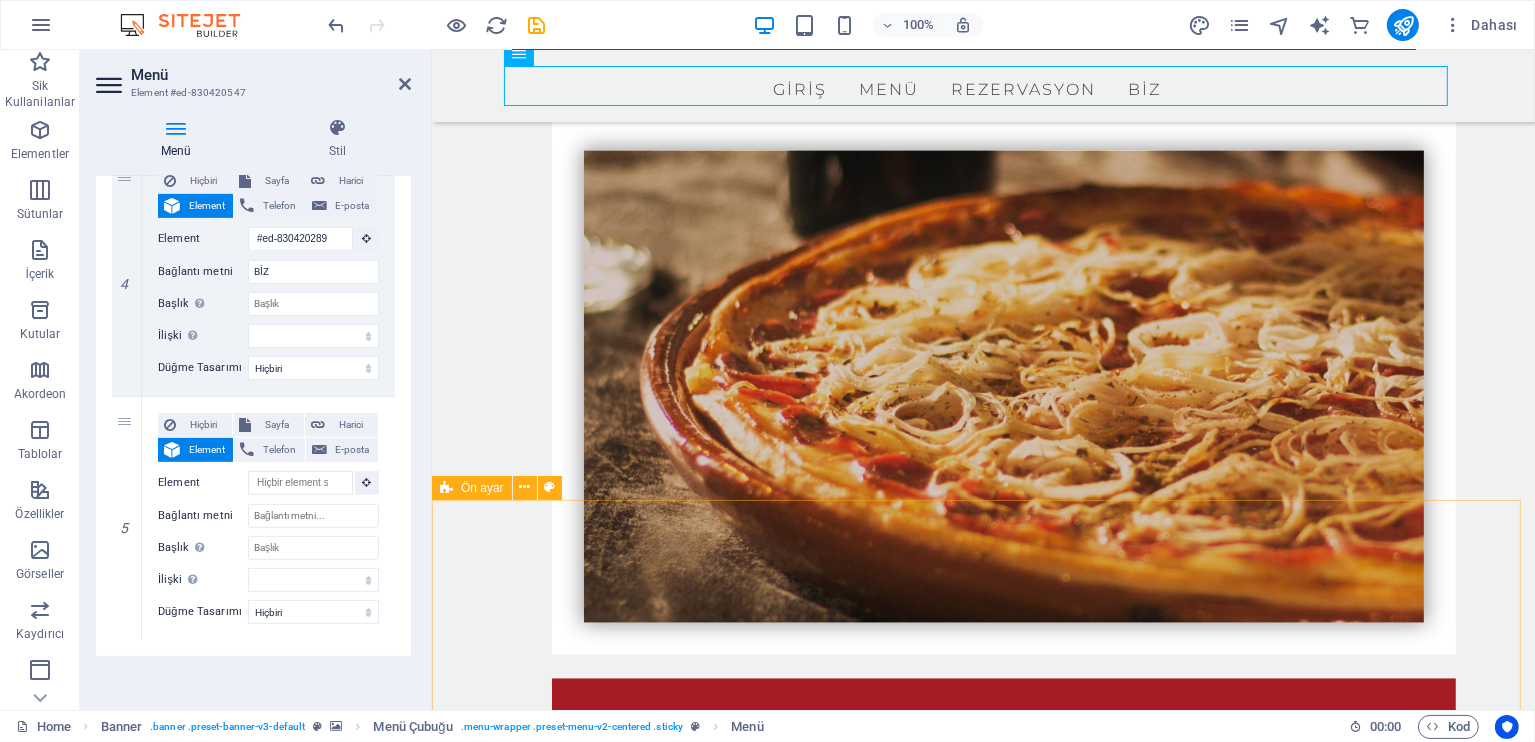 click on "Get in touch Street Berlin   [PHONE] [PHONE] 7d84c891d87bd9ba220bccd31b4849@[EXAMPLE.COM] Legal Notice  |  Privacy ← Sola git → Sağa git ↑ Yukarı git ↓ Aşağı git + Yakınlaştır - Uzaklaştır Home %75 sola git End %75 sağa git Page Up %75 yukarı git Page Down %75 aşağı git Harita Arazi Uydu Etiketler Klavye kısayolları Harita Verileri Harita verileri ©2025 Google Harita verileri ©2025 Google 1 km  Metrik ve emperyal birimler arasında geçiş yapmak için tıklayın Şartlar Harita hatası bildirin İçeriği buraya bırak veya  Element ekle  Panoyu yapıştır" at bounding box center [982, 4205] 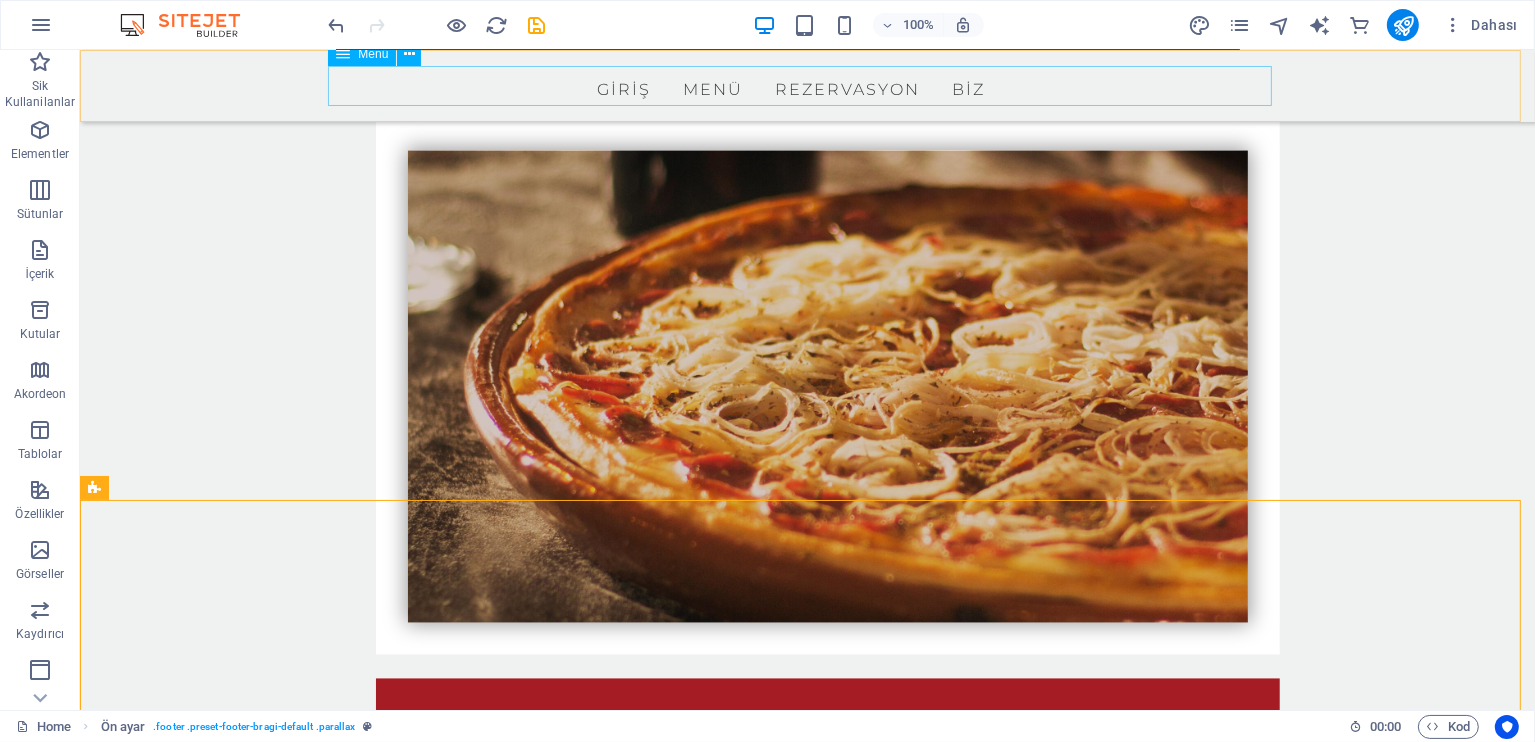 click on "GİRİŞ MENÜ REZERVASYON BİZ" at bounding box center [807, 86] 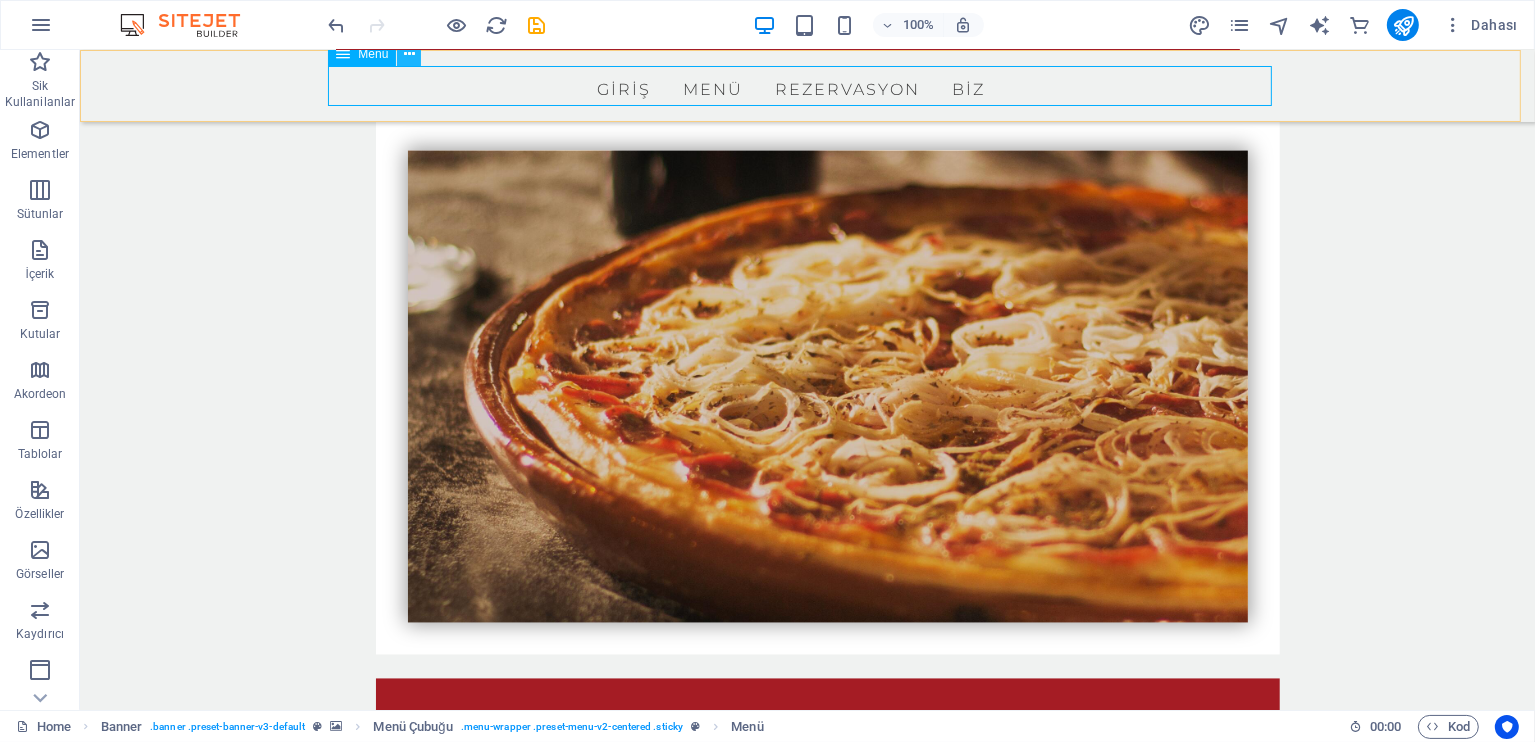 click at bounding box center [409, 54] 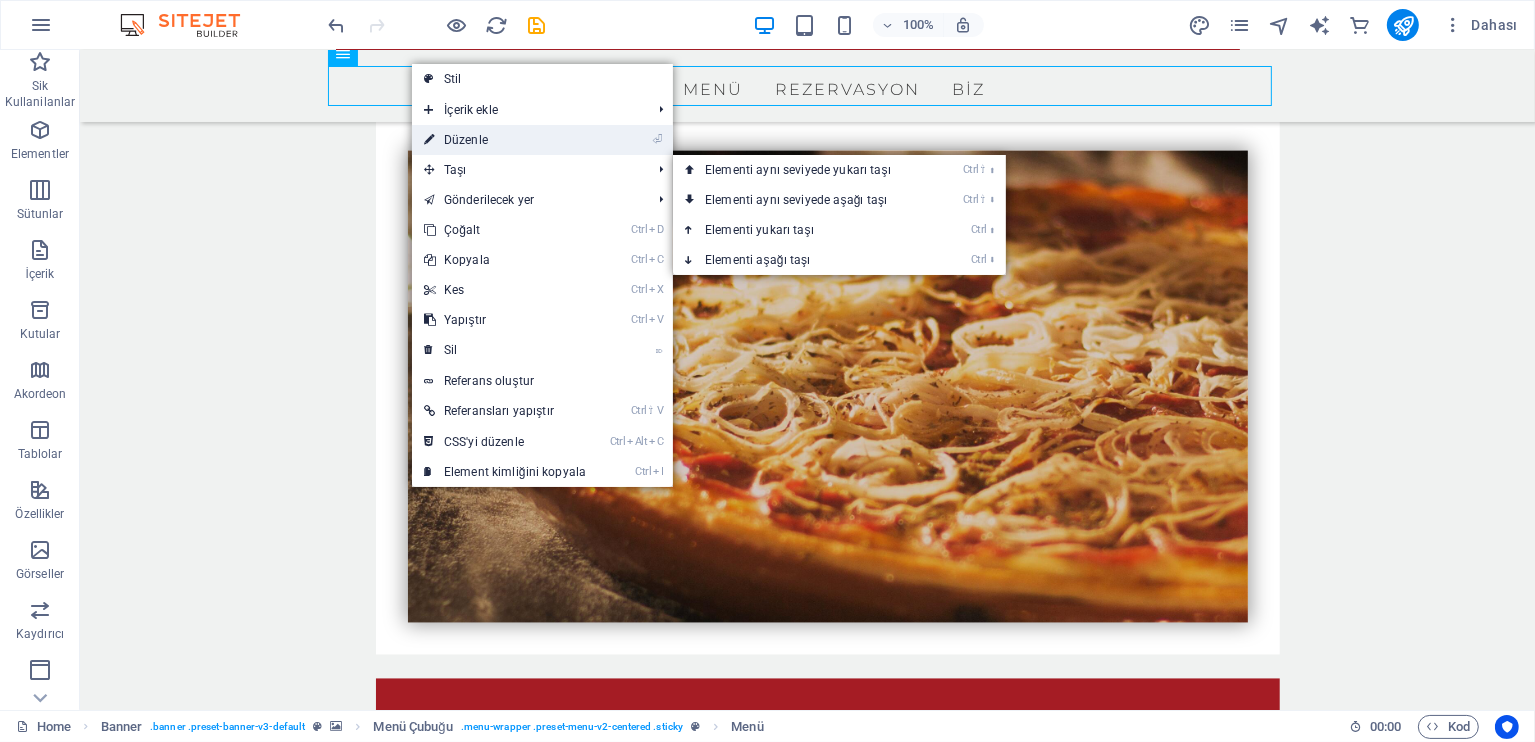 click on "⏎  Düzenle" at bounding box center (505, 140) 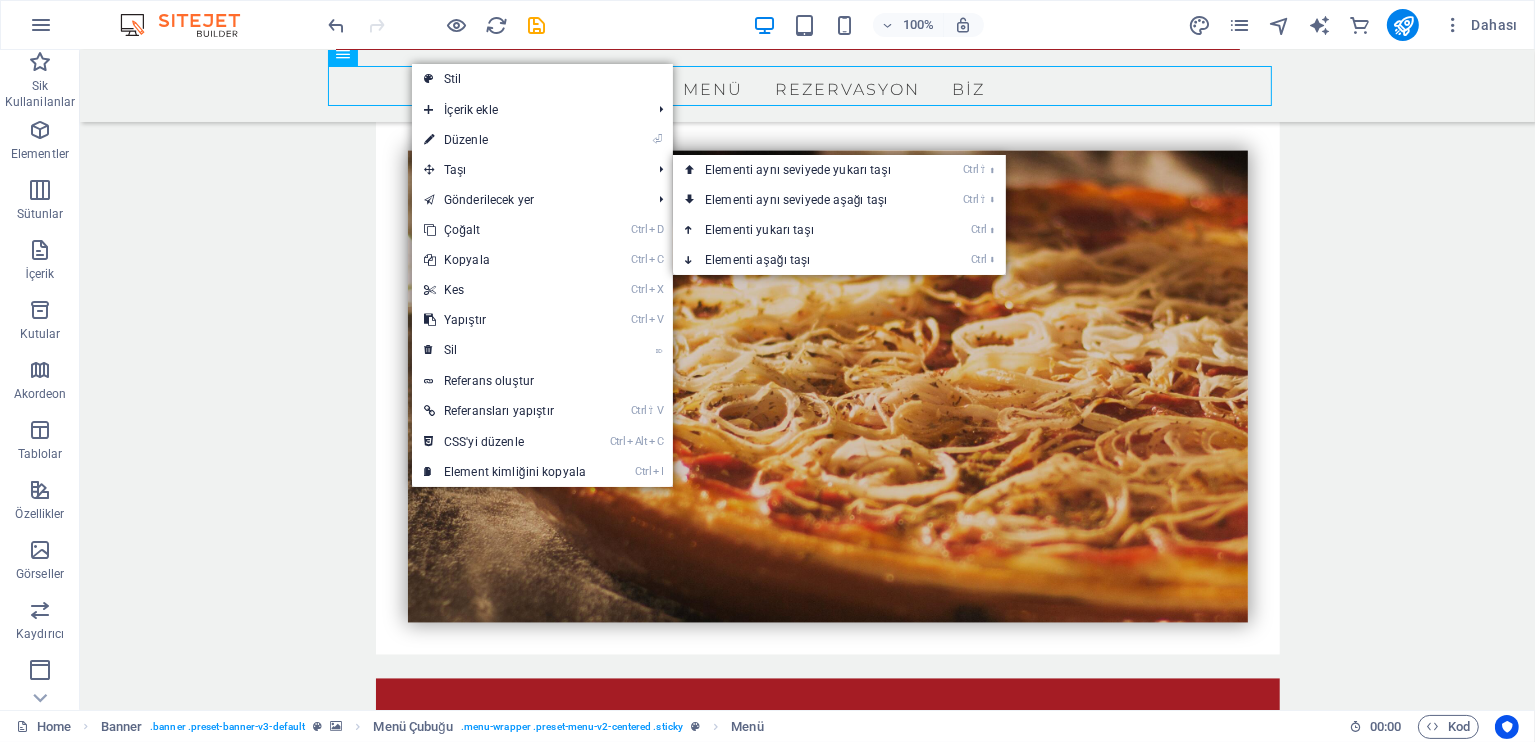 select 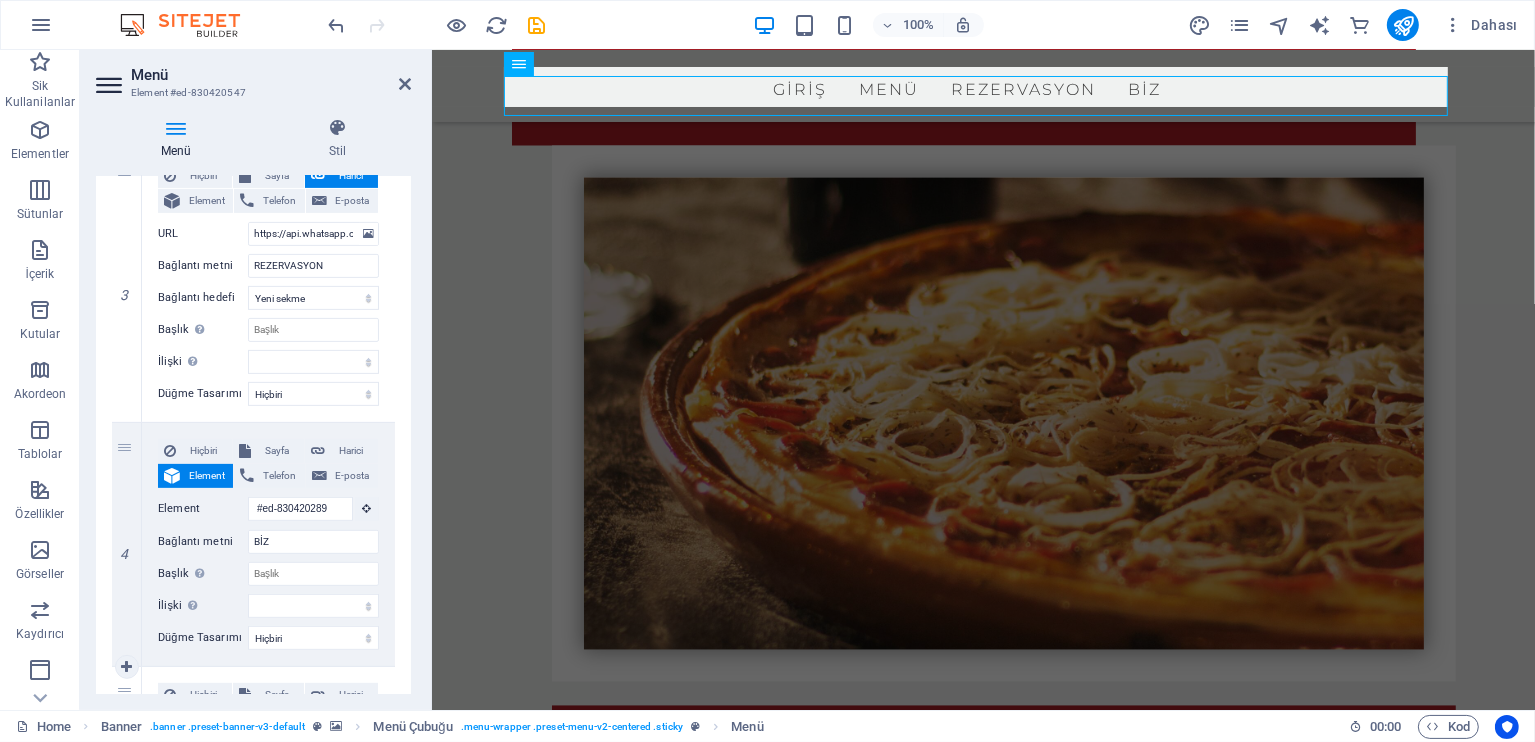 scroll, scrollTop: 1038, scrollLeft: 0, axis: vertical 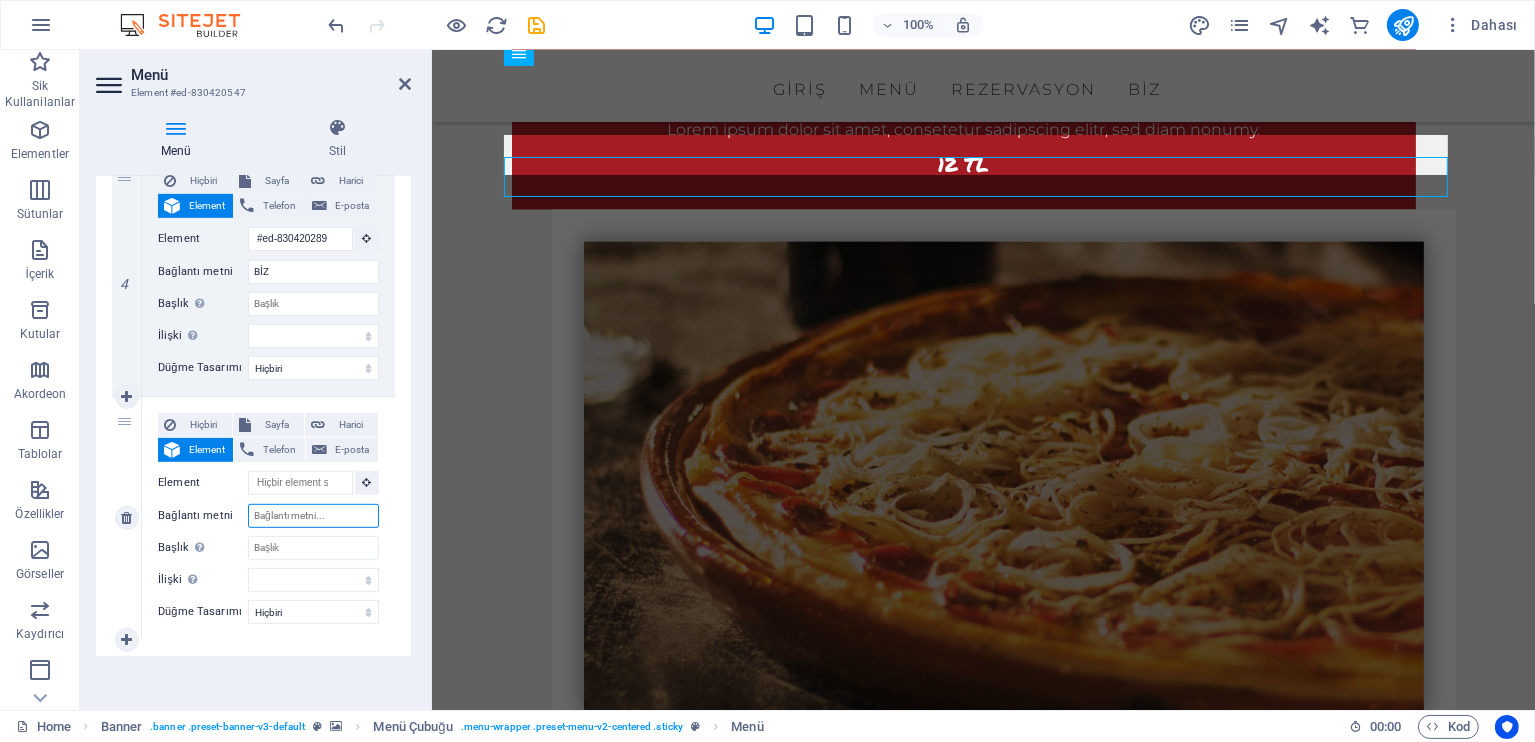 click on "Bağlantı metni" at bounding box center (313, 516) 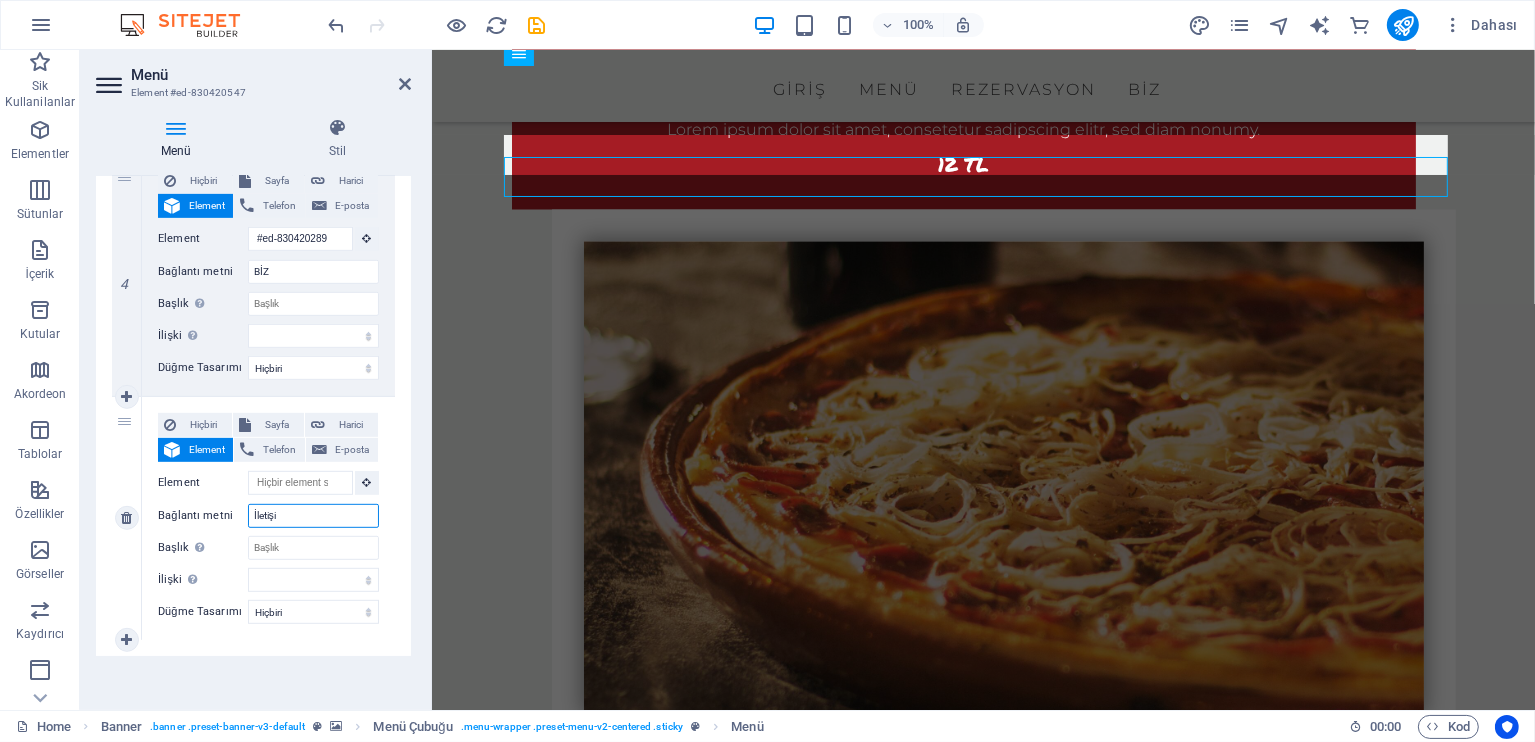 type on "İletişim" 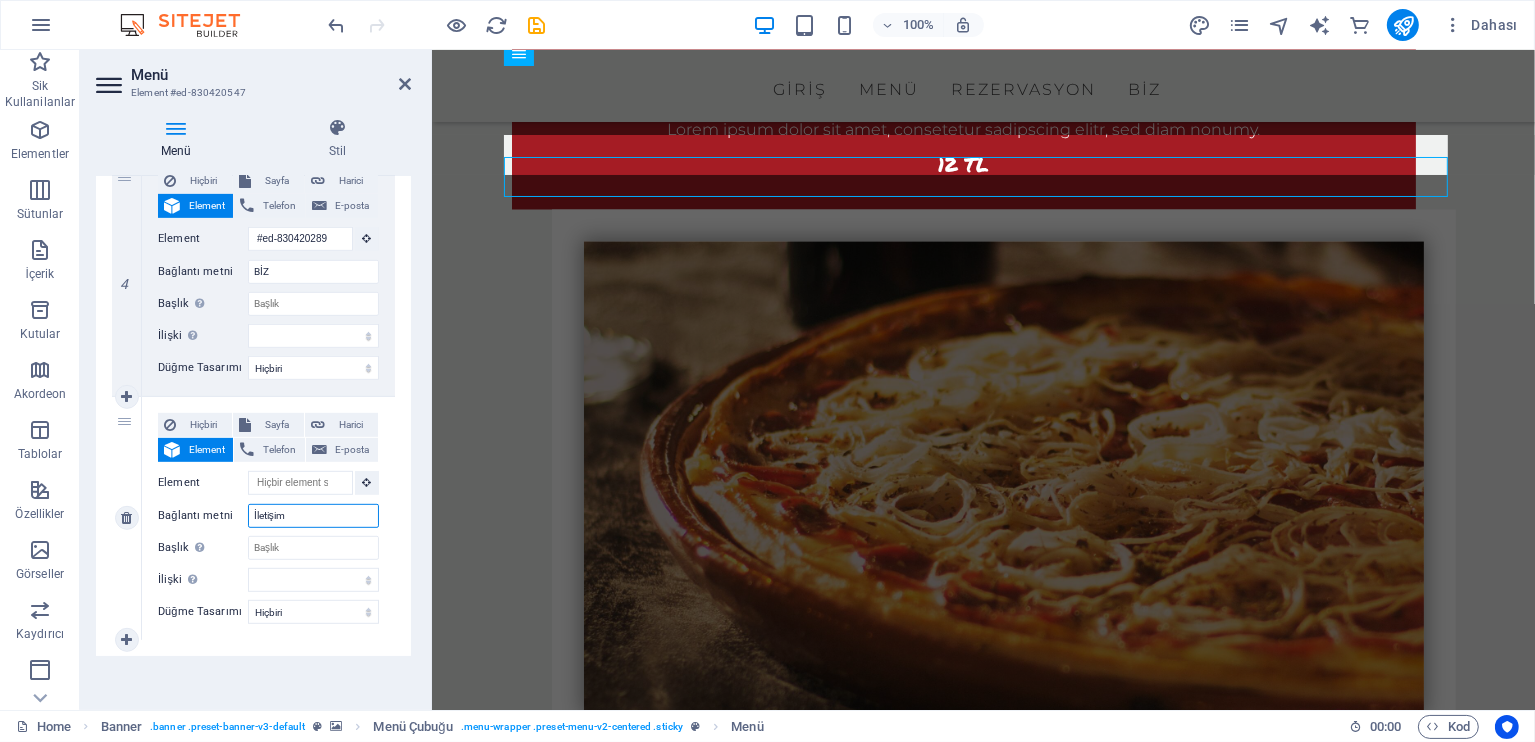select 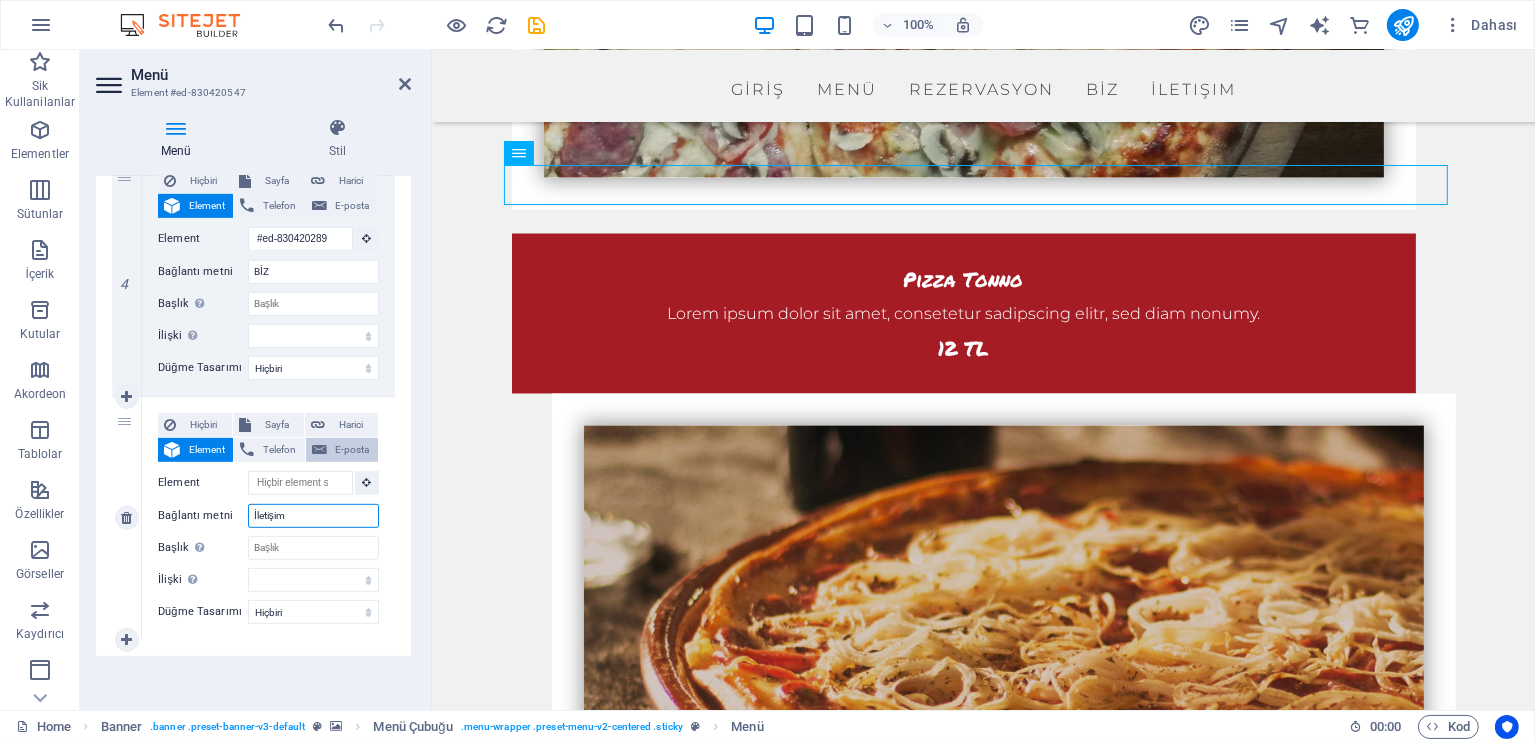 scroll, scrollTop: 3632, scrollLeft: 0, axis: vertical 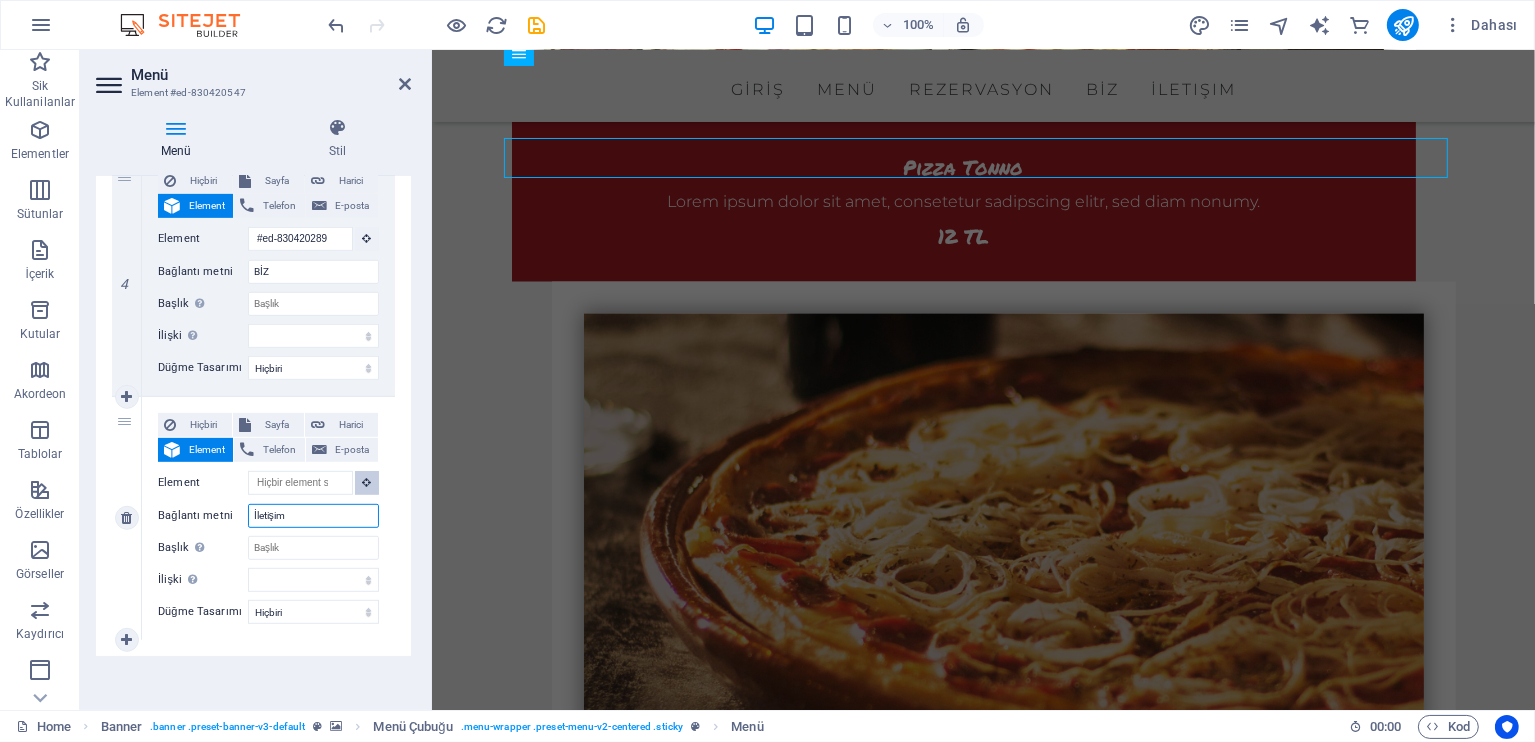 type on "İletişim" 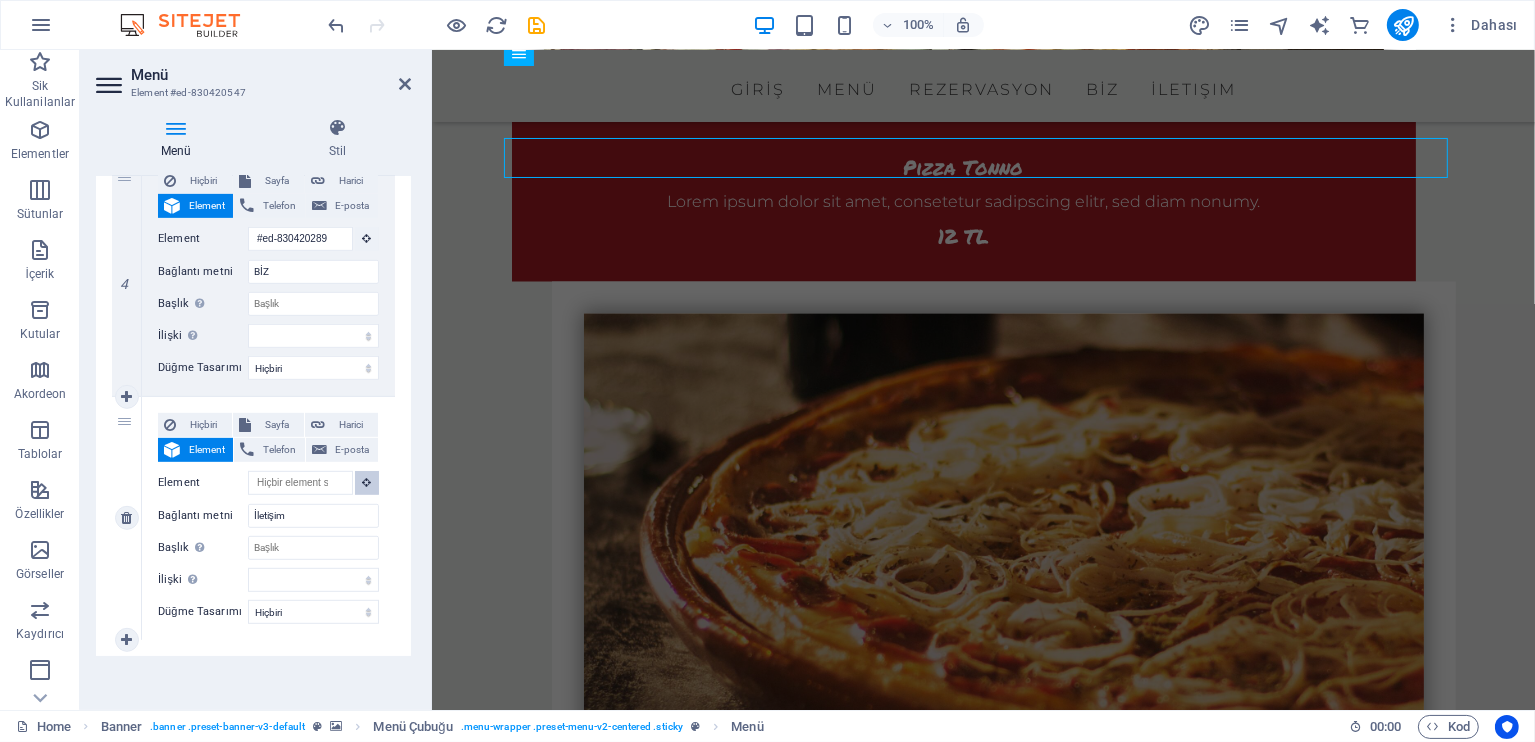 click at bounding box center (367, 482) 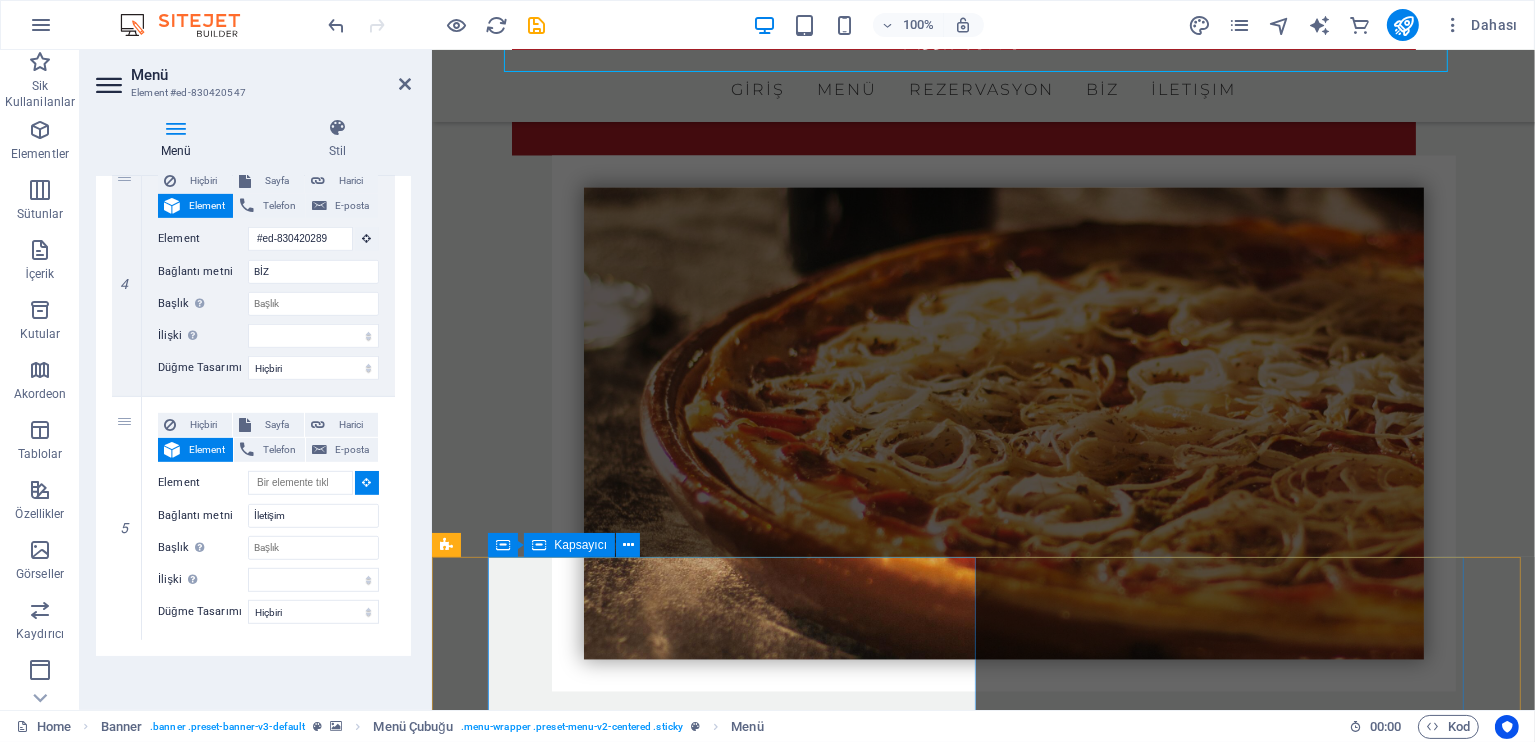 scroll, scrollTop: 3765, scrollLeft: 0, axis: vertical 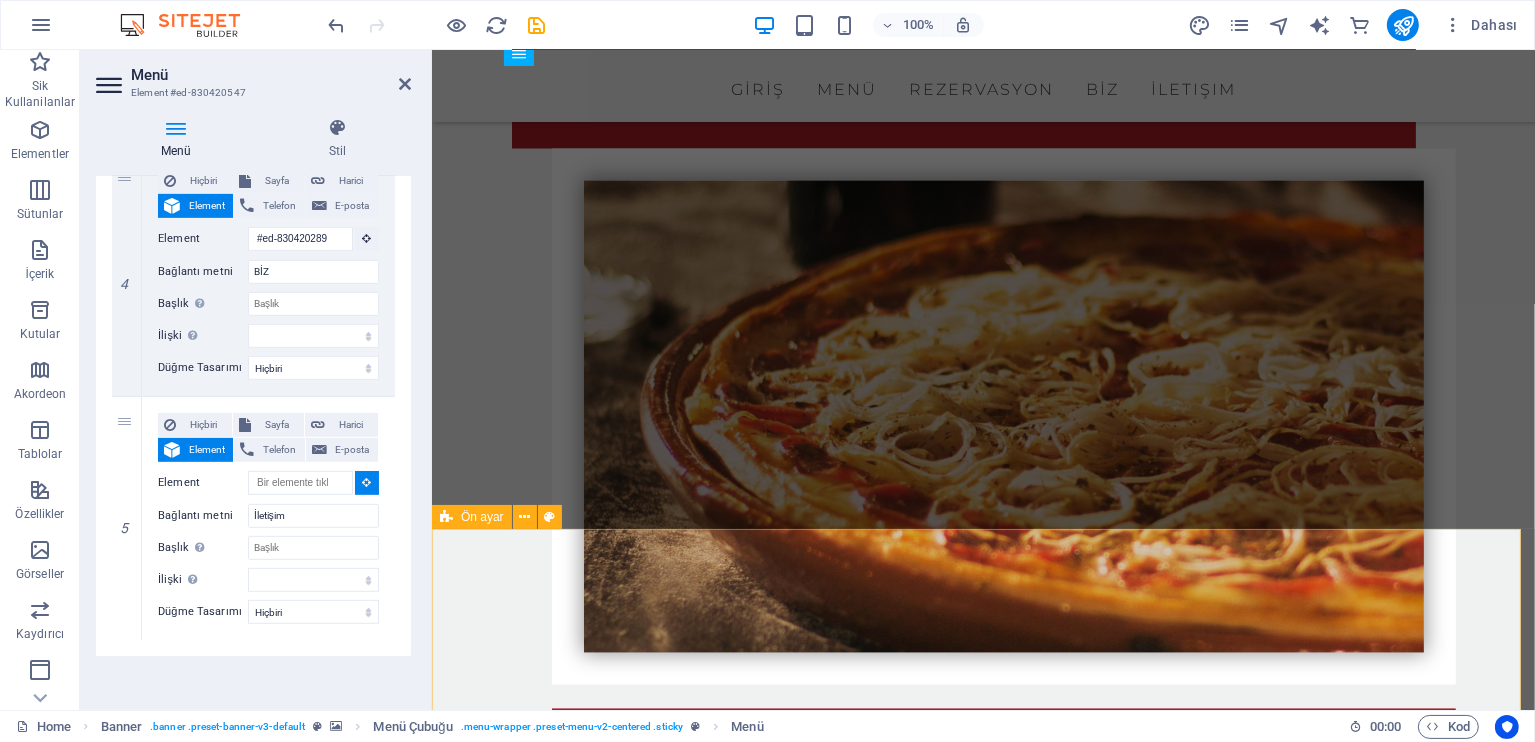 click on "Get in touch Street Berlin   [PHONE] [PHONE] 7d84c891d87bd9ba220bccd31b4849@[EXAMPLE.COM] Legal Notice  |  Privacy ← Sola git → Sağa git ↑ Yukarı git ↓ Aşağı git + Yakınlaştır - Uzaklaştır Home %75 sola git End %75 sağa git Page Up %75 yukarı git Page Down %75 aşağı git Harita Arazi Uydu Etiketler Klavye kısayolları Harita Verileri Harita verileri ©2025 Google Harita verileri ©2025 Google 1 km  Metrik ve emperyal birimler arasında geçiş yapmak için tıklayın Şartlar Harita hatası bildirin İçeriği buraya bırak veya  Element ekle  Panoyu yapıştır" at bounding box center (982, 4235) 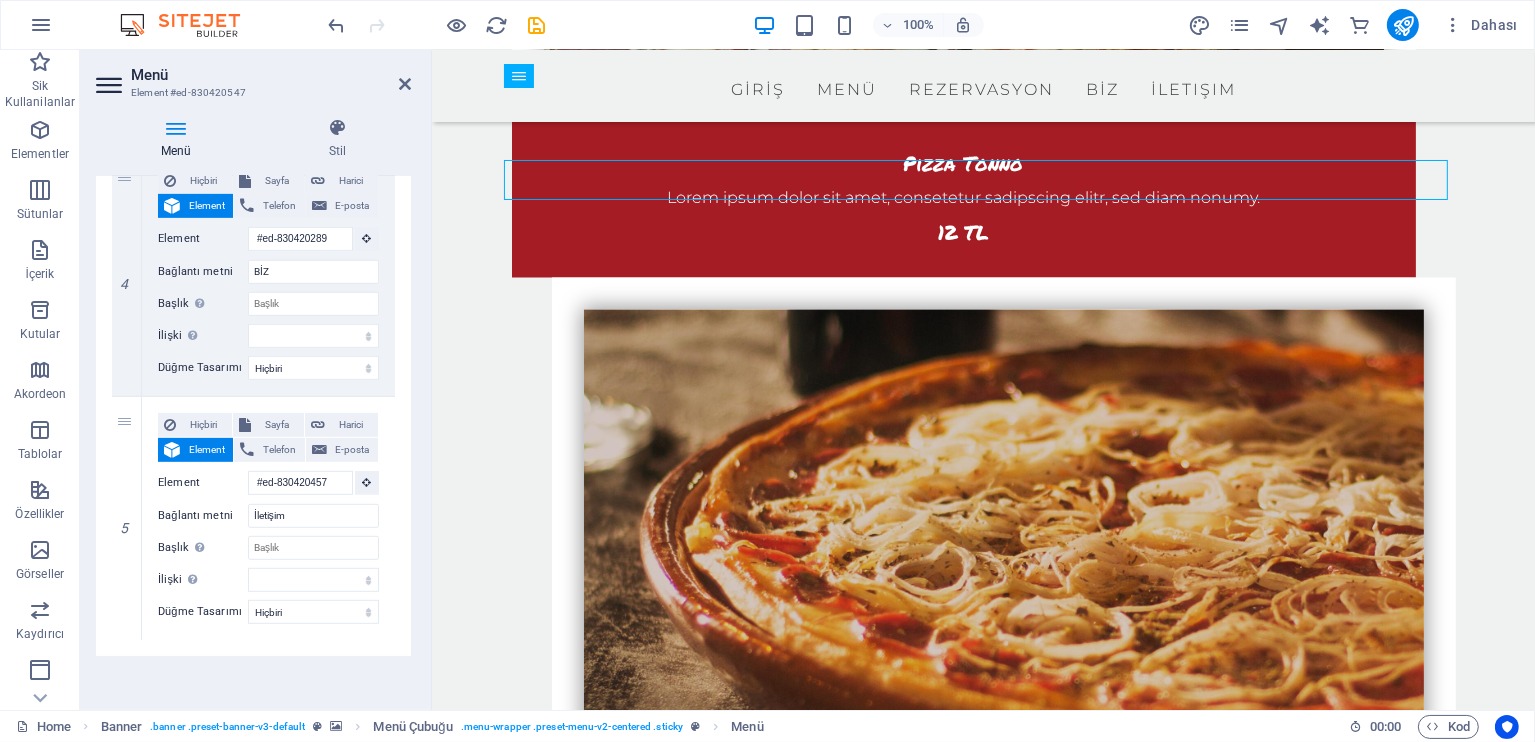 scroll, scrollTop: 3621, scrollLeft: 0, axis: vertical 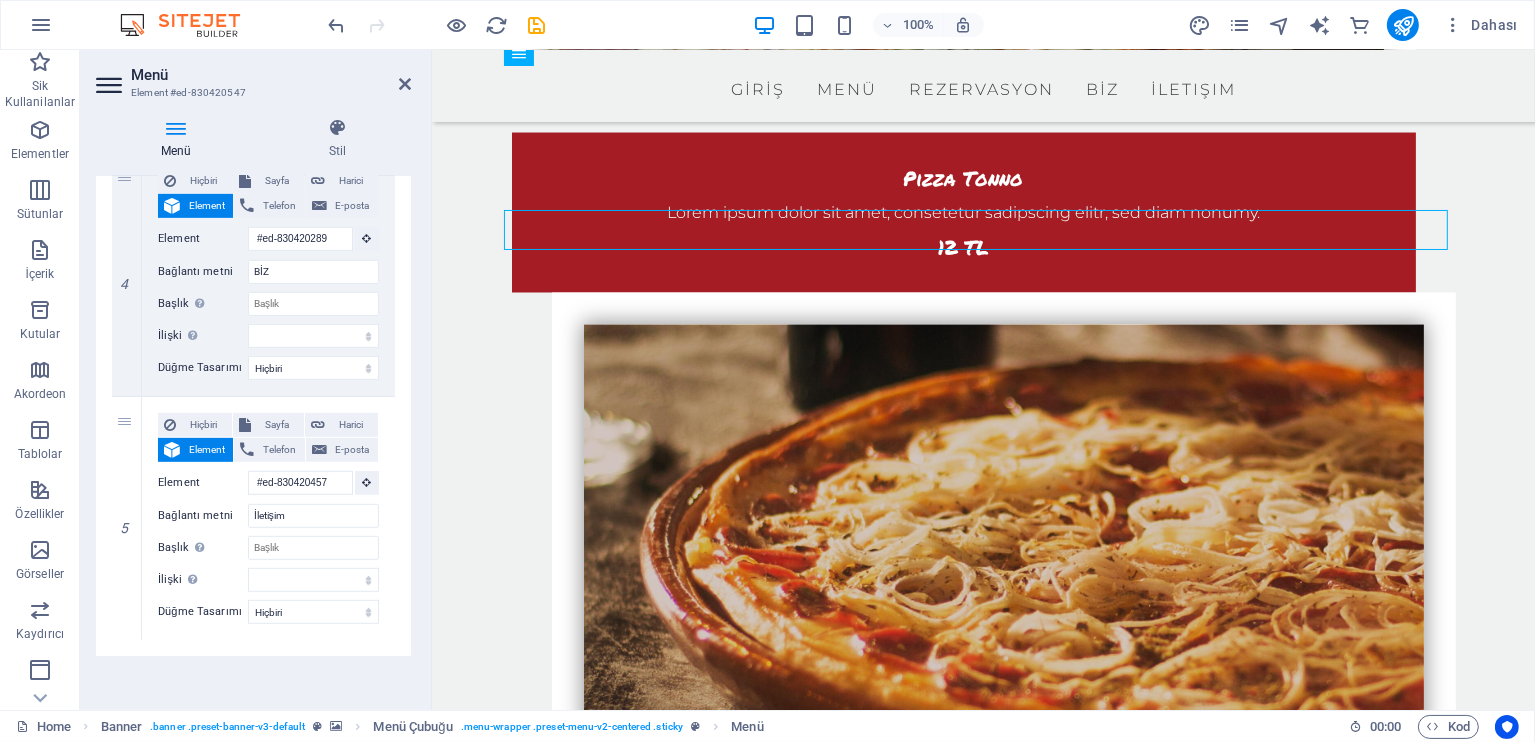 click on "Menü" at bounding box center [271, 75] 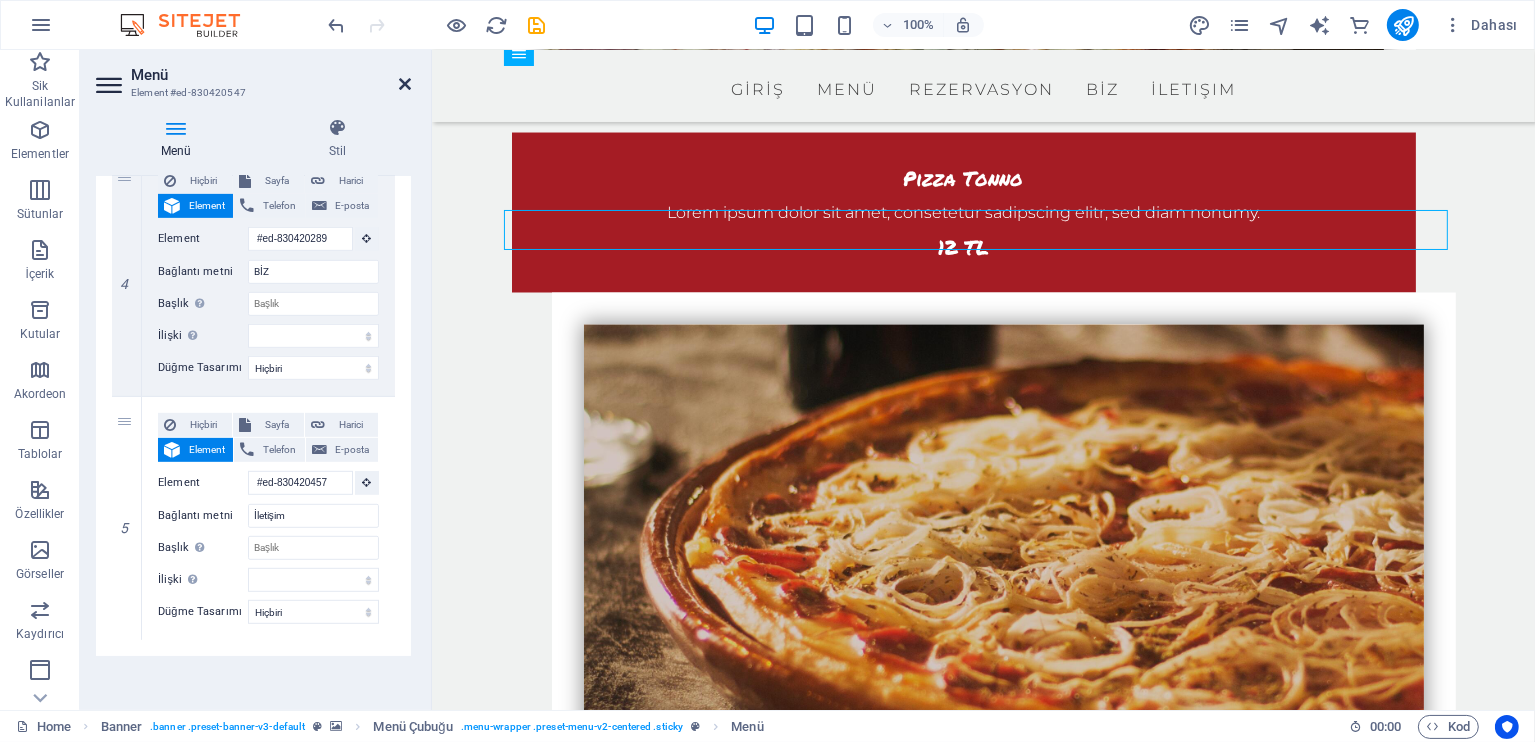 click at bounding box center [405, 84] 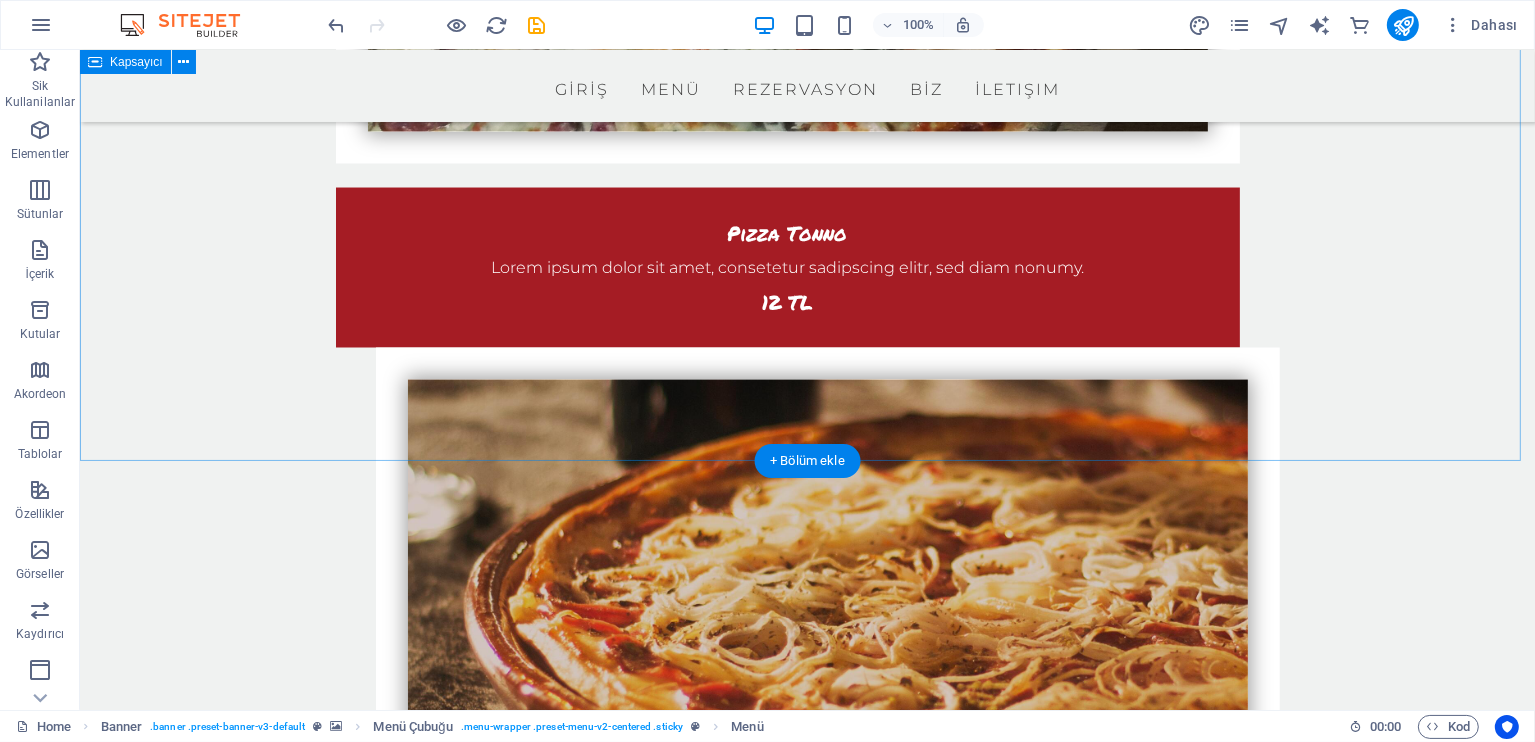 scroll, scrollTop: 3867, scrollLeft: 0, axis: vertical 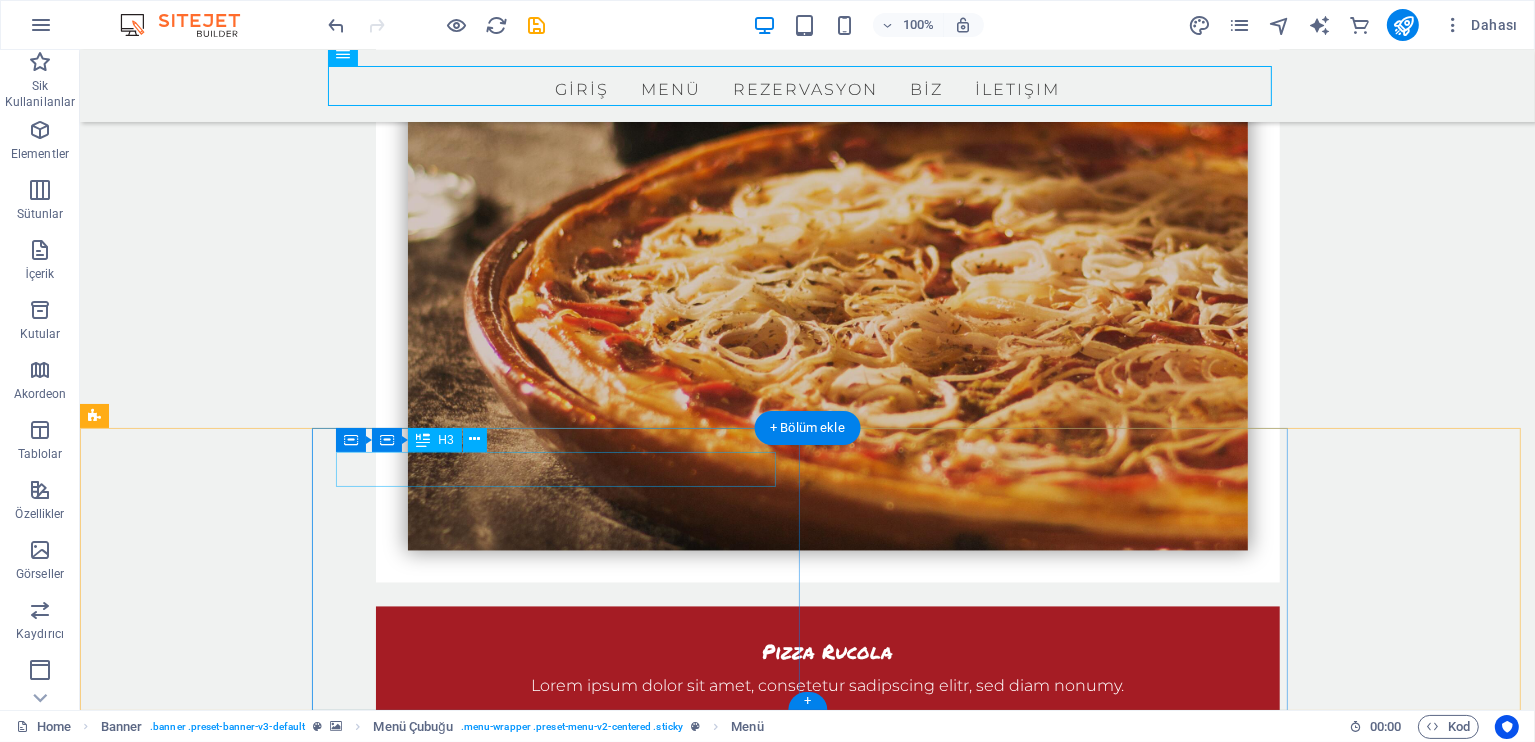 click on "Get in touch" at bounding box center [563, 3985] 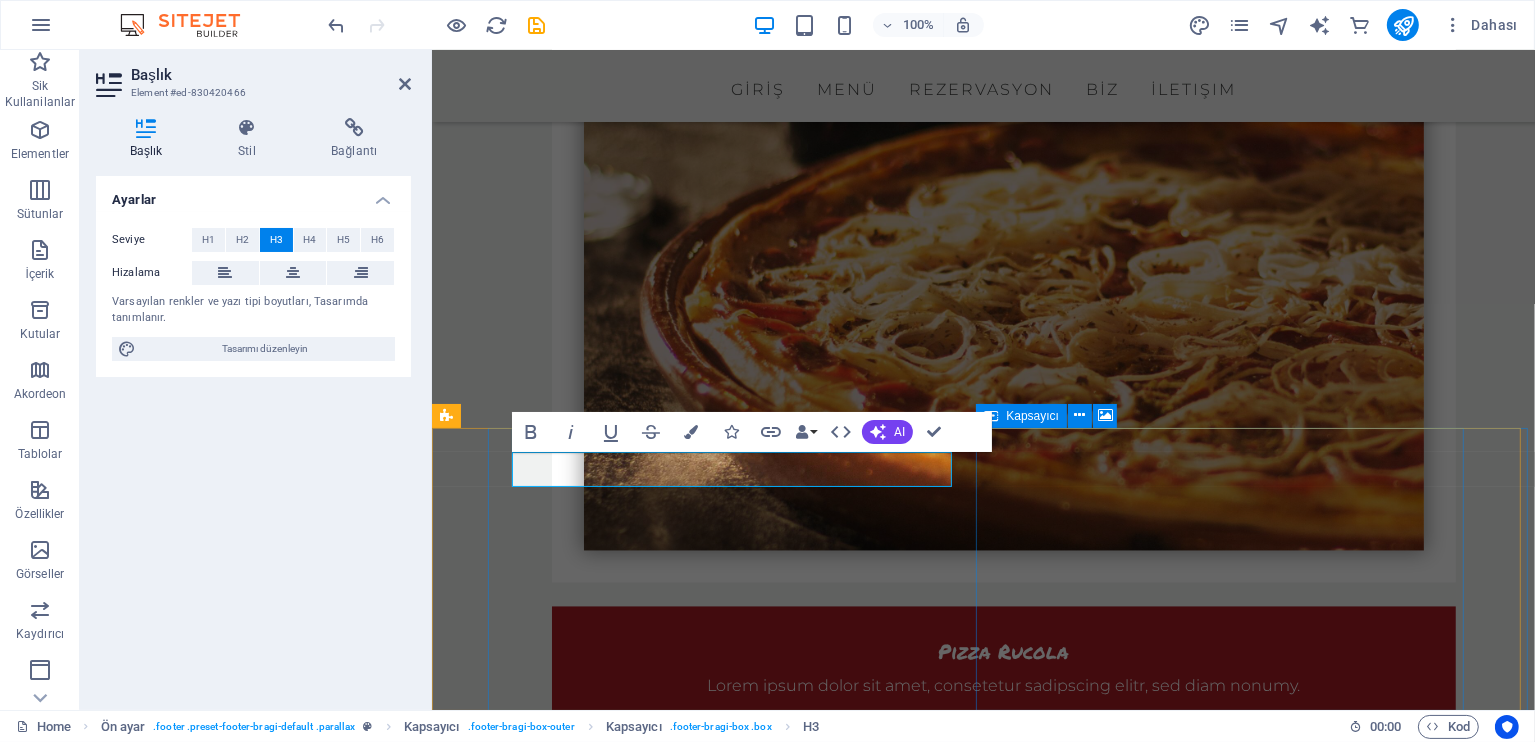 type 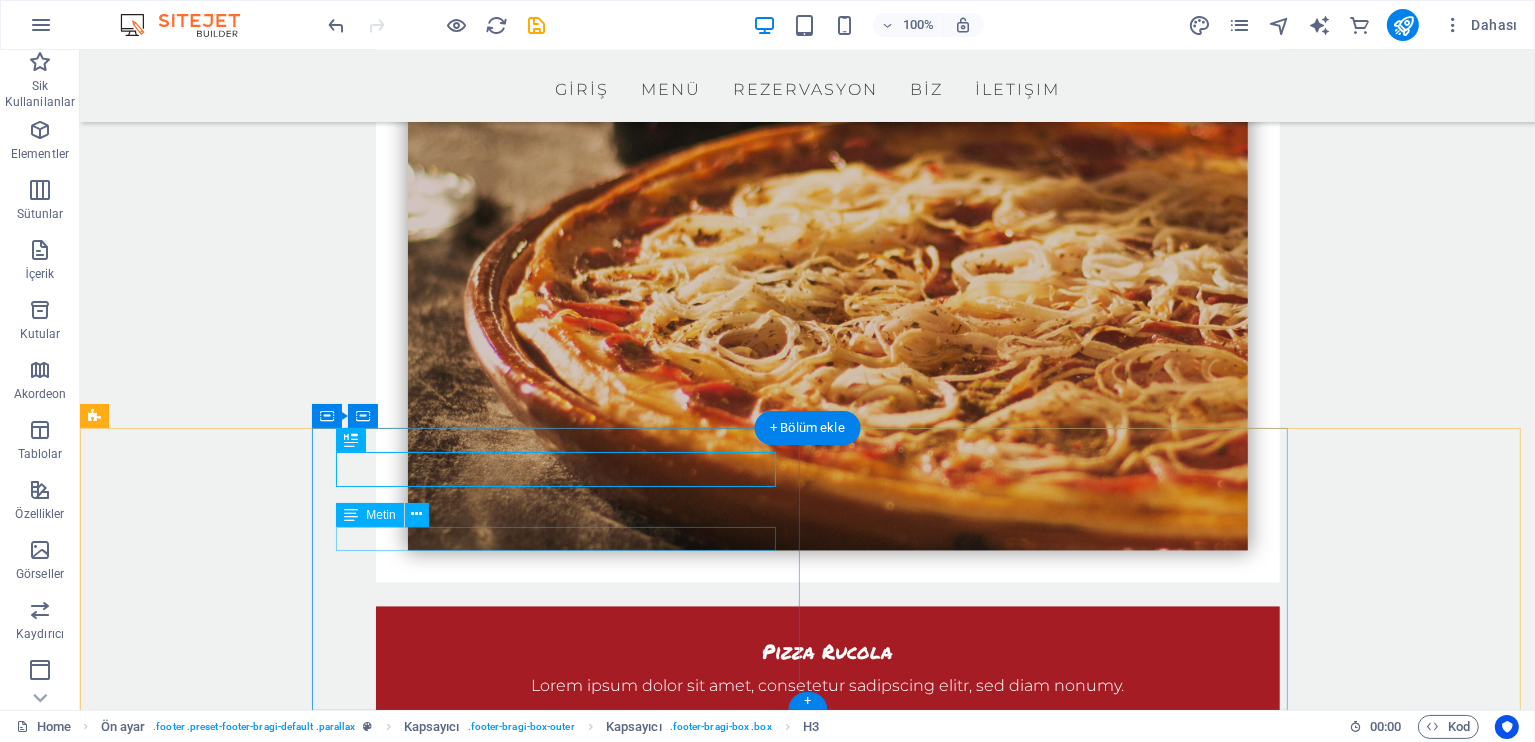 click on "[PHONE]" at bounding box center (429, 4078) 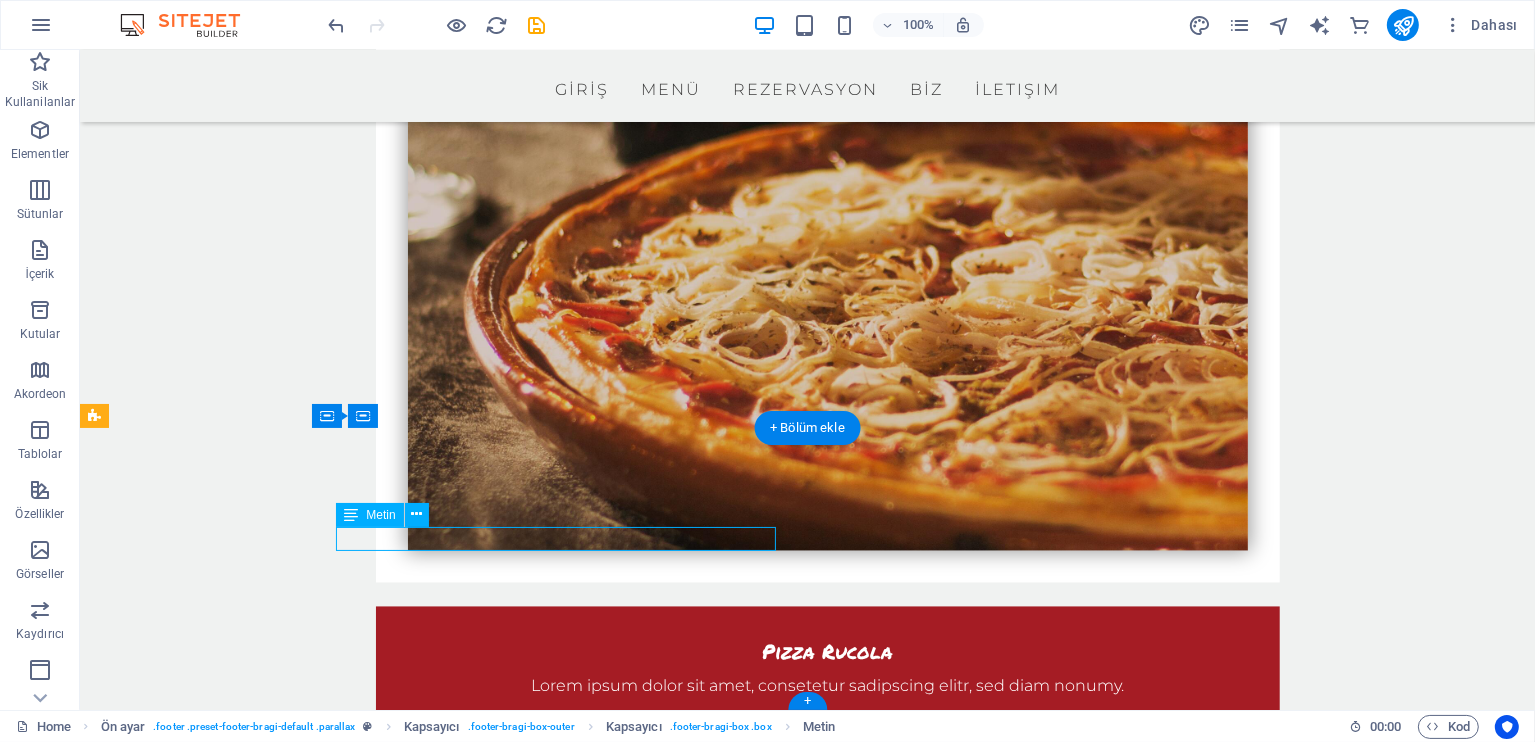 click on "[PHONE]" at bounding box center [429, 4078] 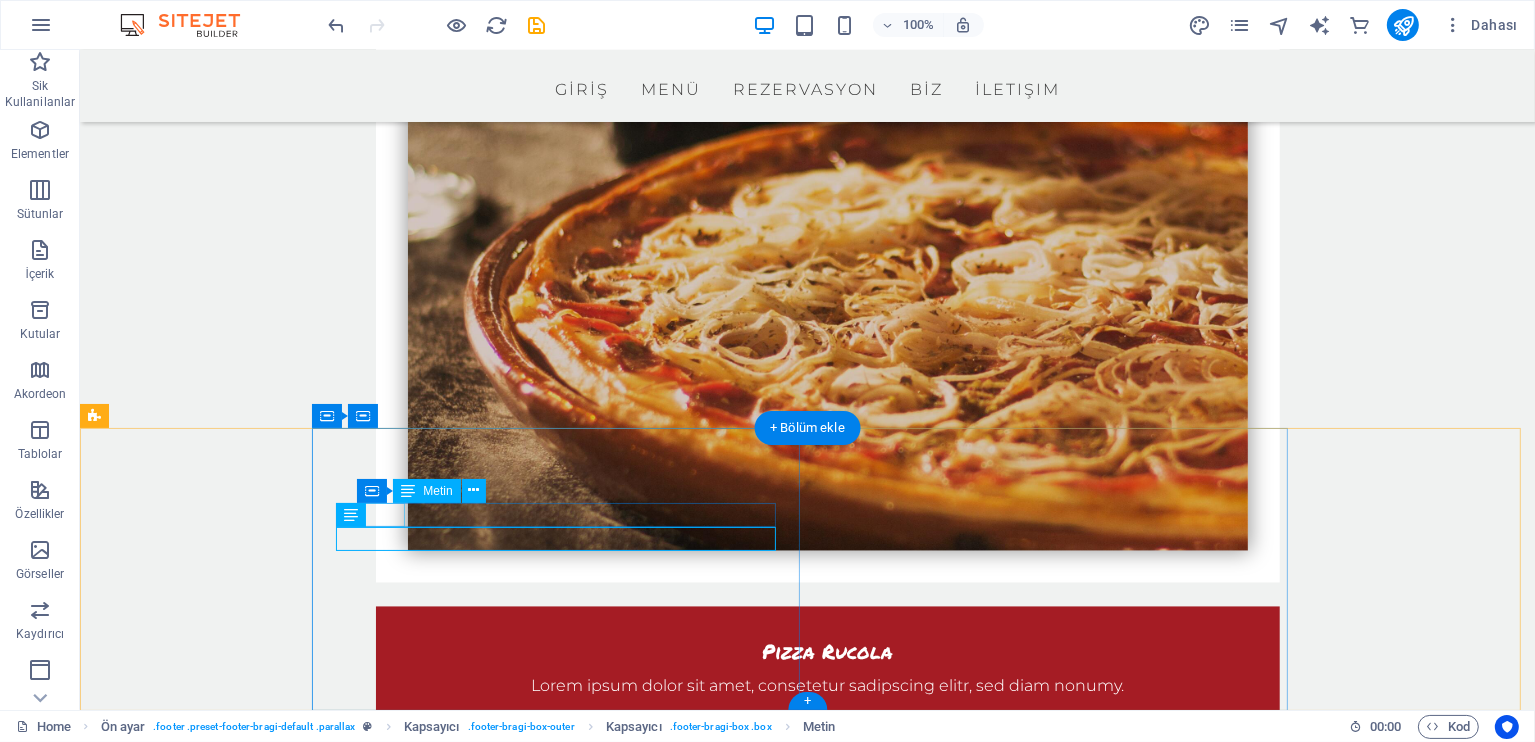 click on "Street" at bounding box center [367, 4054] 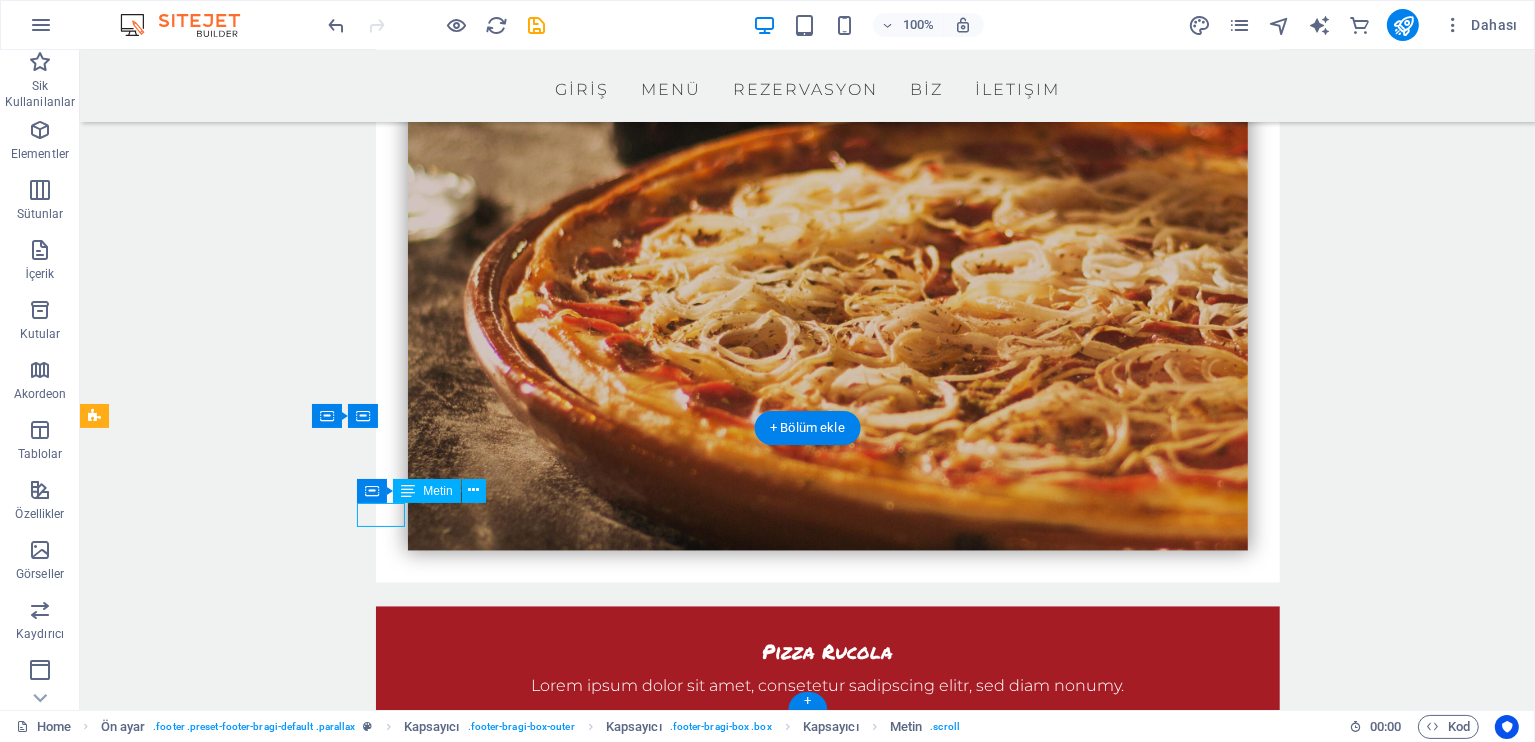 click on "Street" at bounding box center [367, 4054] 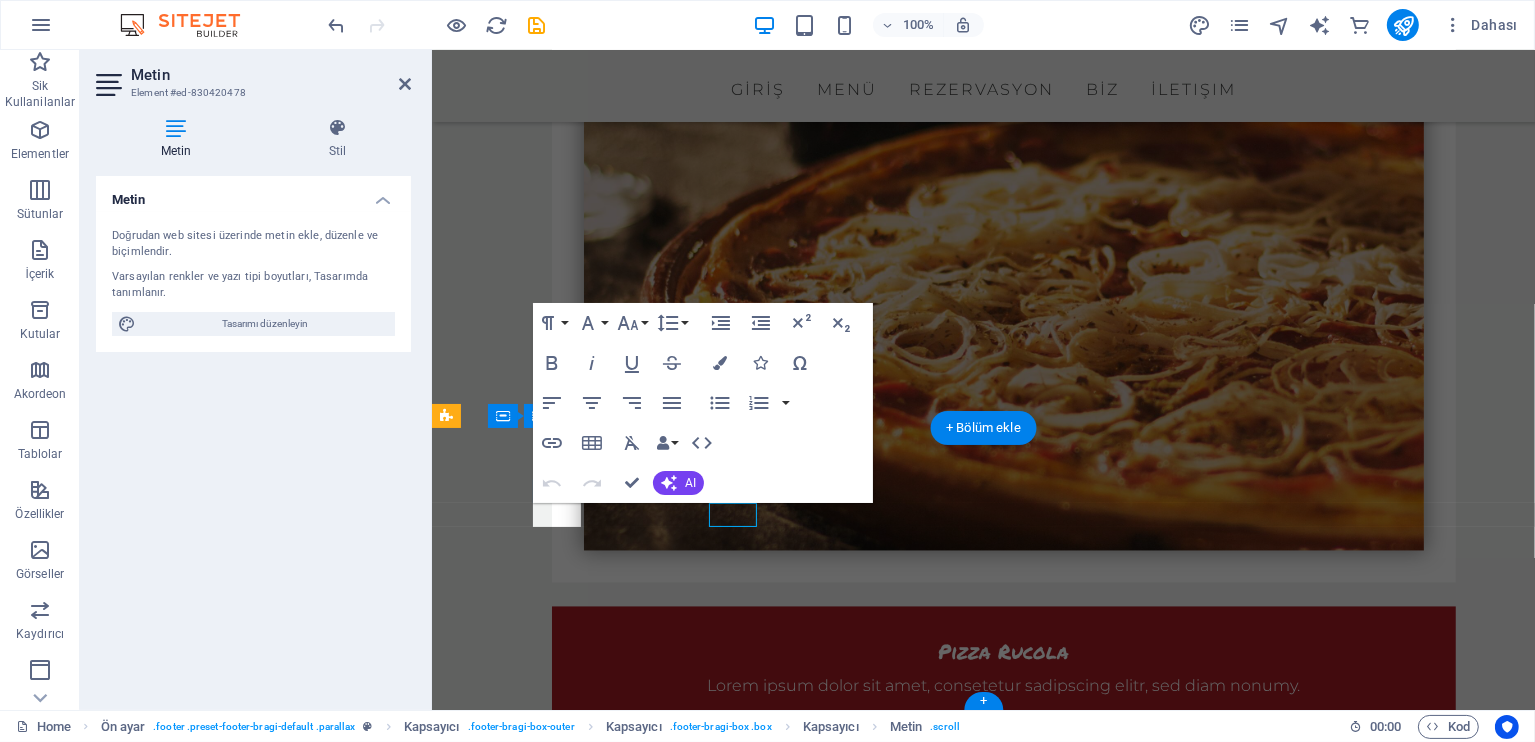 click on "Metin Doğrudan web sitesi üzerinde metin ekle, düzenle ve biçimlendir. Varsayılan renkler ve yazı tipi boyutları, Tasarımda tanımlanır. Tasarımı düzenleyin Hizalama Sola hizalı Ortalandı Sağa hizalı" at bounding box center (253, 435) 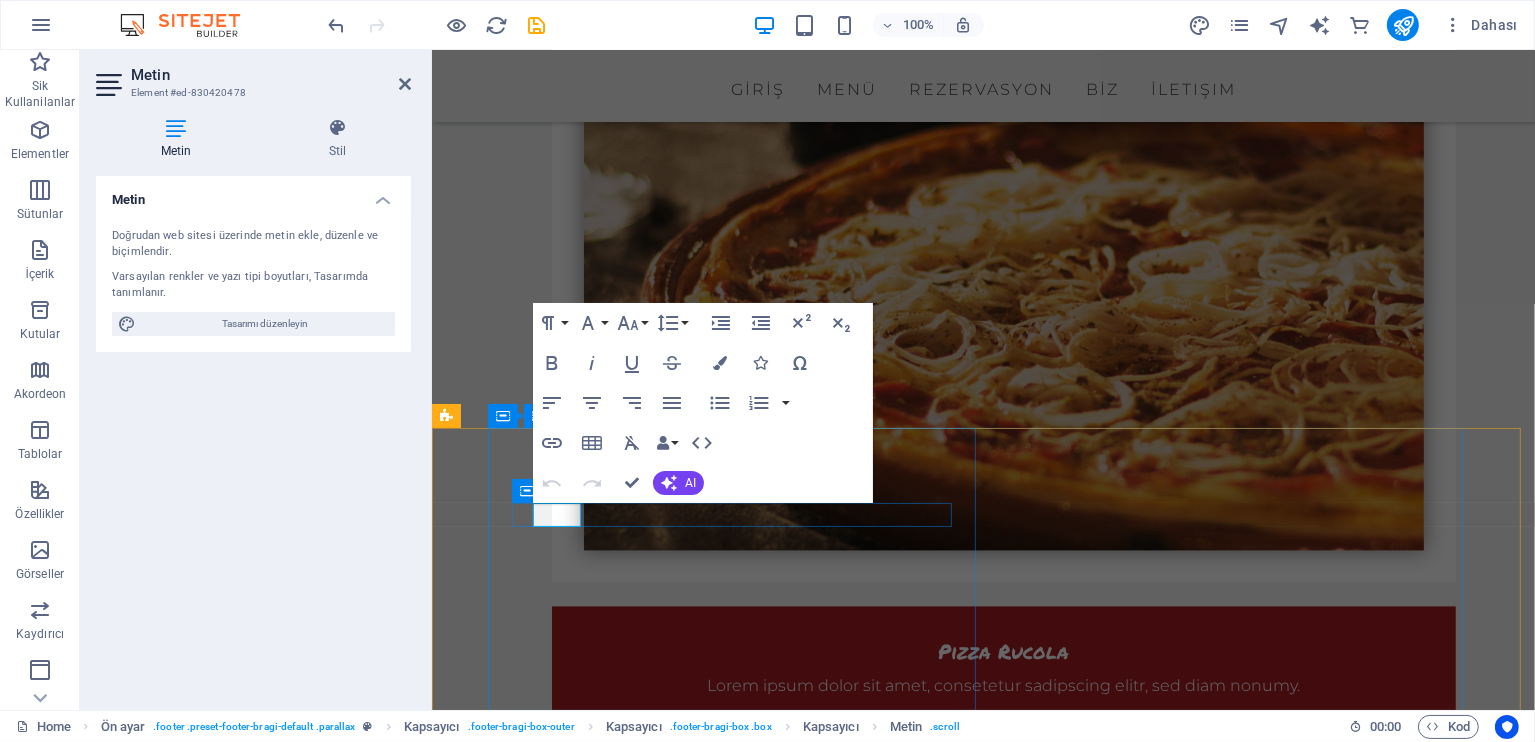 click on "Street" at bounding box center (543, 4054) 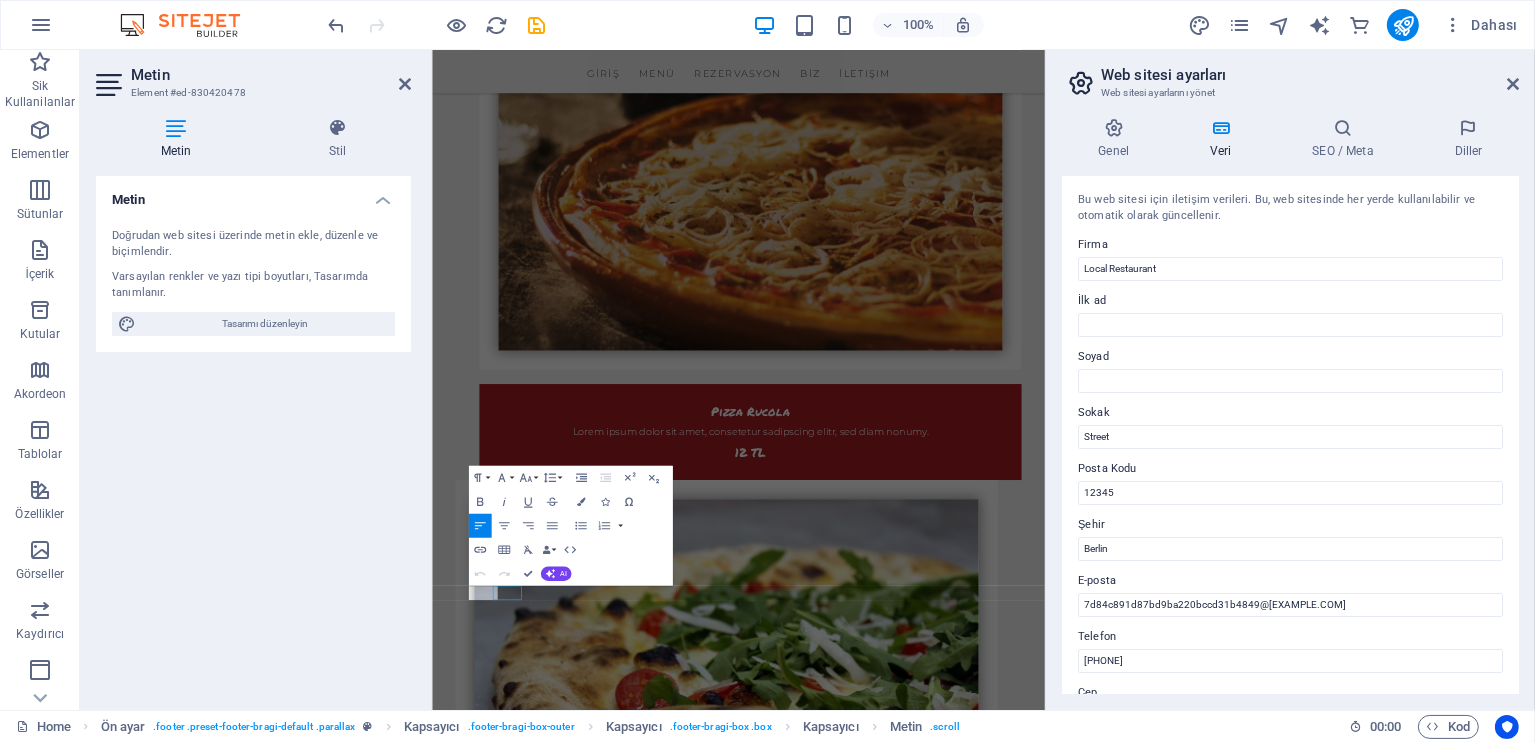 scroll, scrollTop: 3427, scrollLeft: 0, axis: vertical 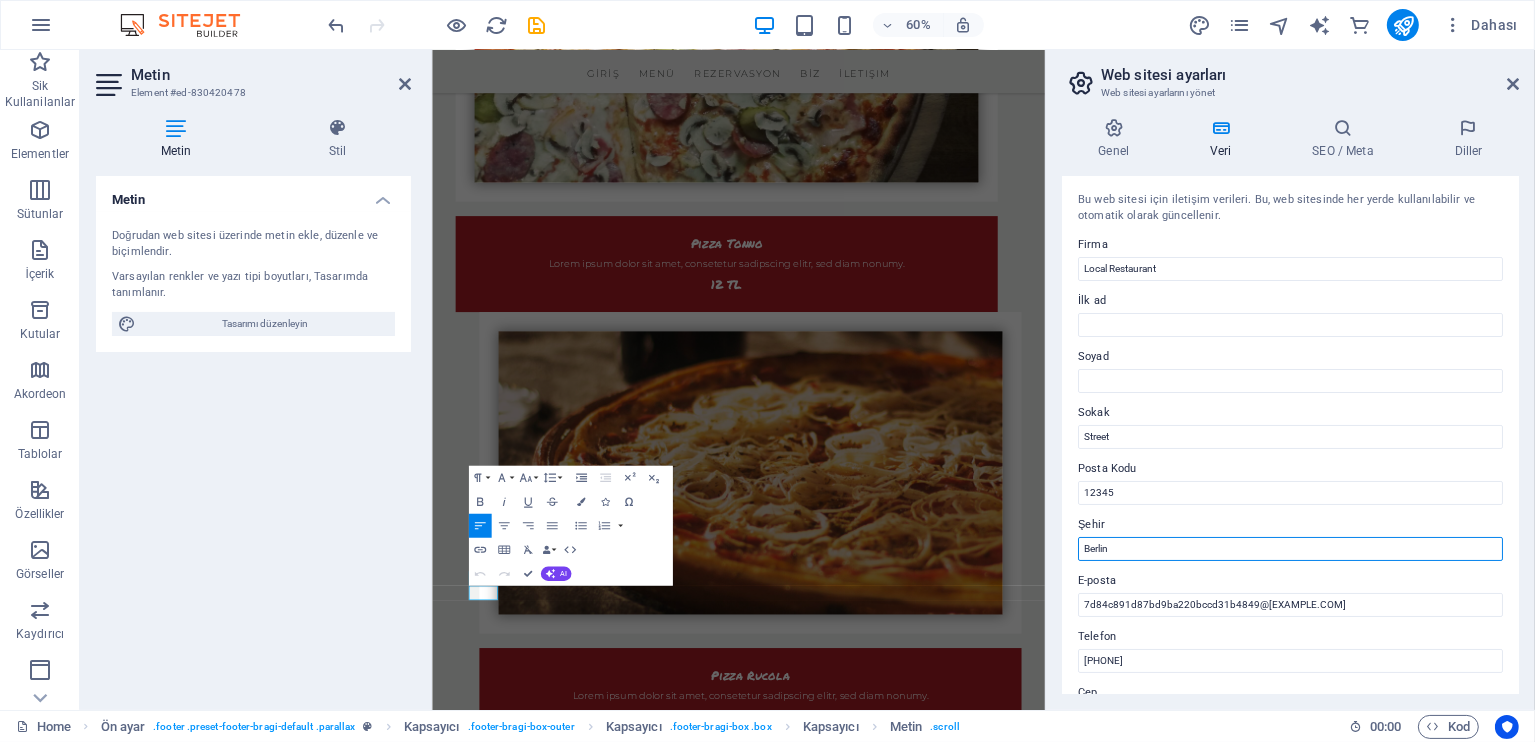 click on "Berlin" at bounding box center [1290, 549] 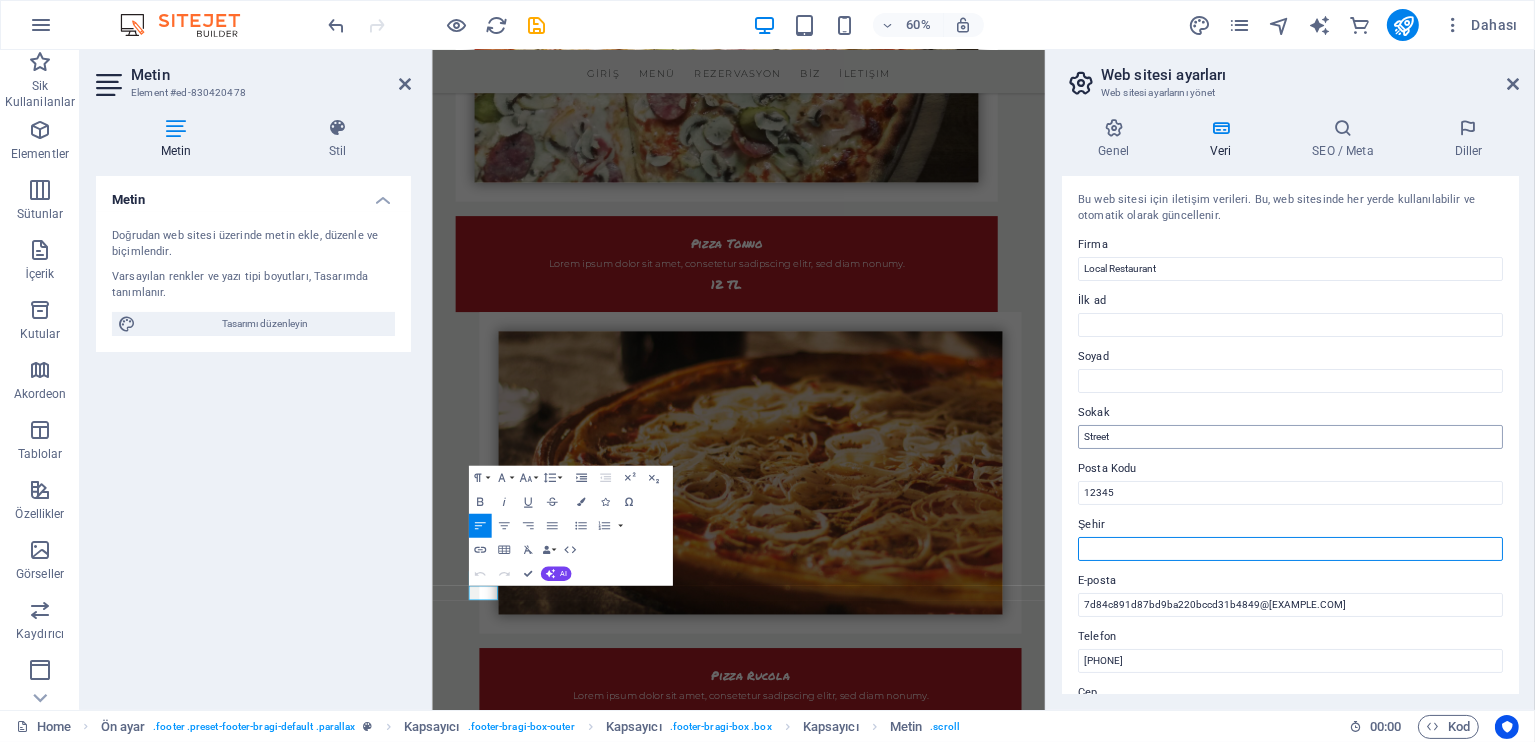 type 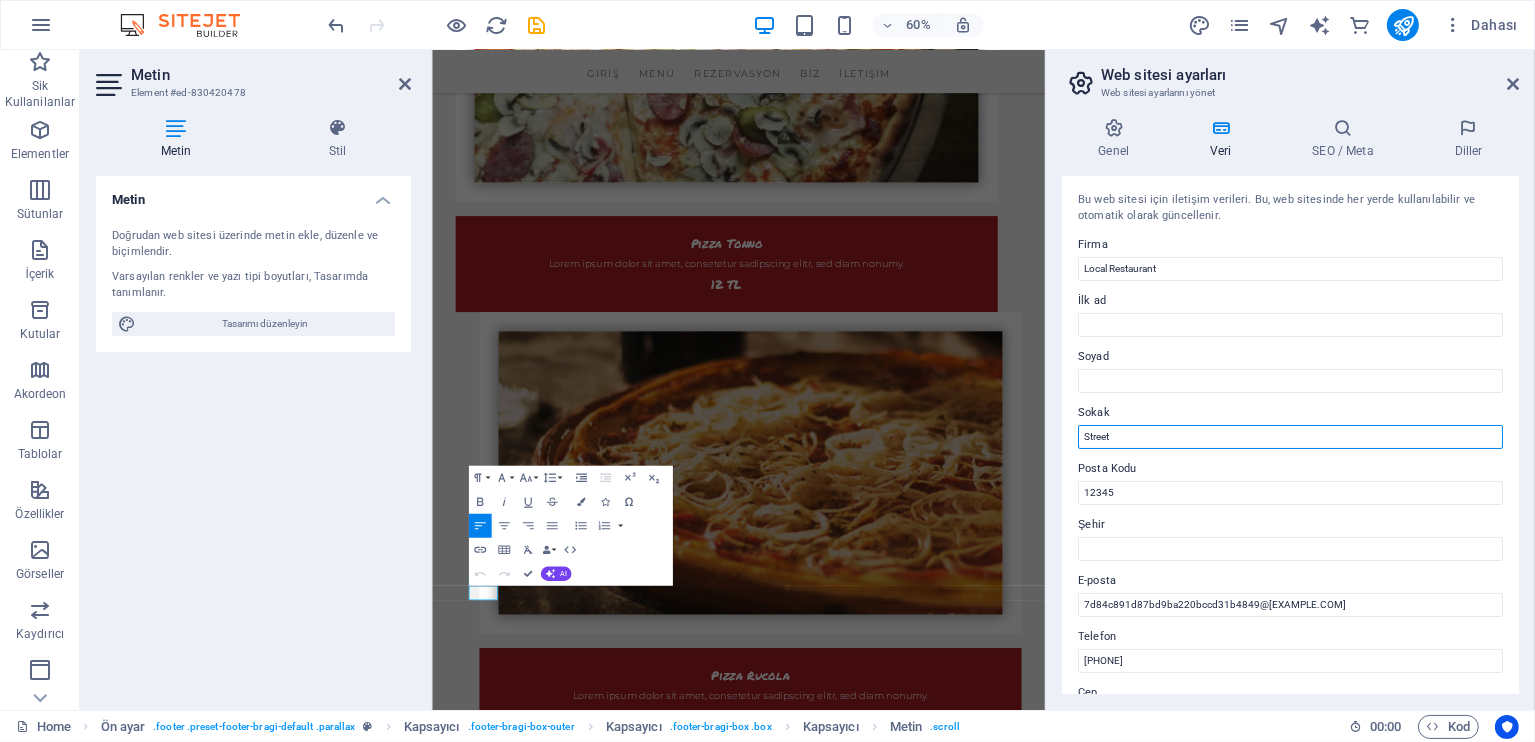 click on "Street" at bounding box center [1290, 437] 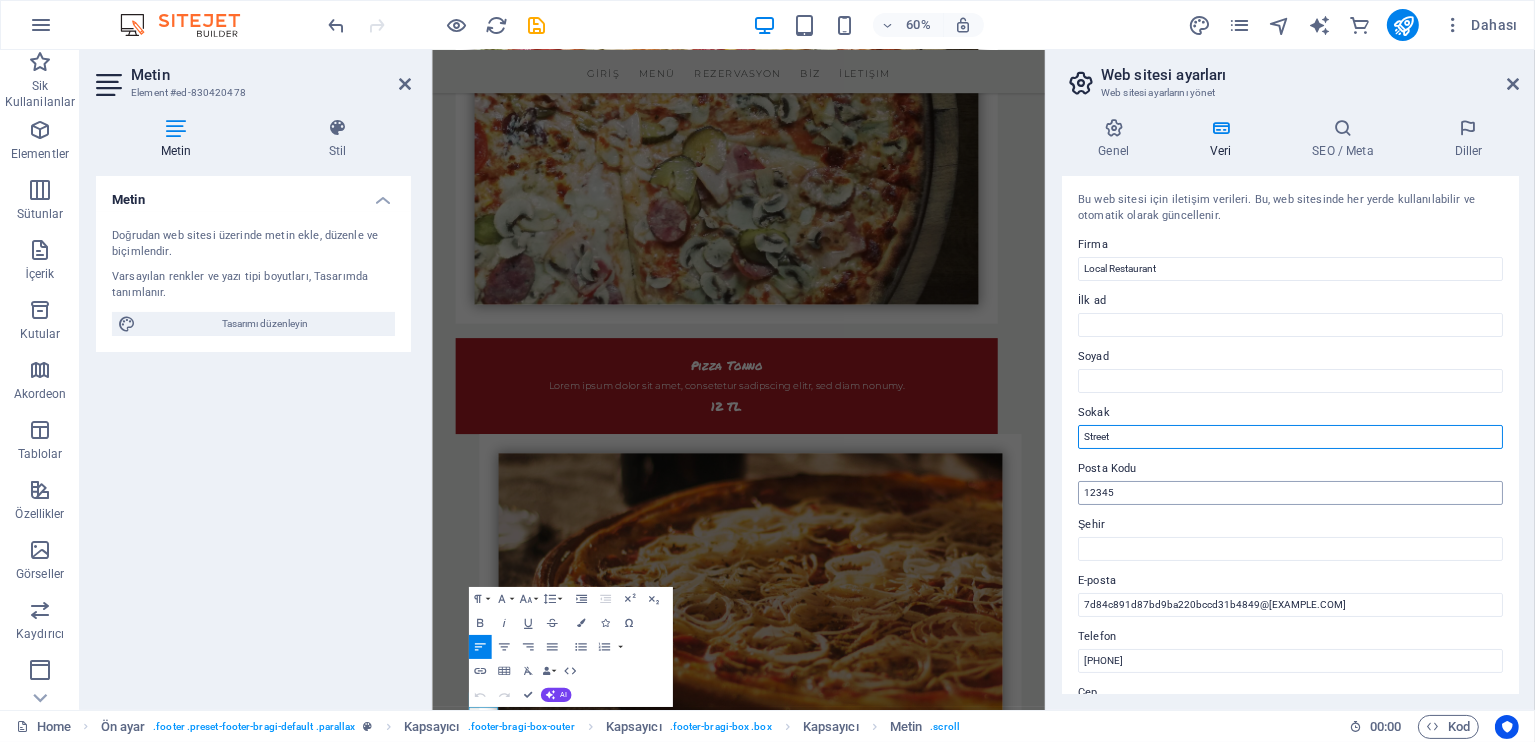scroll, scrollTop: 3427, scrollLeft: 0, axis: vertical 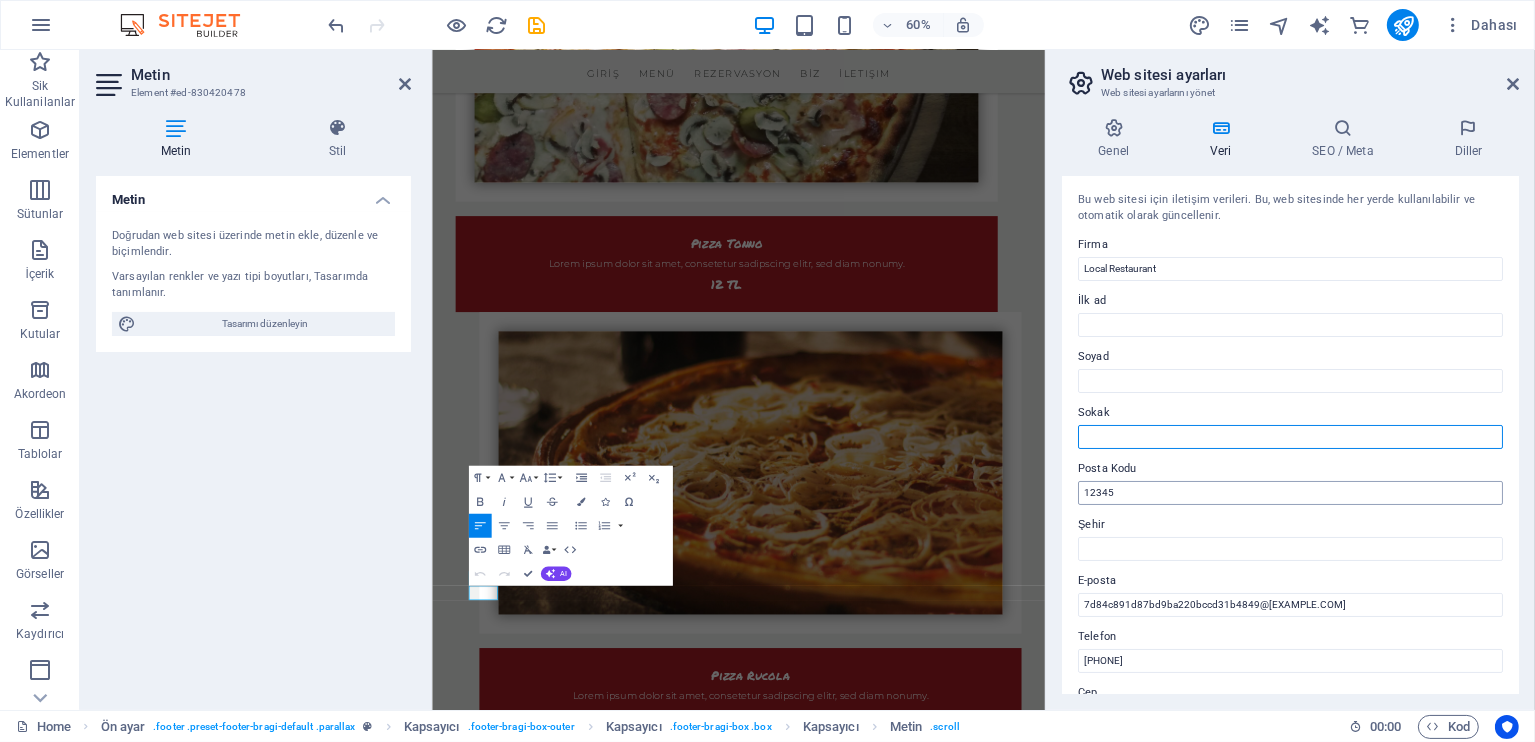 type 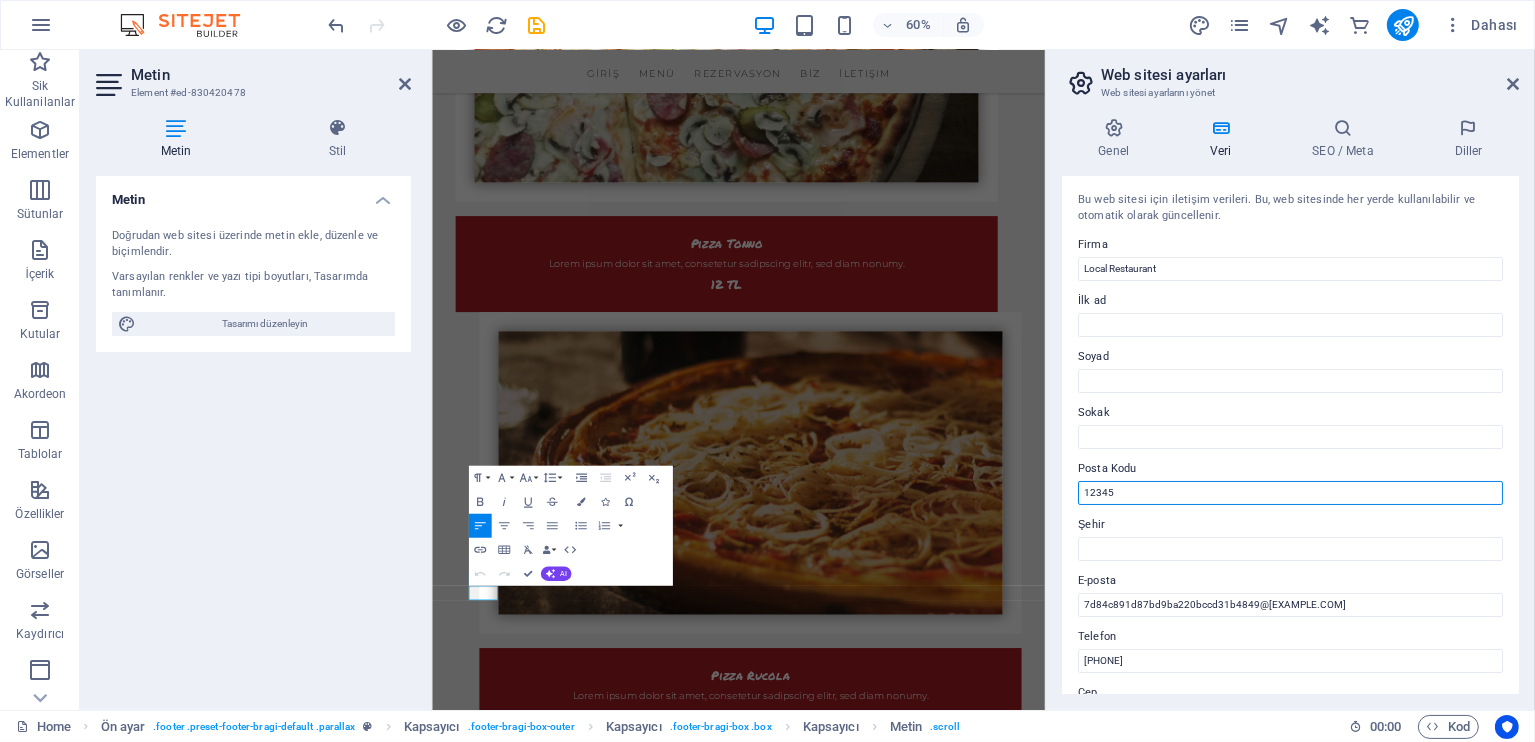 click on "12345" at bounding box center [1290, 493] 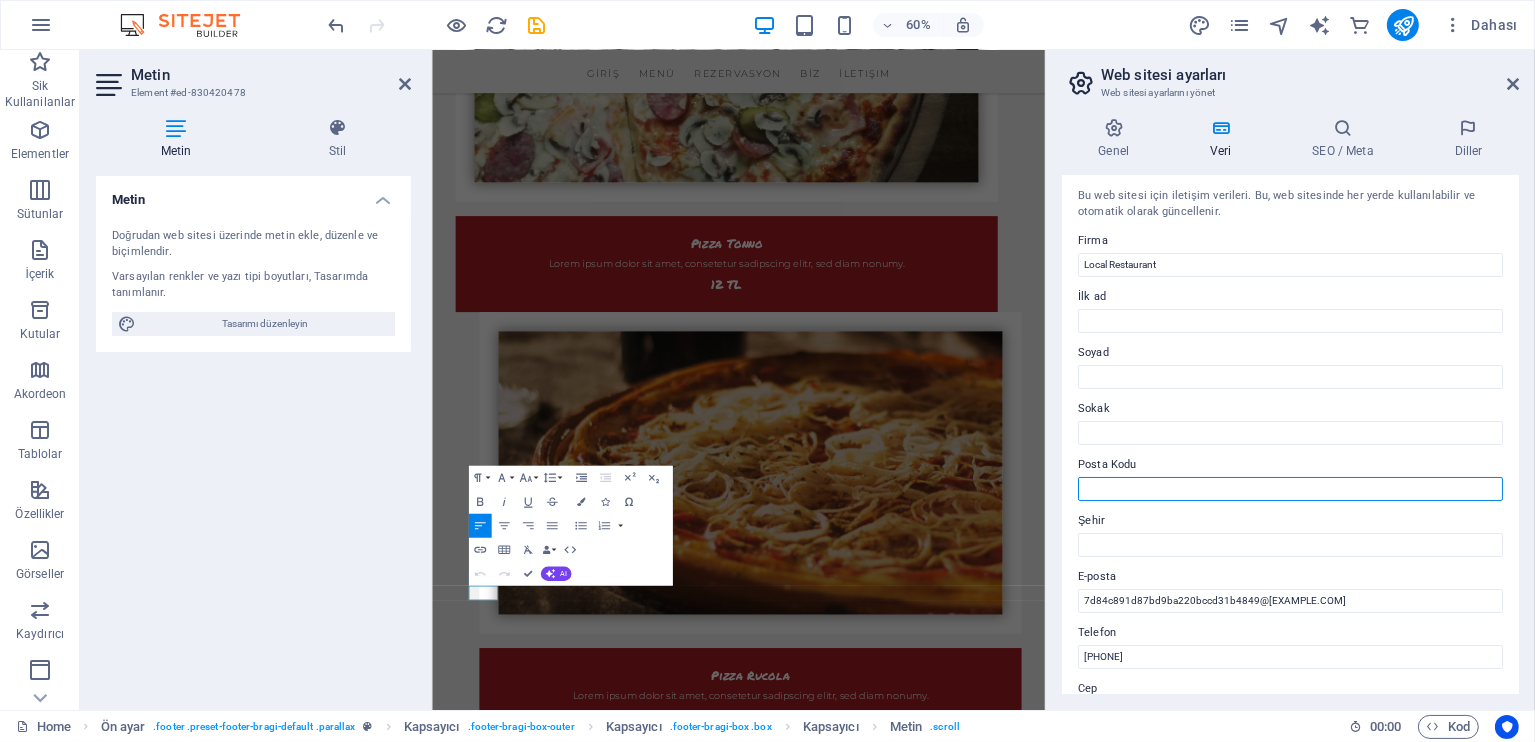 scroll, scrollTop: 0, scrollLeft: 0, axis: both 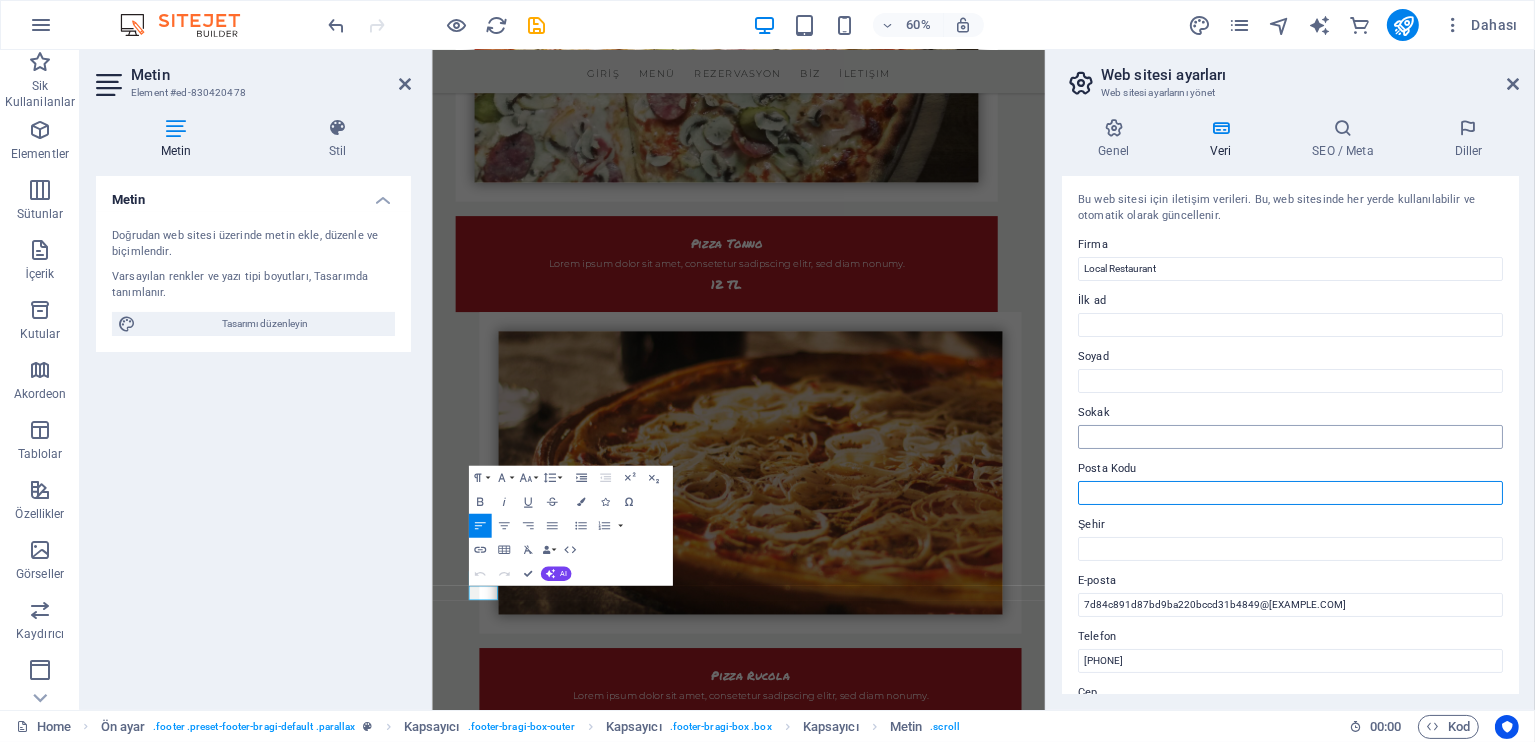 type 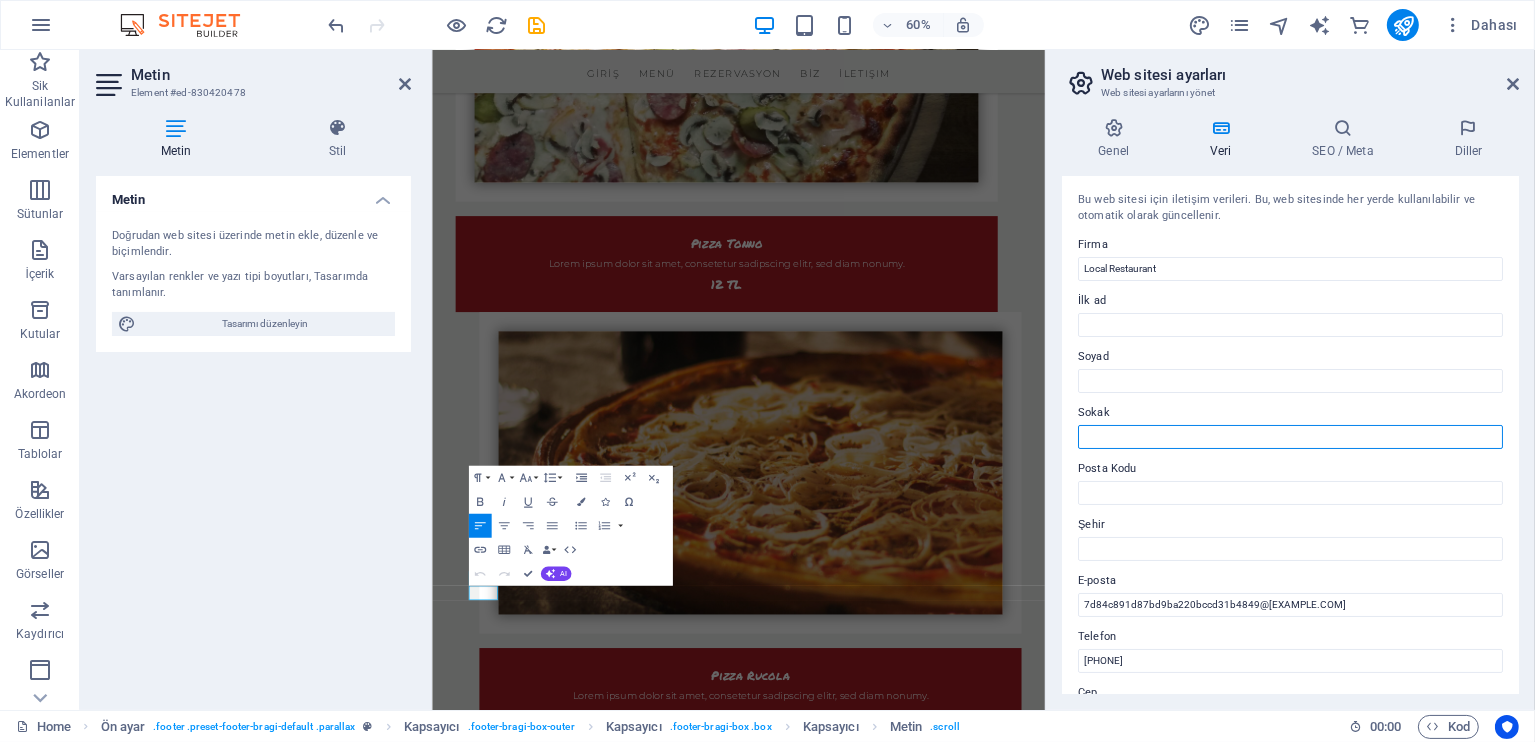 click on "Sokak" at bounding box center (1290, 437) 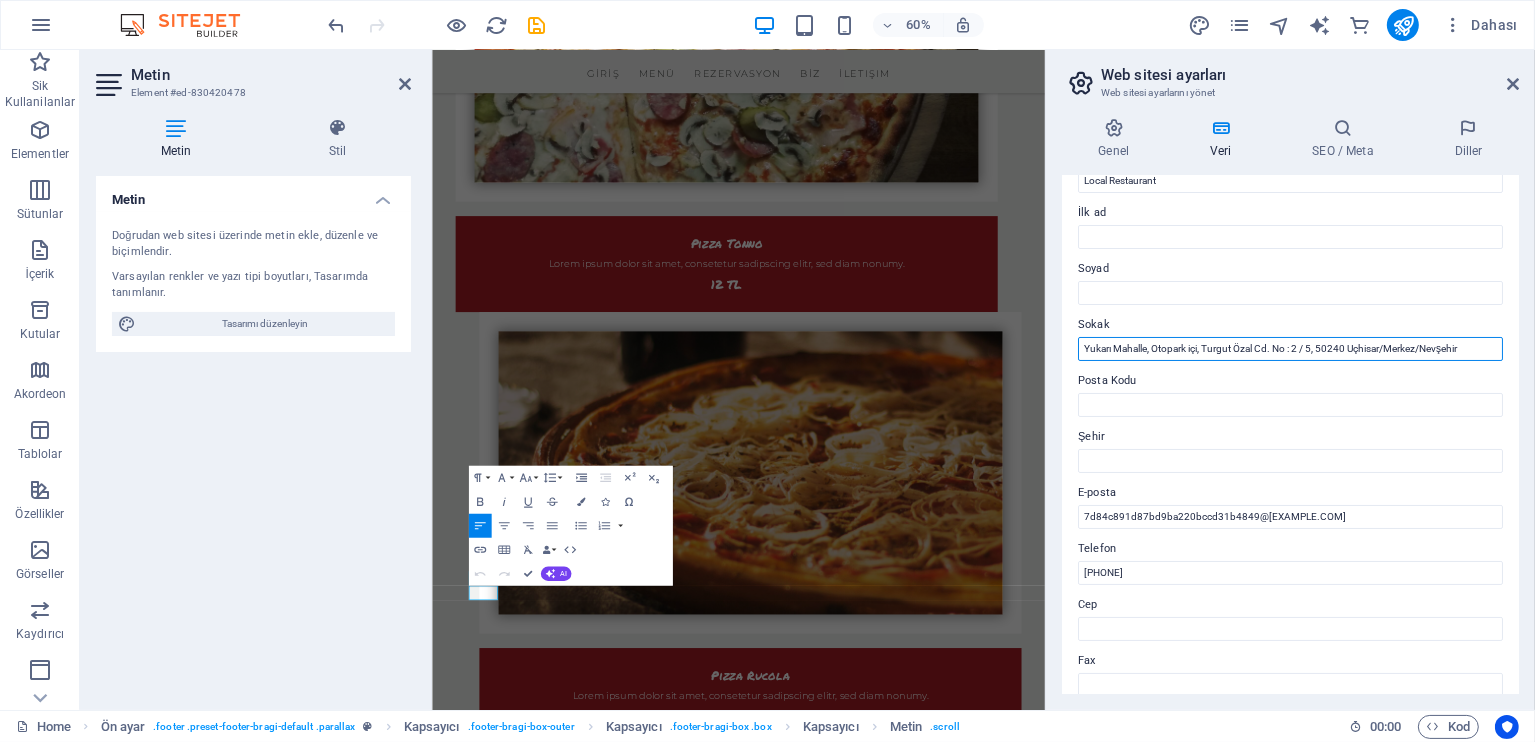 scroll, scrollTop: 133, scrollLeft: 0, axis: vertical 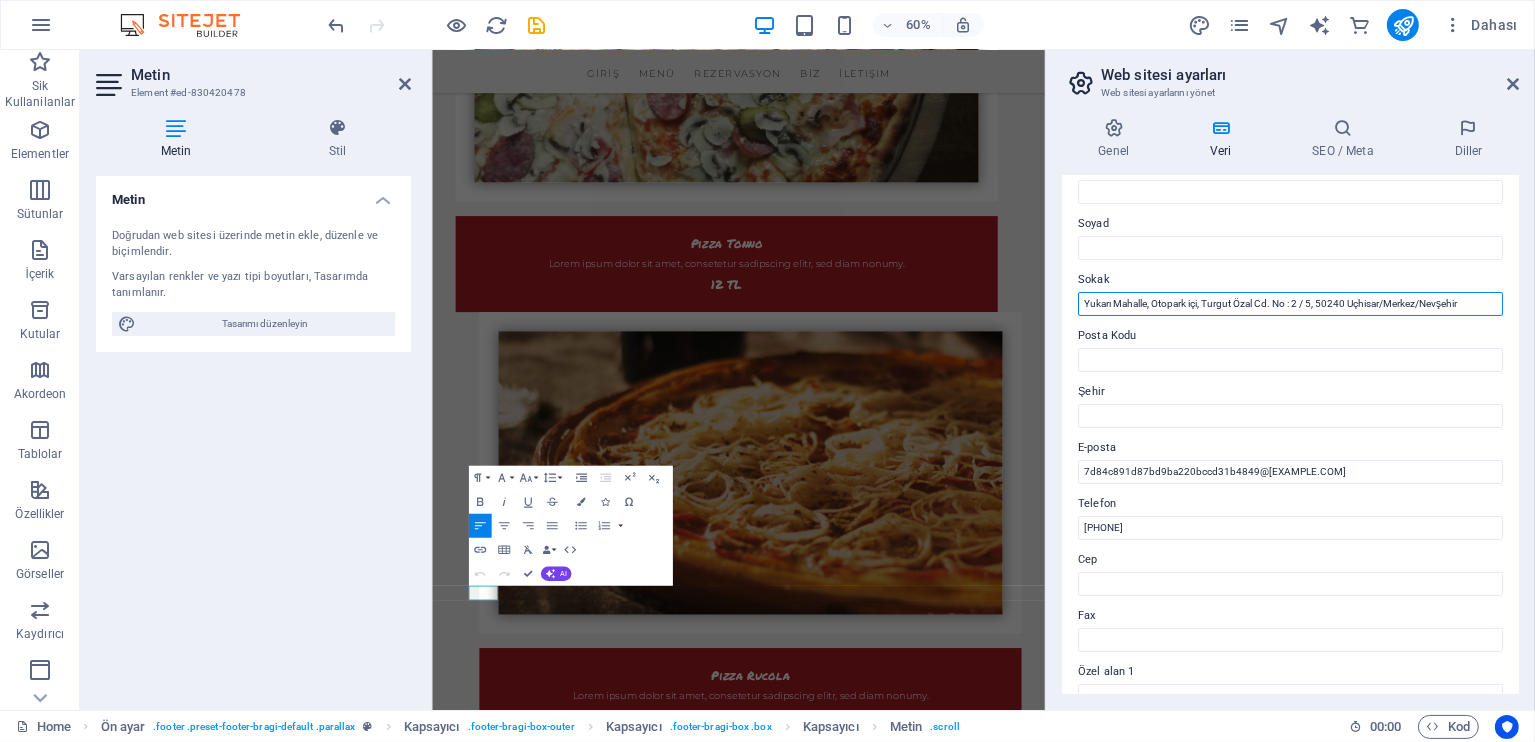 type on "Yukarı Mahalle, Otopark içi, Turgut Özal Cd. No : 2 / 5, 50240 Uçhisar/Merkez/Nevşehir" 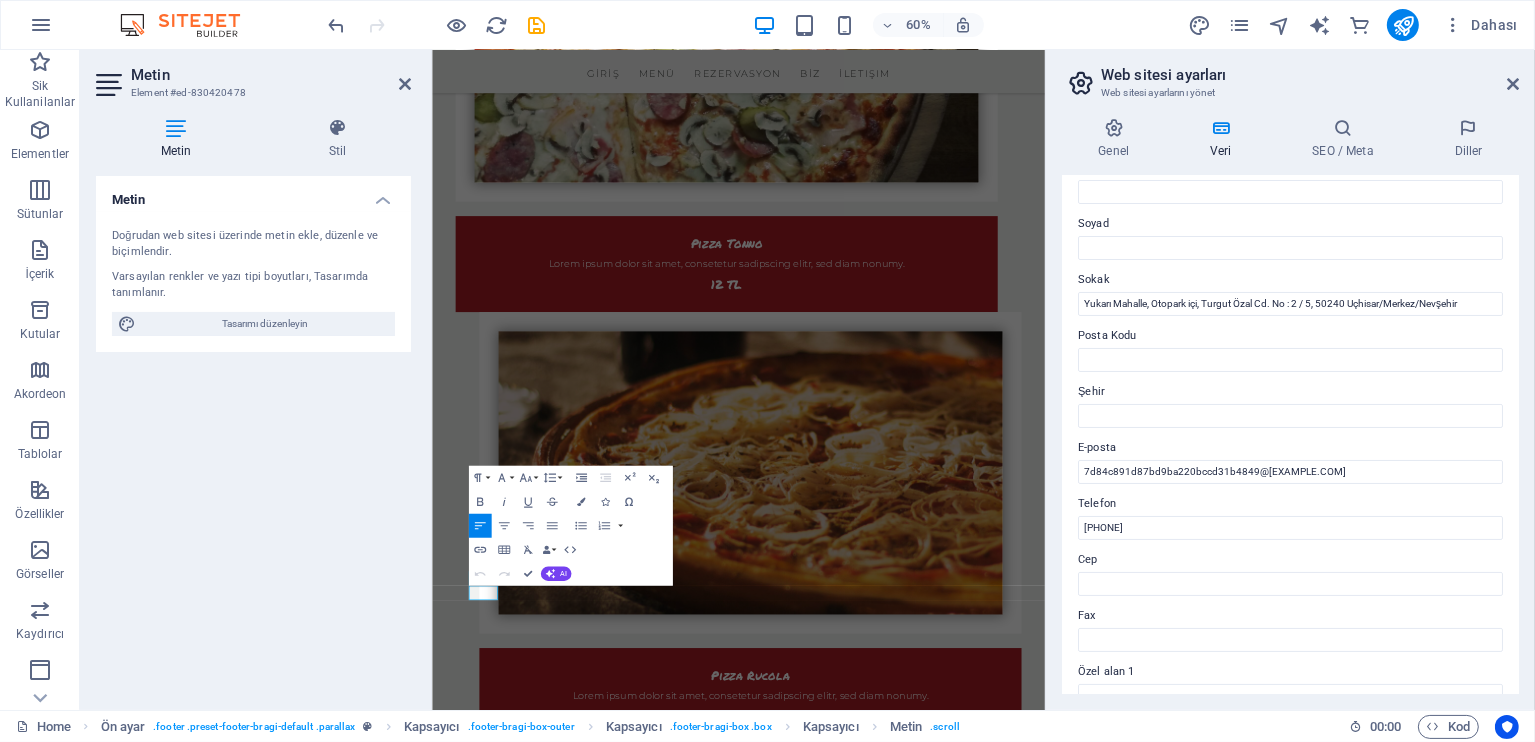 click on "Telefon" at bounding box center (1290, 504) 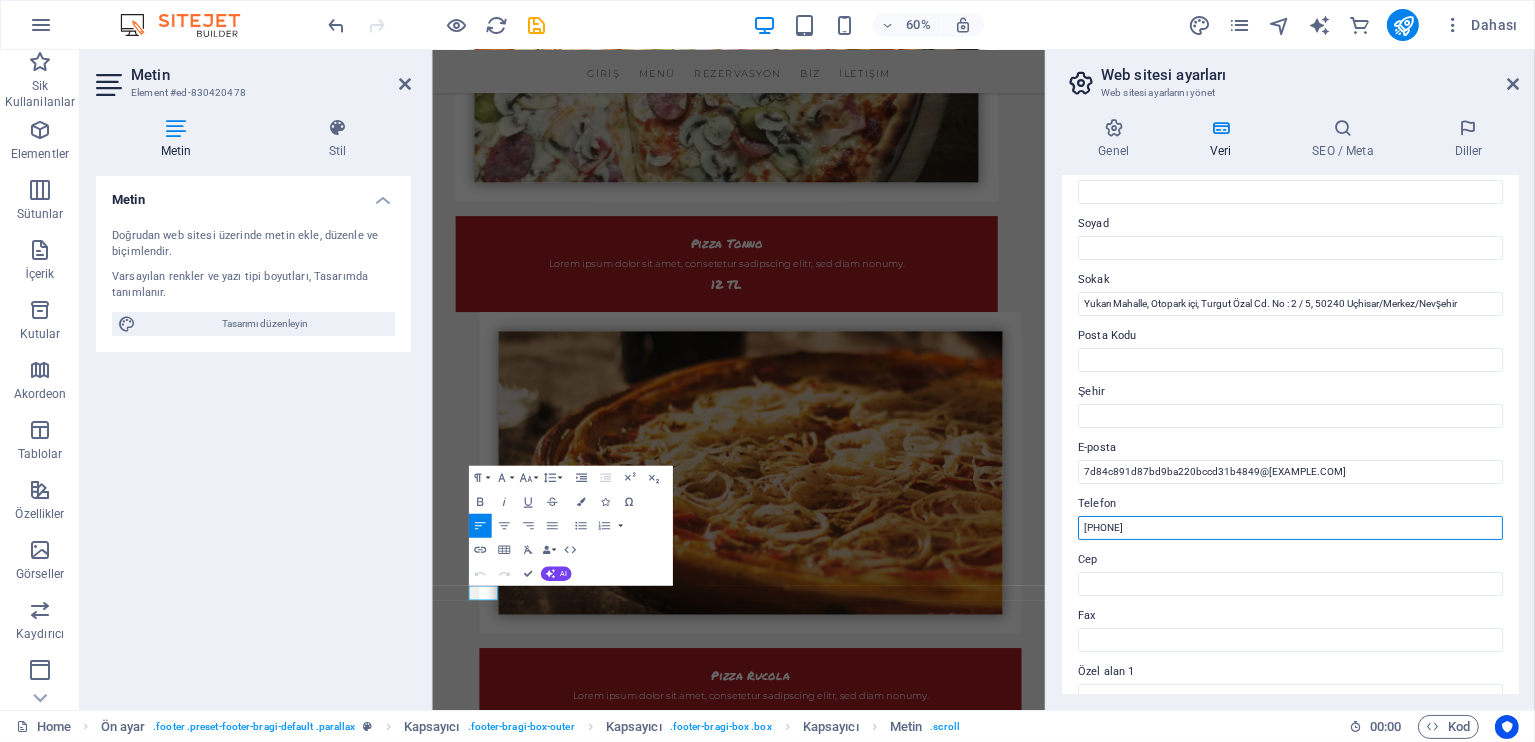 click on "[PHONE]" at bounding box center (1290, 528) 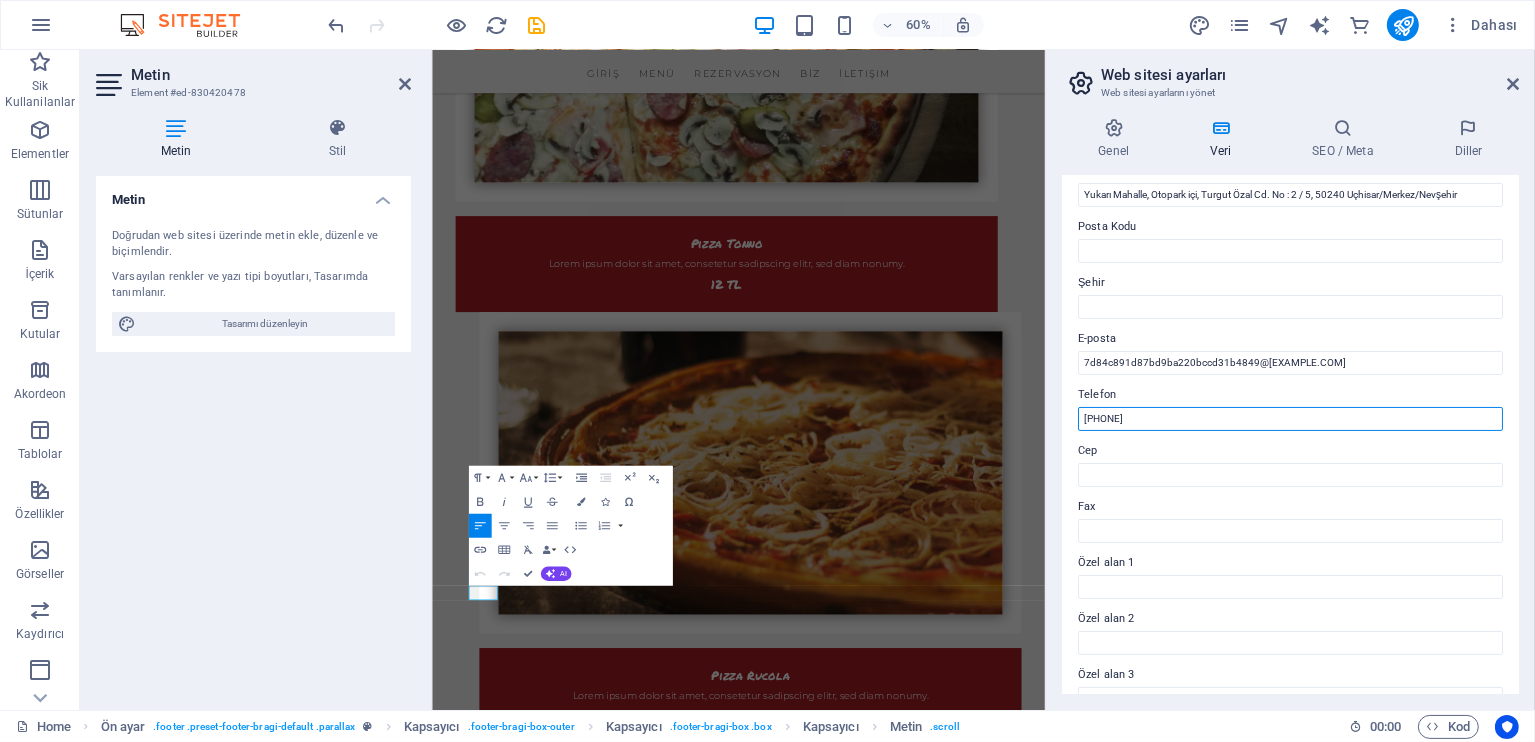 scroll, scrollTop: 266, scrollLeft: 0, axis: vertical 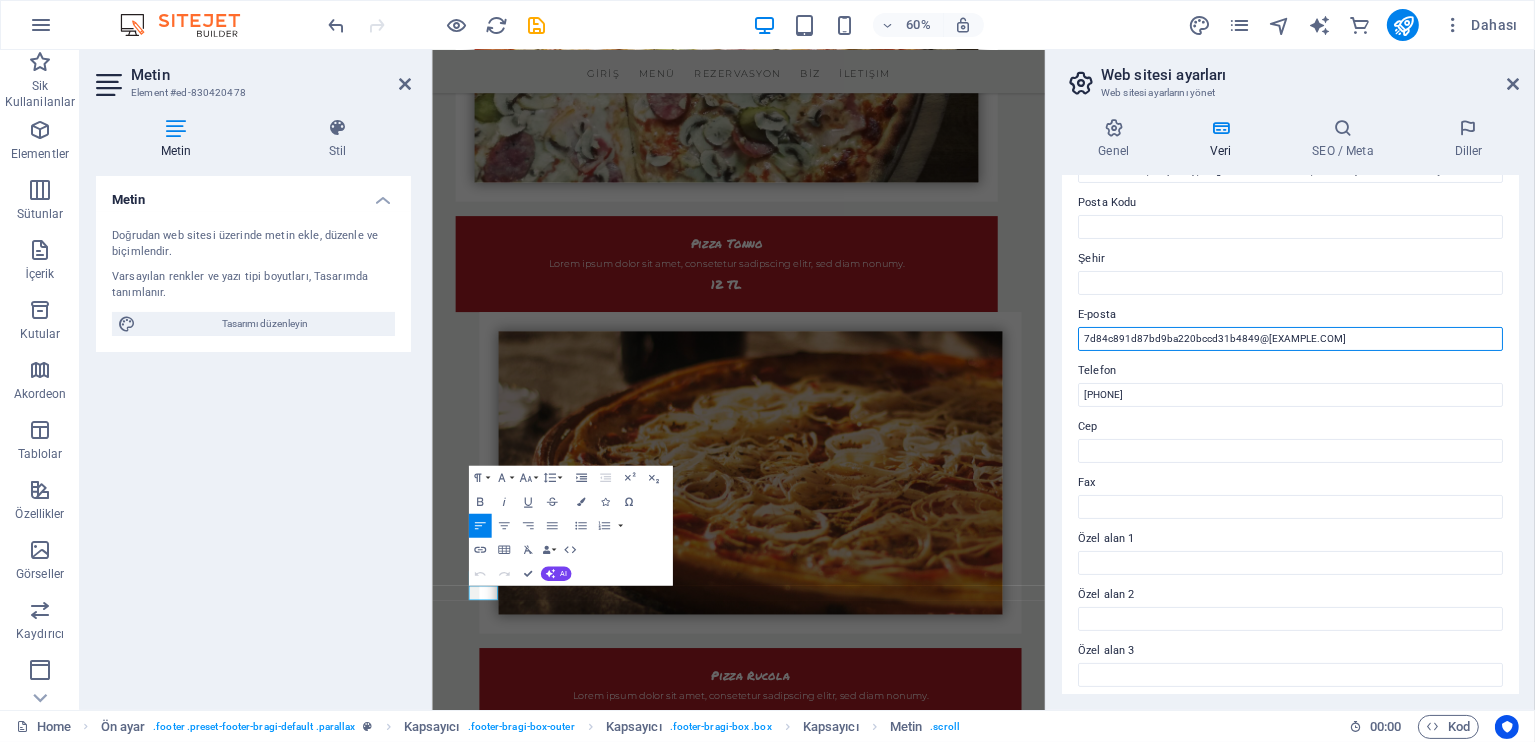 click on "7d84c891d87bd9ba220bccd31b4849@[EXAMPLE.COM]" at bounding box center [1290, 339] 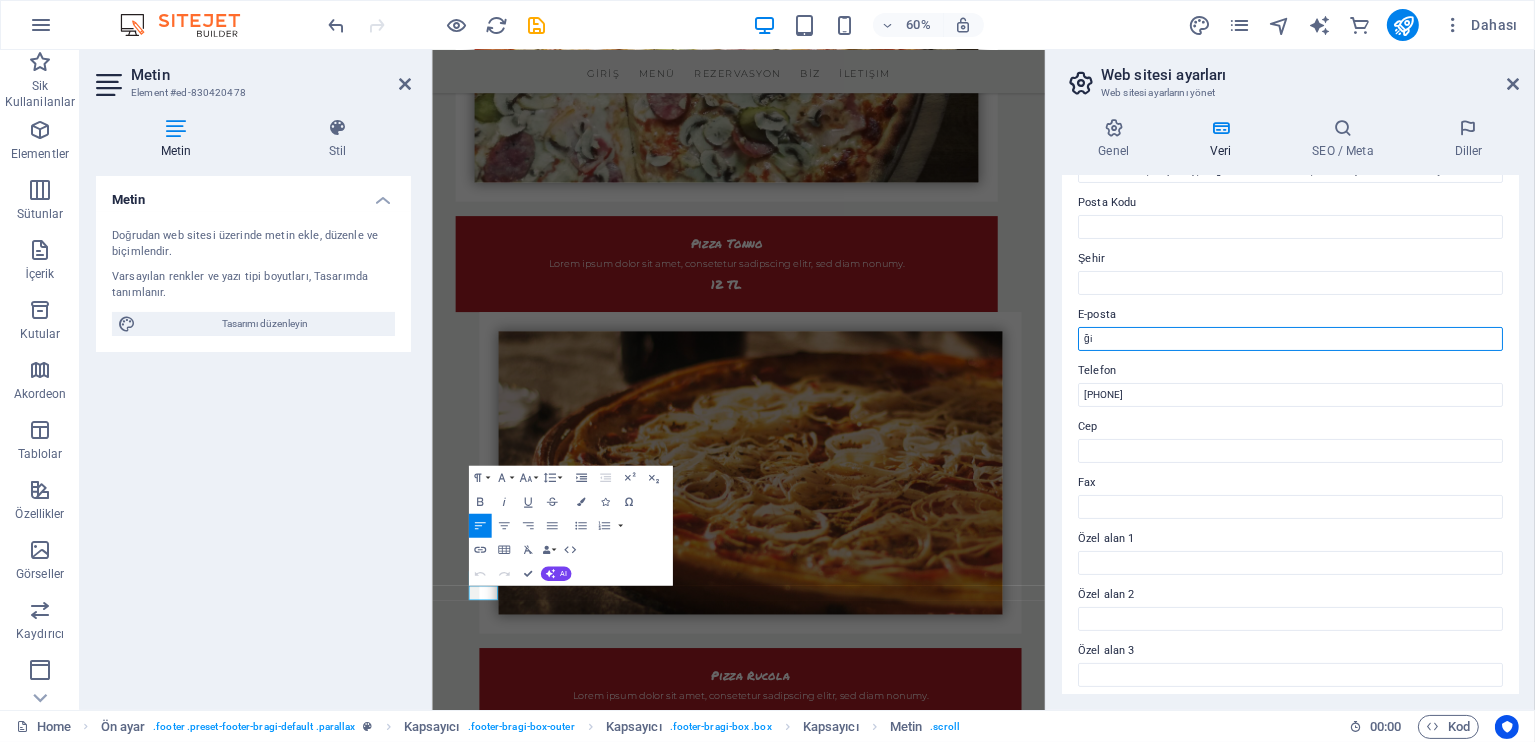 type on "ğ" 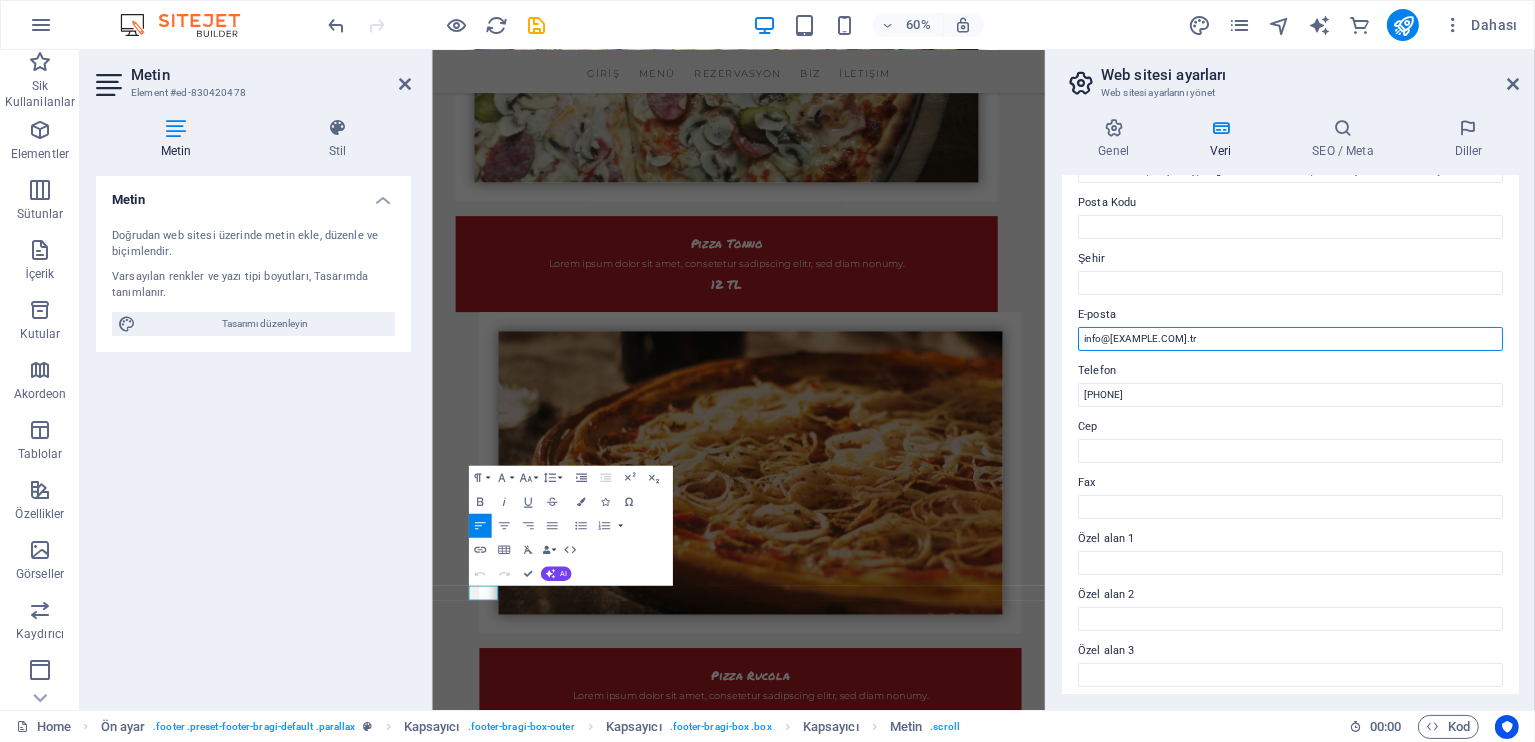 type on "info@[EXAMPLE.COM].tr" 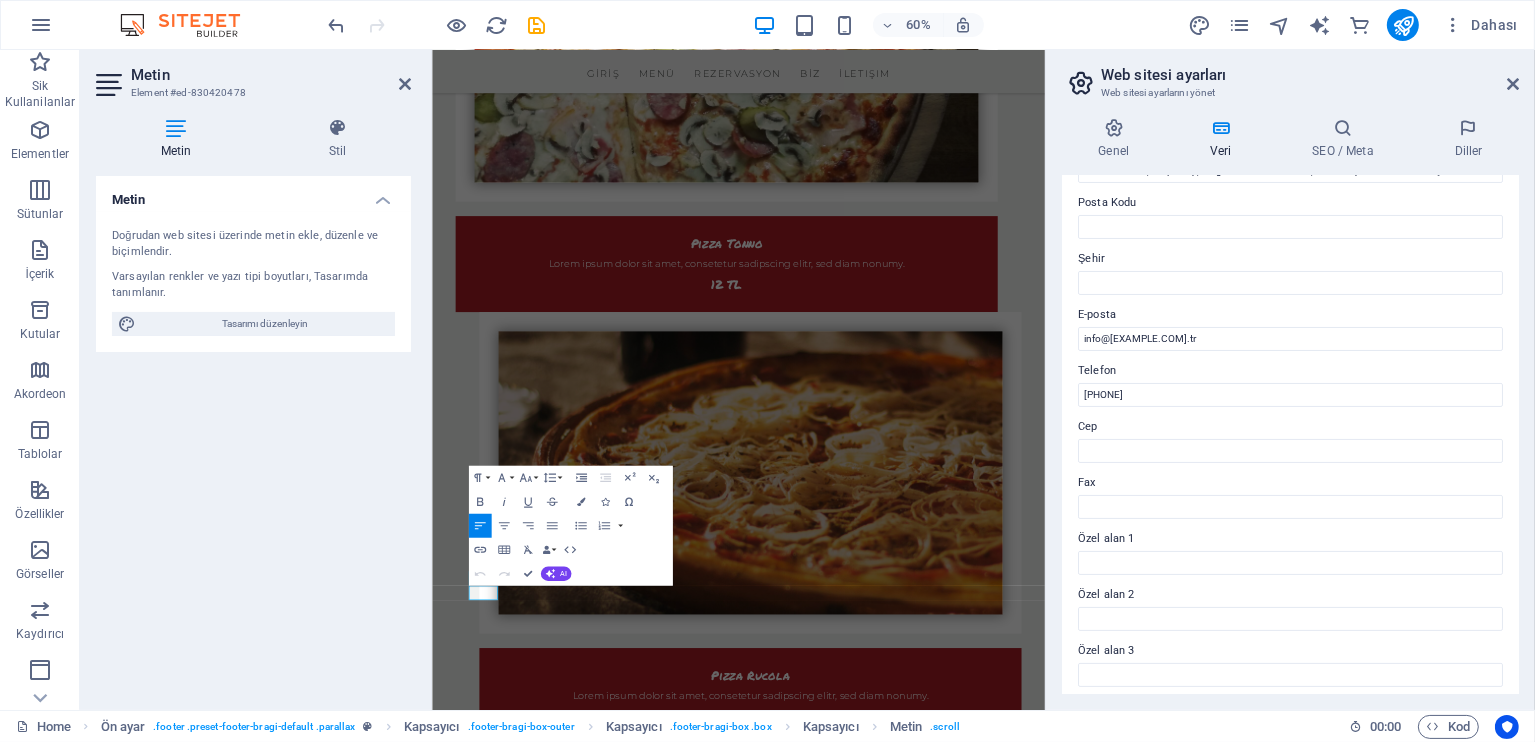 click on "Şehir" at bounding box center [1290, 259] 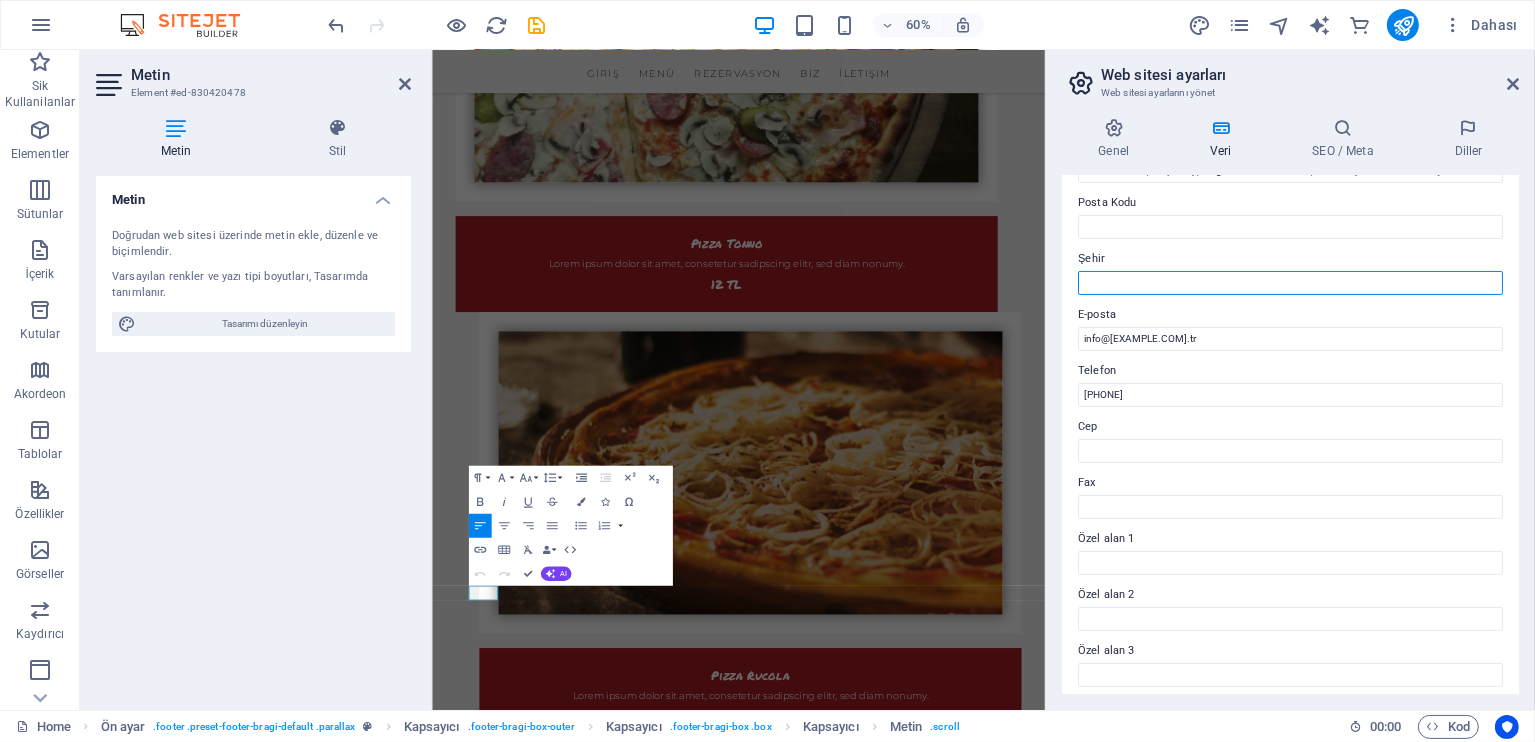 click on "Şehir" at bounding box center [1290, 283] 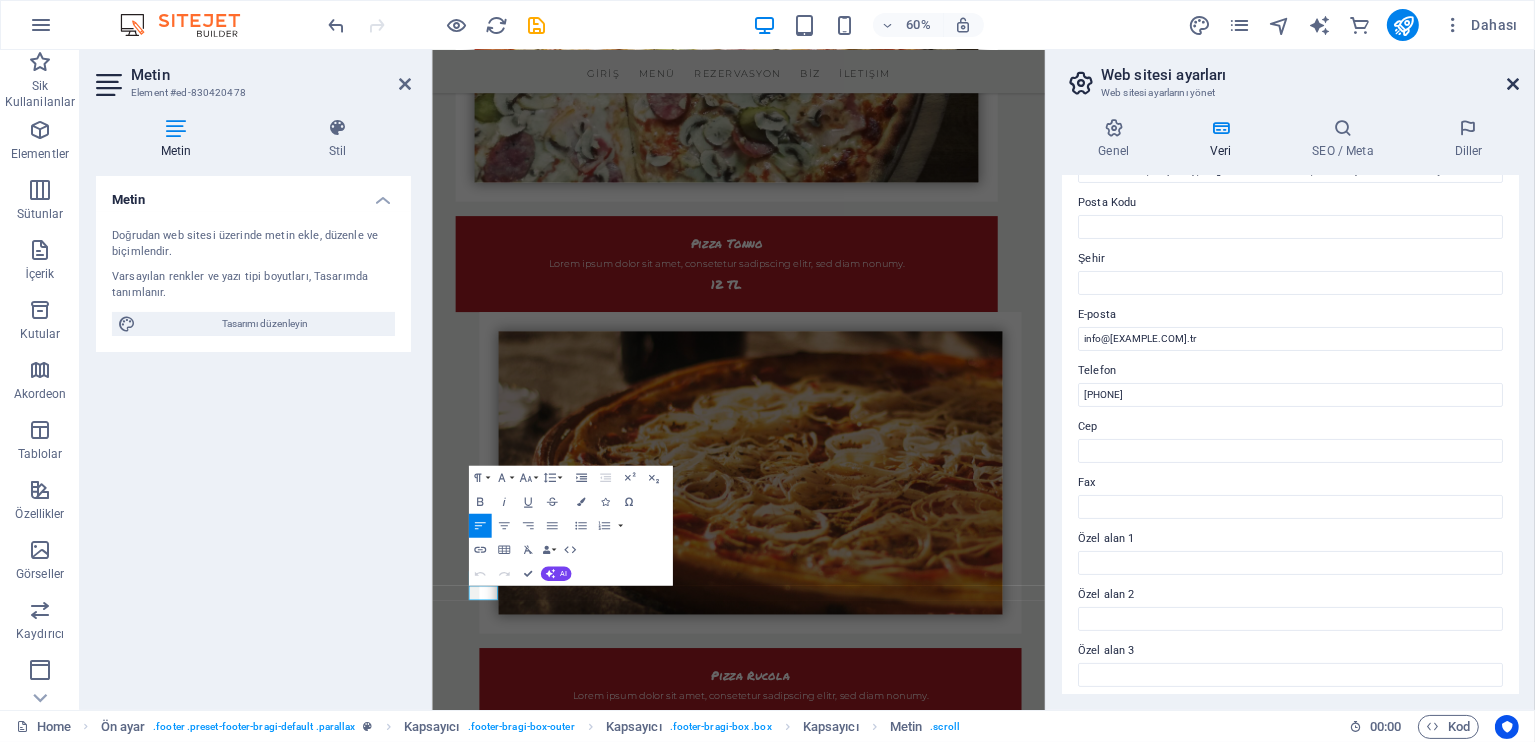 click on "Web sitesi ayarları Web sitesi ayarlarını yönet" at bounding box center (1292, 76) 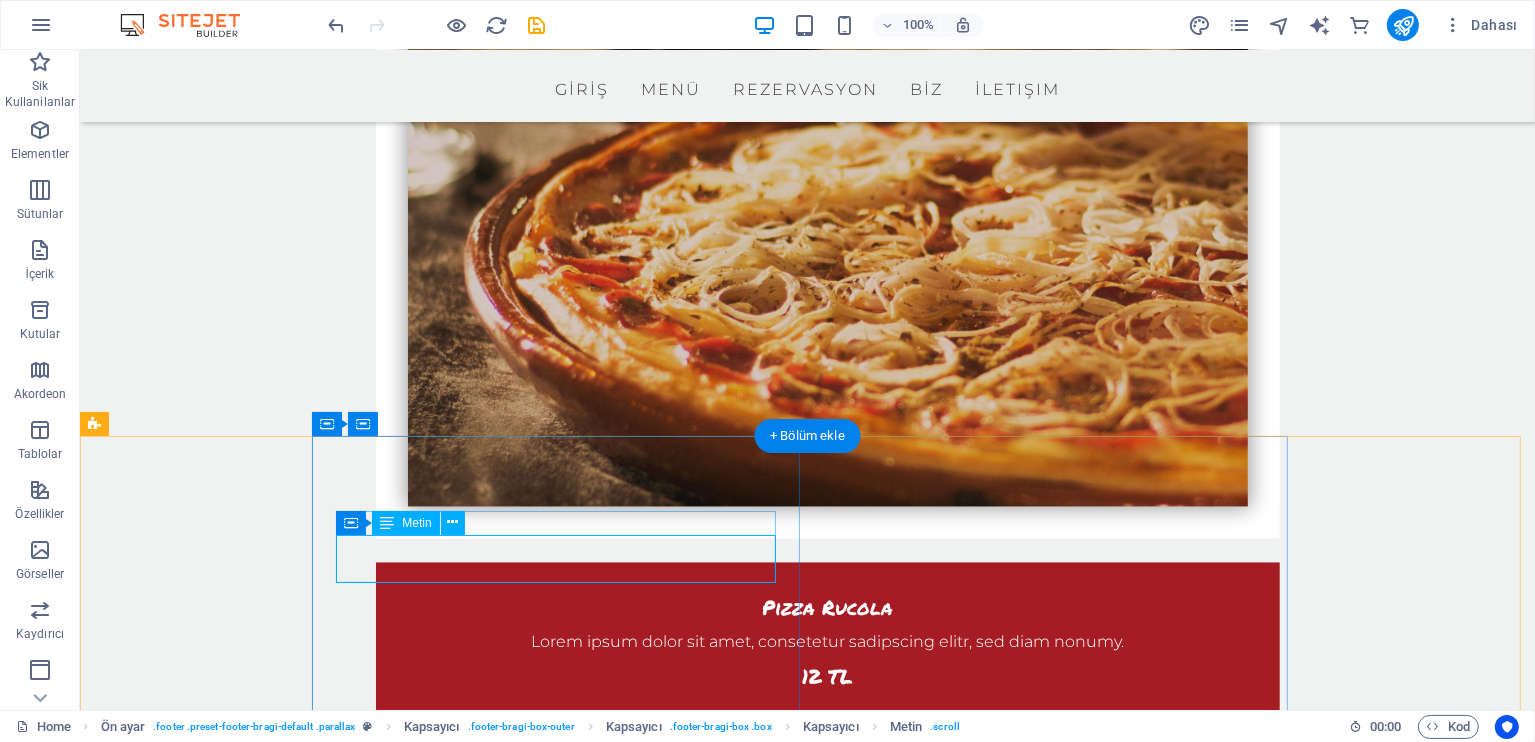 scroll, scrollTop: 3915, scrollLeft: 0, axis: vertical 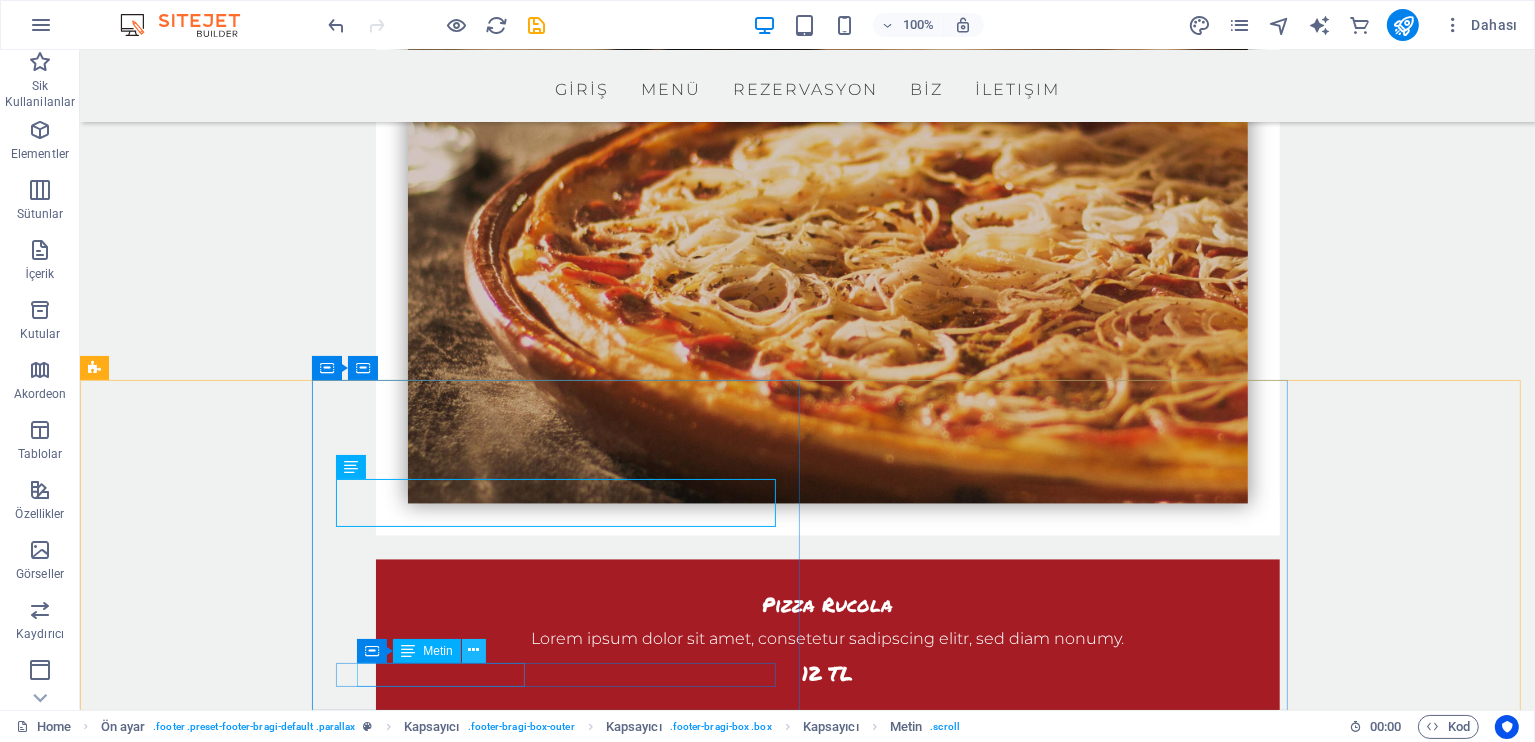 click at bounding box center (473, 650) 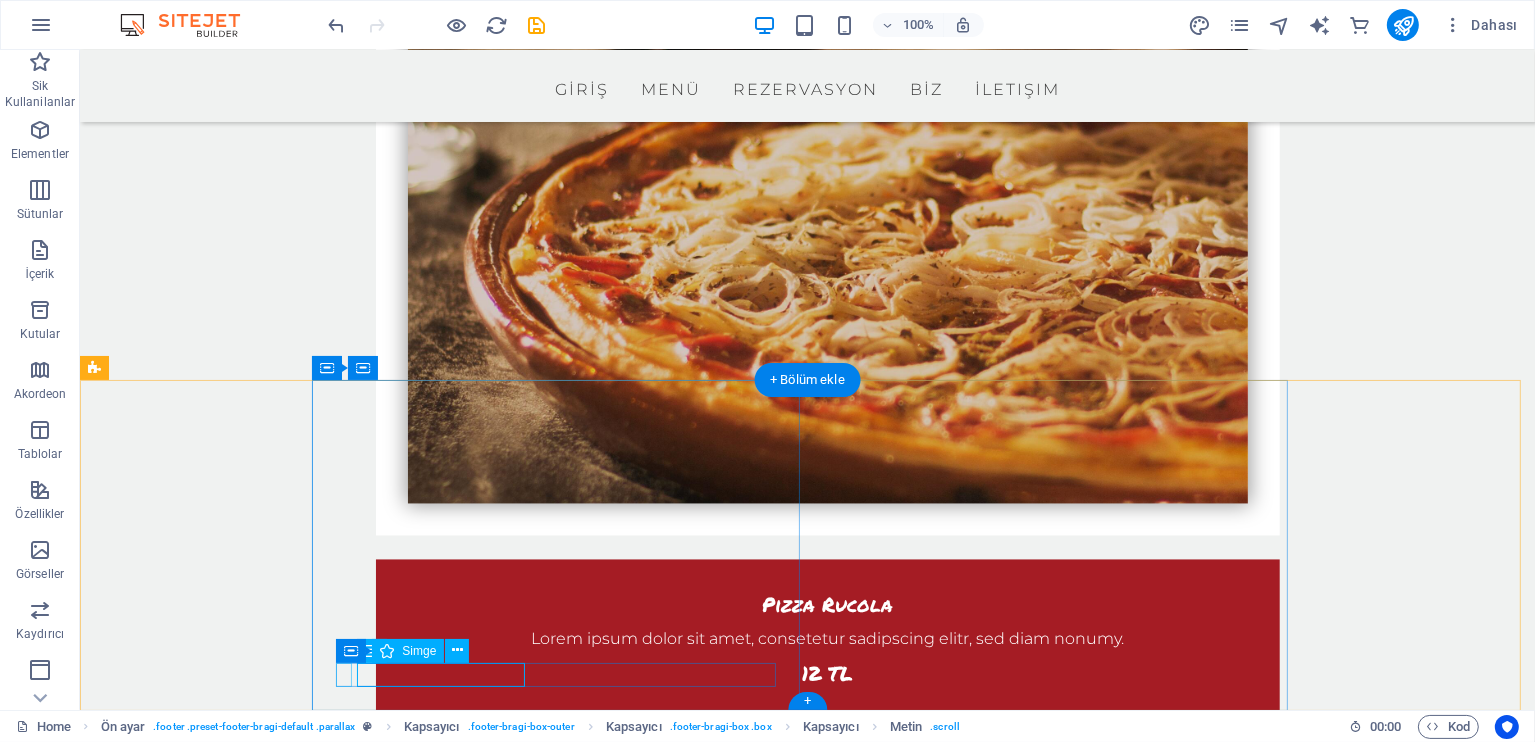 click at bounding box center [560, 4239] 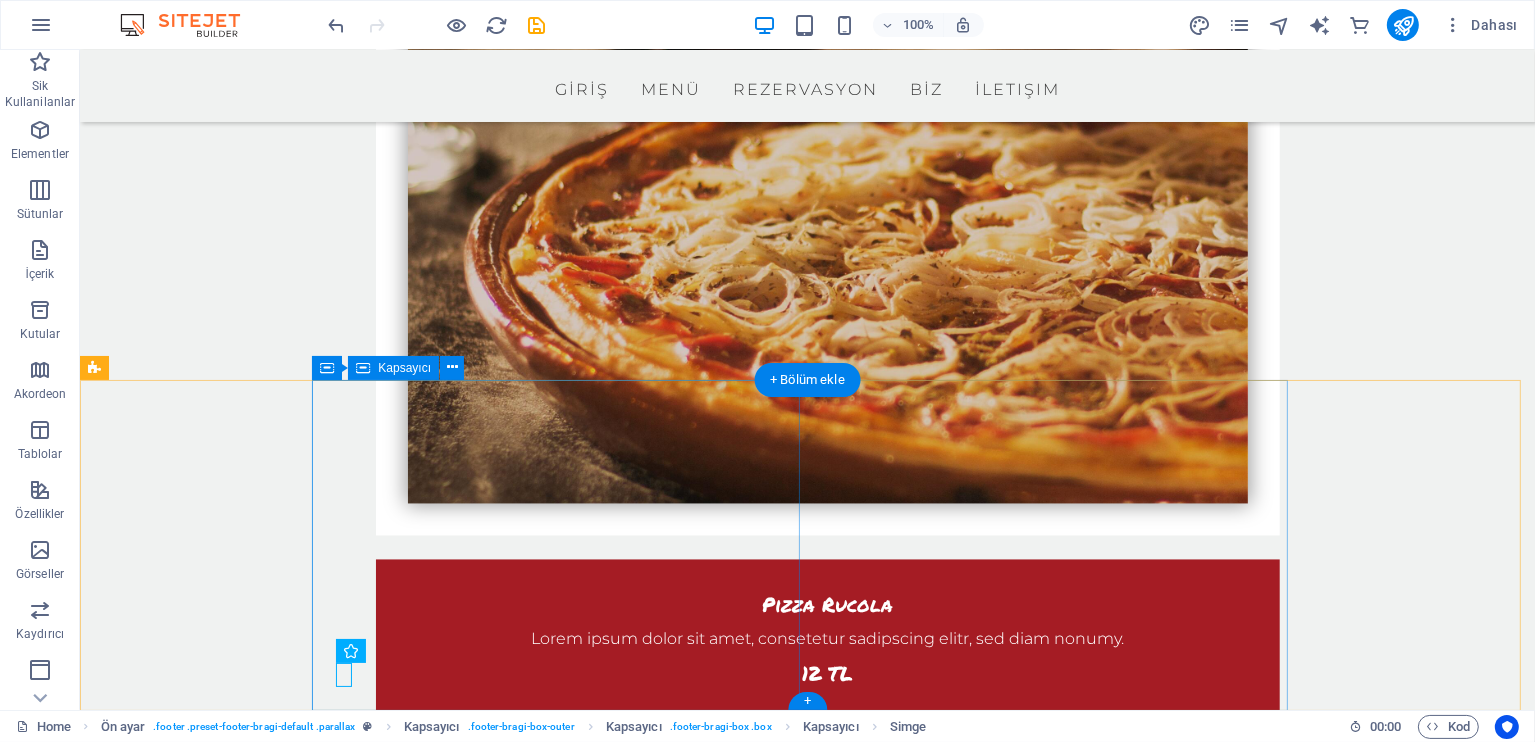 click on "İLETİŞİM Yukarı Mahalle, Otopark içi, Turgut Özal Cd. No : 2 / 5, 50240 Uçhisar/Merkez/Nevşehir   [PHONE] [PHONE] info@[EXAMPLE.COM].tr Legal Notice  |  Privacy" at bounding box center (563, 4097) 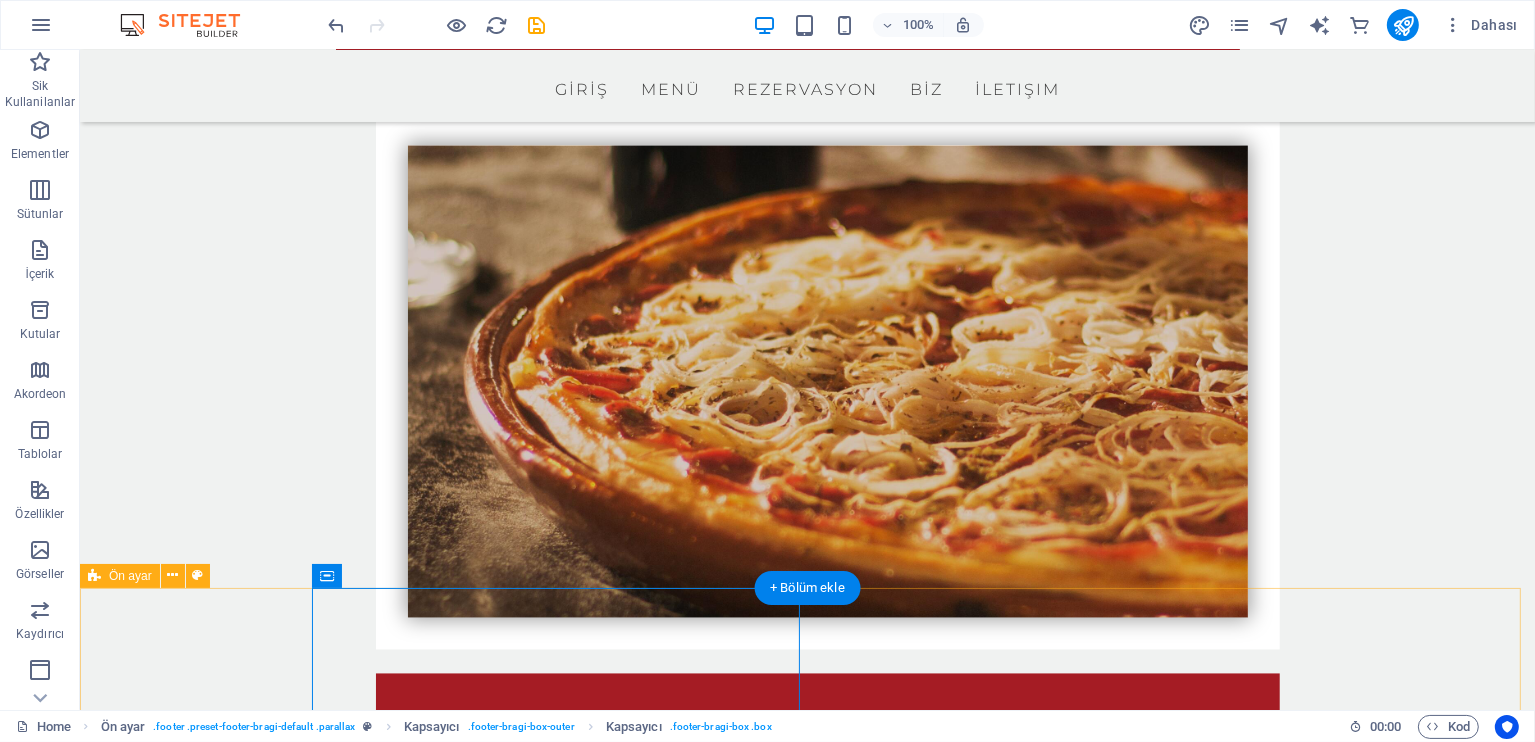 scroll, scrollTop: 3915, scrollLeft: 0, axis: vertical 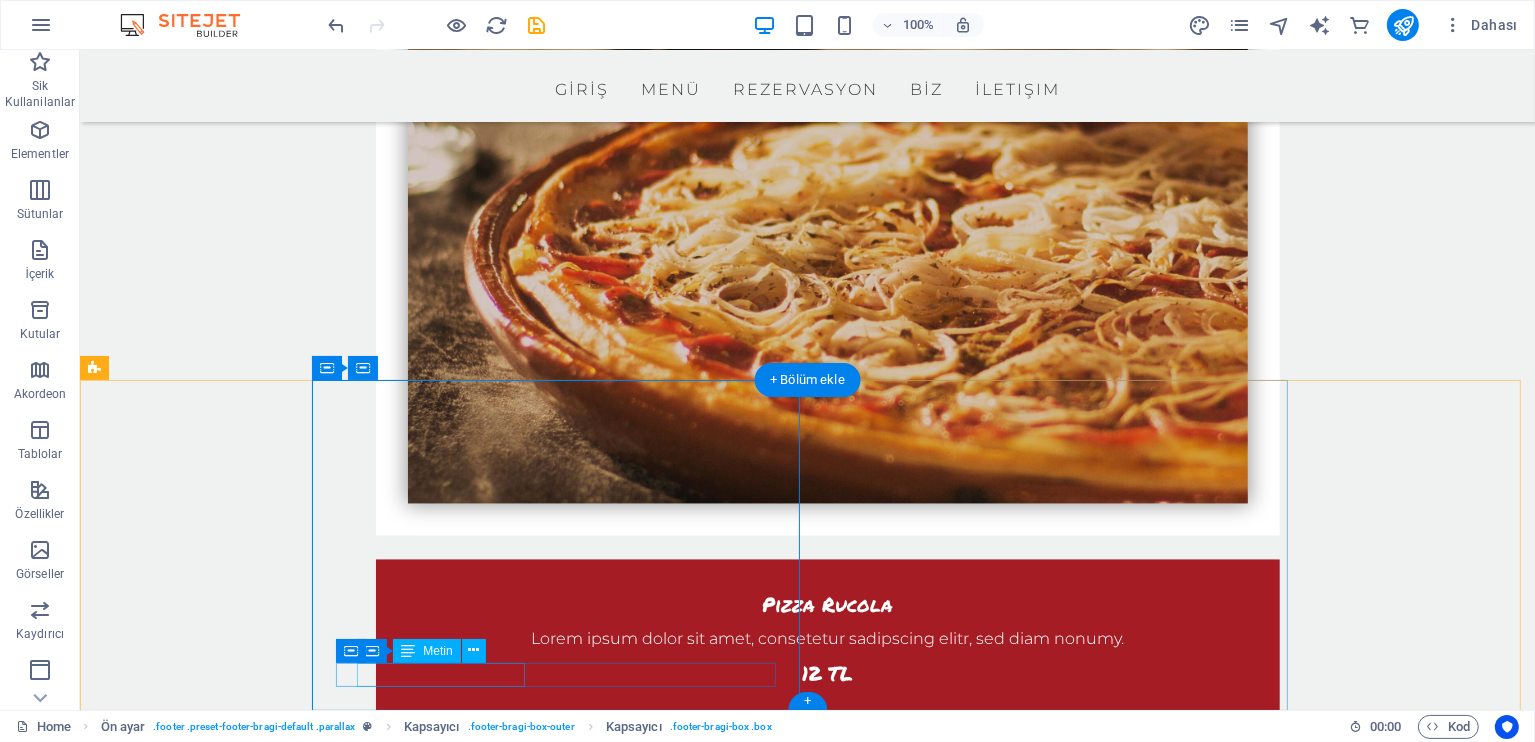 click on "Legal Notice  |  Privacy" at bounding box center [563, 4263] 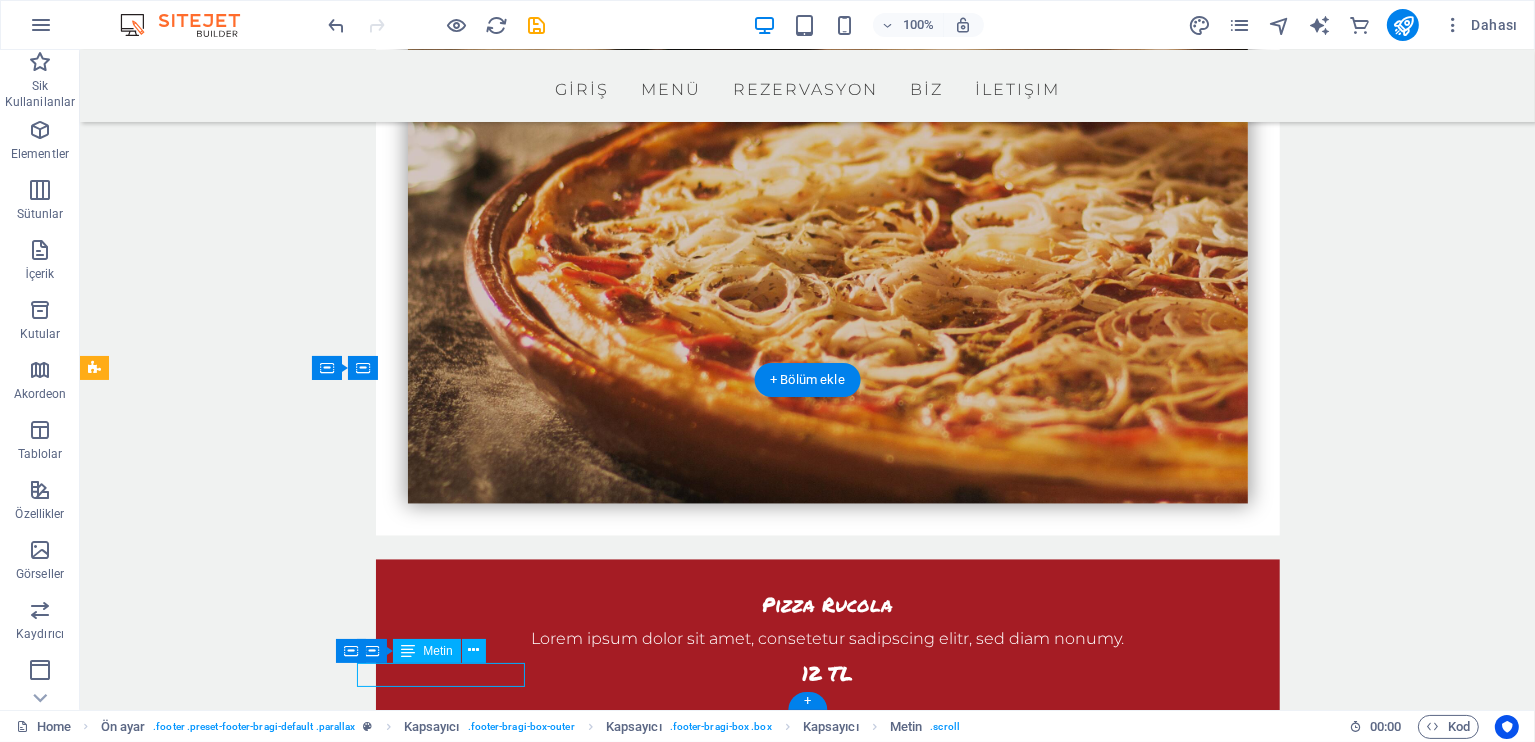 click on "Legal Notice  |  Privacy" at bounding box center (563, 4263) 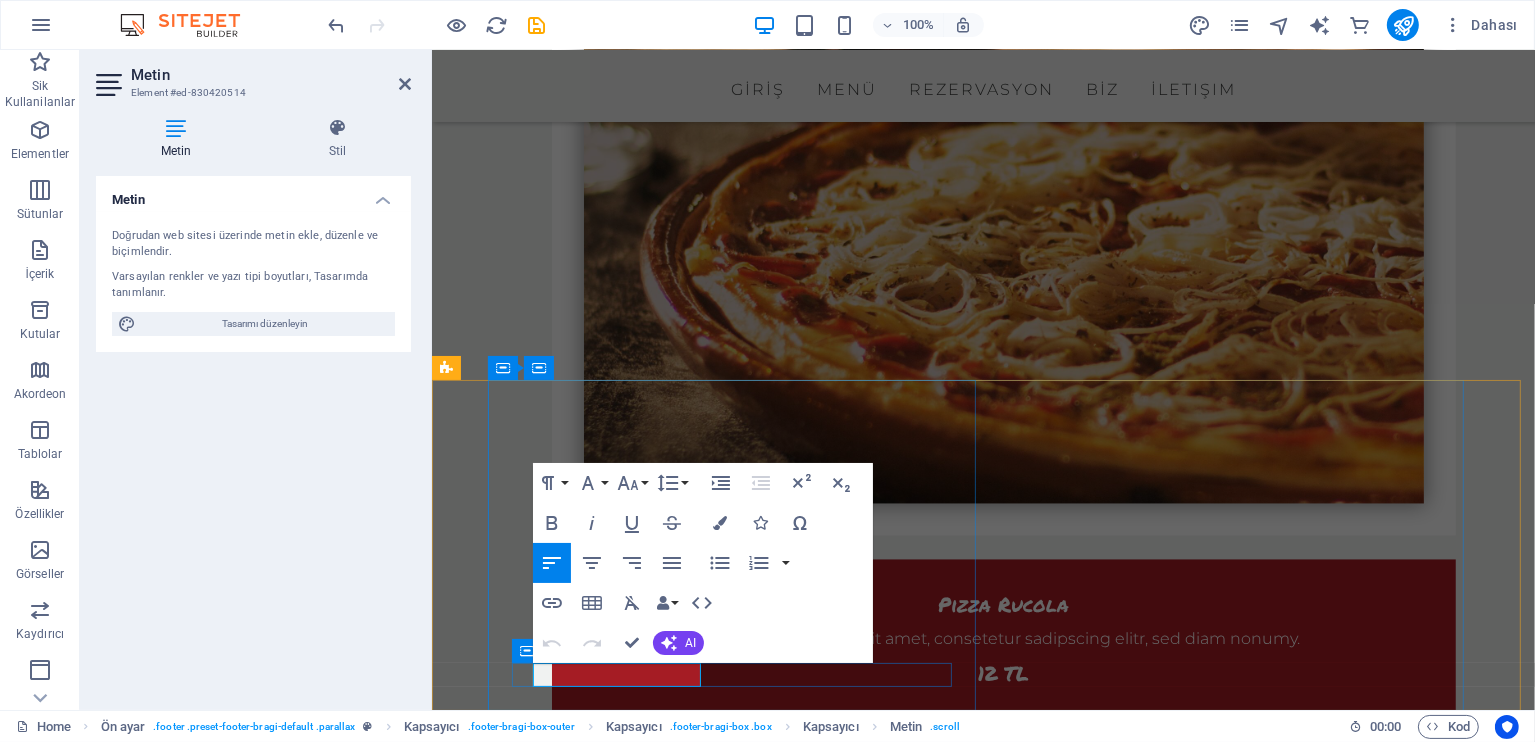 click on "Legal Notice" at bounding box center (568, 4262) 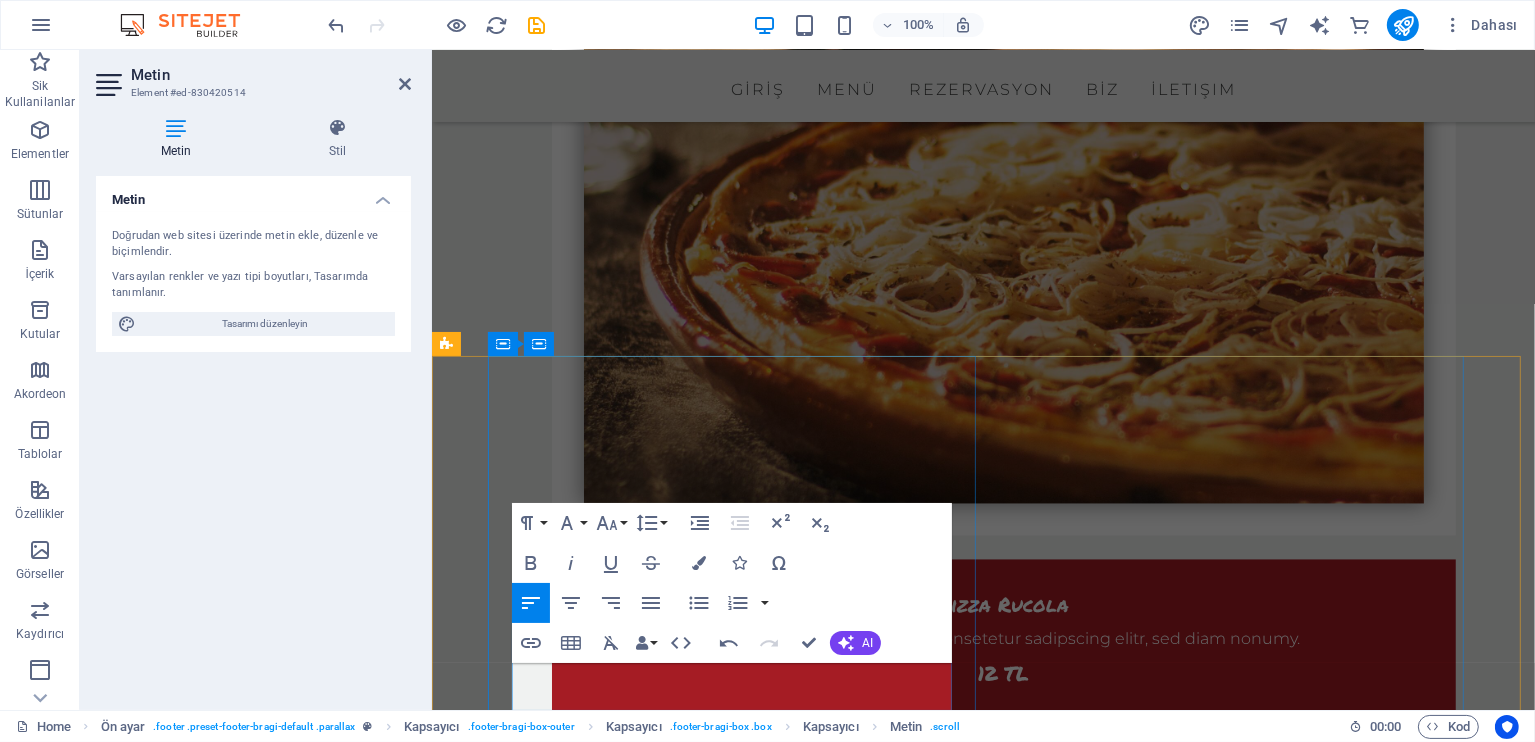 scroll, scrollTop: 3939, scrollLeft: 0, axis: vertical 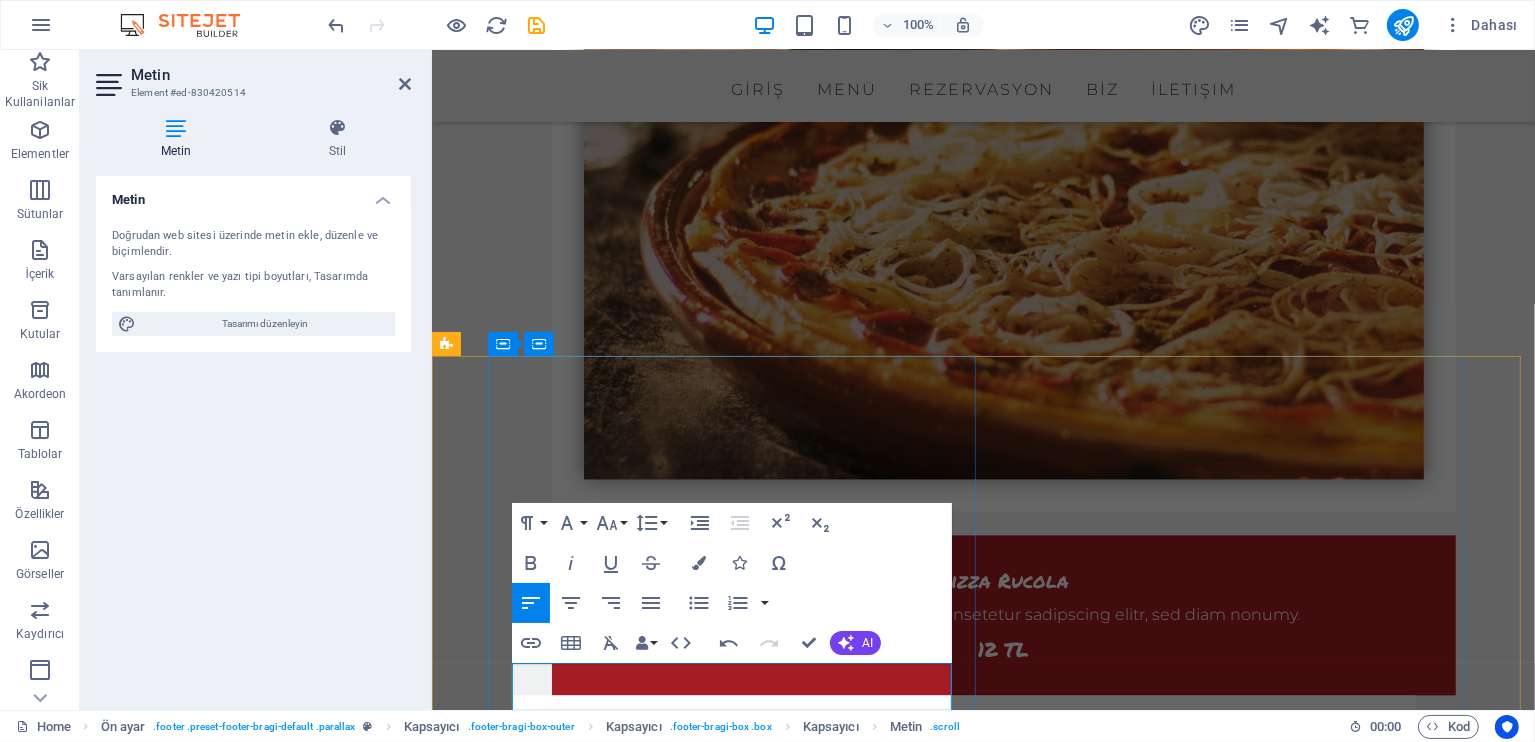 drag, startPoint x: 660, startPoint y: 675, endPoint x: 778, endPoint y: 678, distance: 118.03813 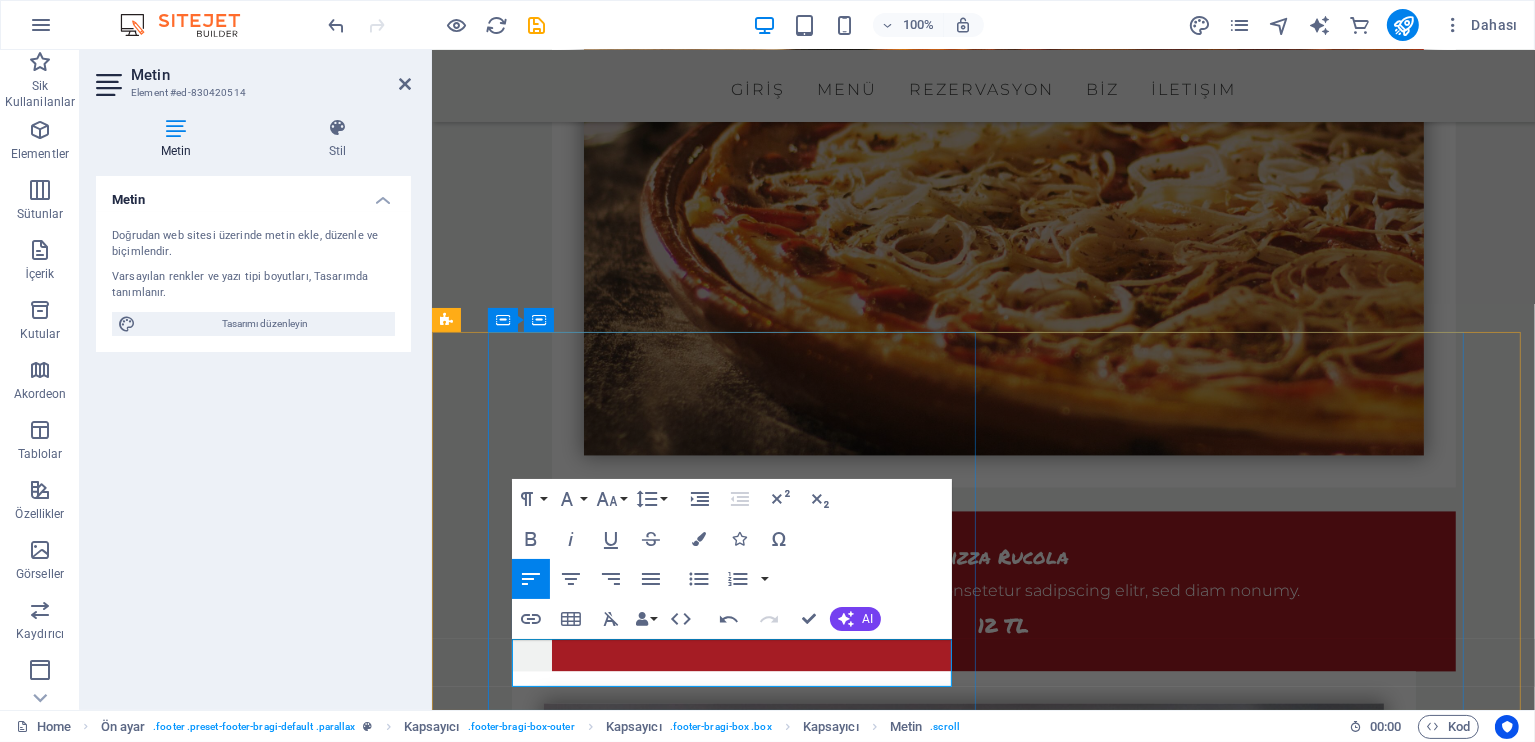 drag, startPoint x: 571, startPoint y: 704, endPoint x: 512, endPoint y: 661, distance: 73.00685 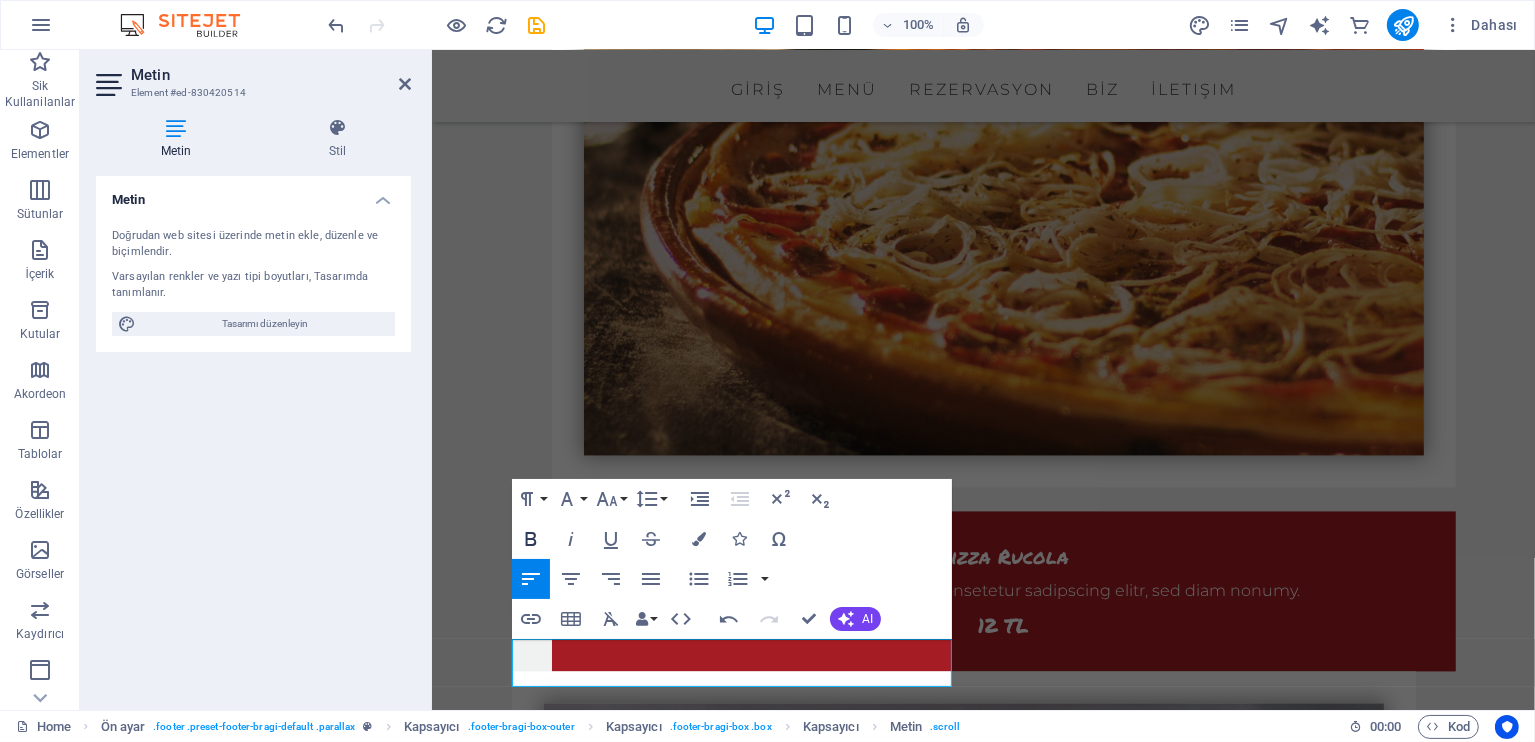 click 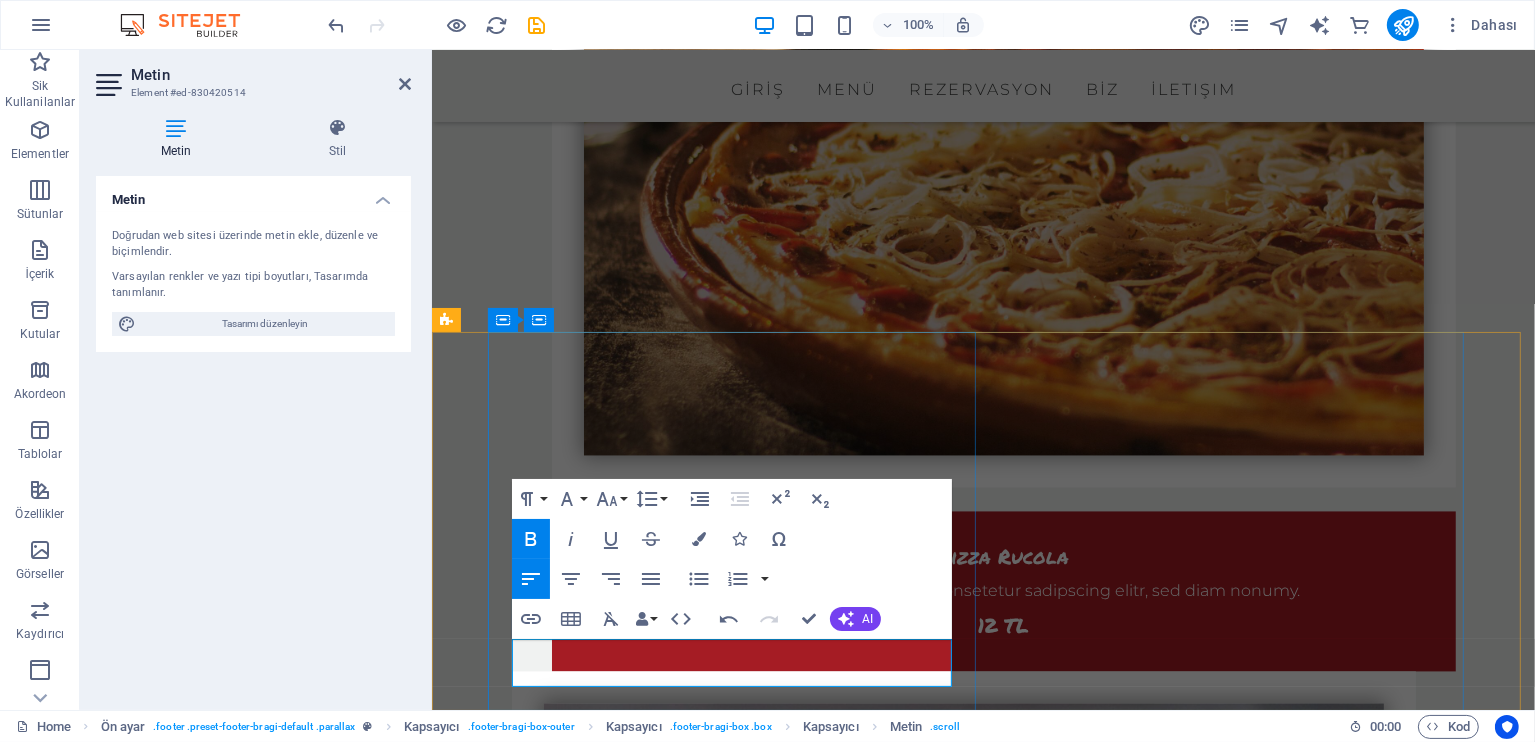 click on "Telif Hakkı © 2025 Local Restaurant. Tüm Hakları Saklıdır.  Bu web sitesi Lumerada.com ile oluşturuldu." at bounding box center (739, 4227) 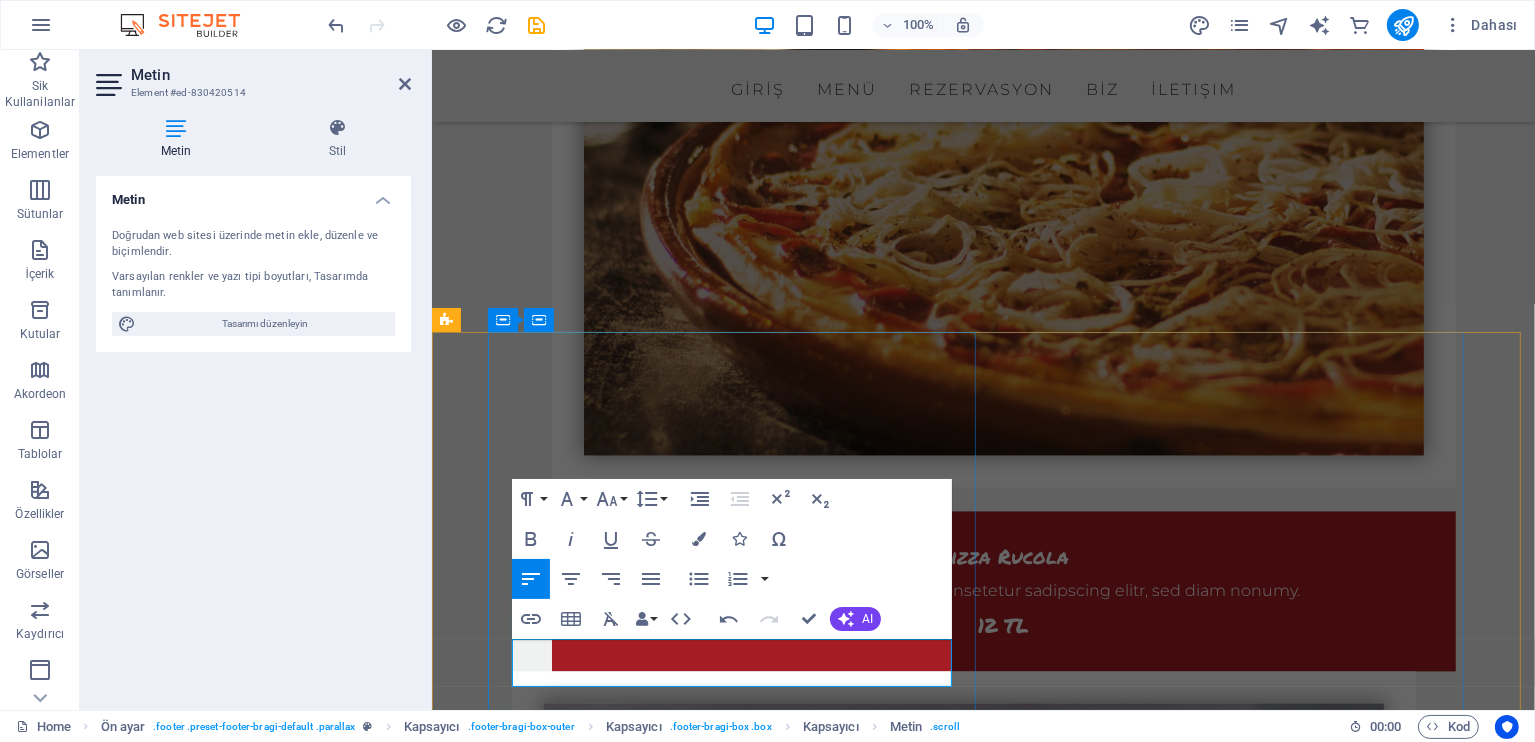 click on "Telif Hakkı © 2025 Local Restaurant. Tüm Hakları Saklıdır.  Bu web sitesi Lumerada.com ile oluşturuldu." at bounding box center [739, 4227] 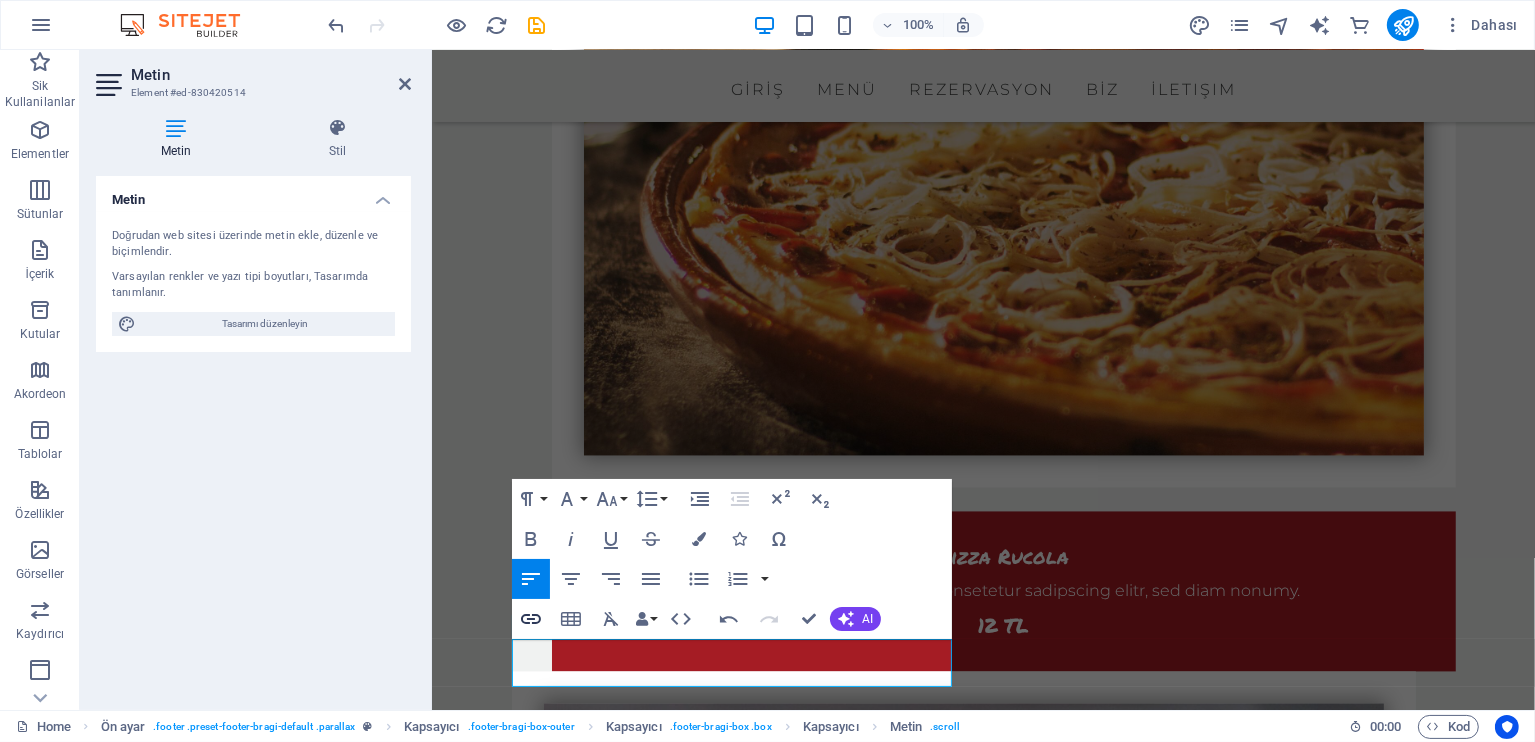 click 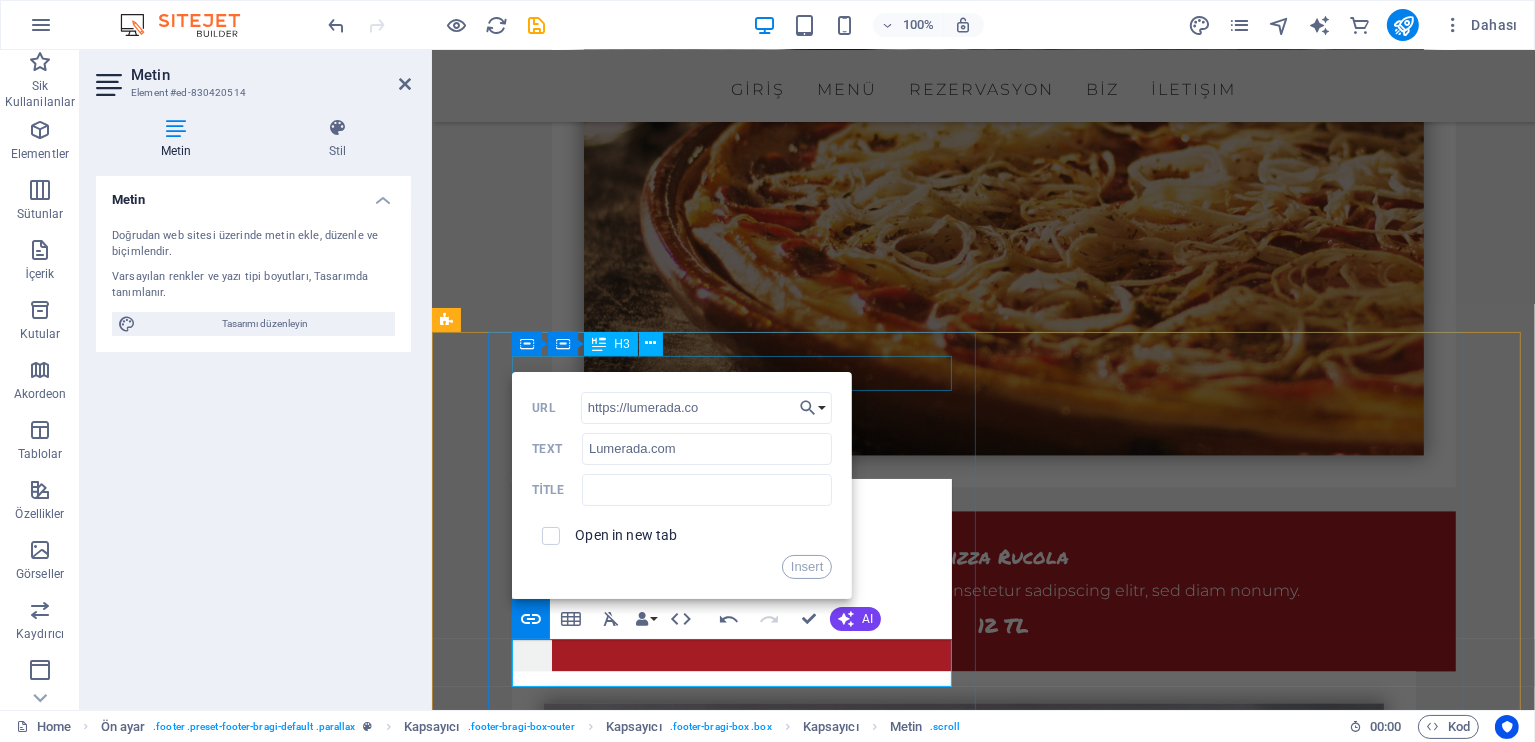 type on "https://lumerada.com" 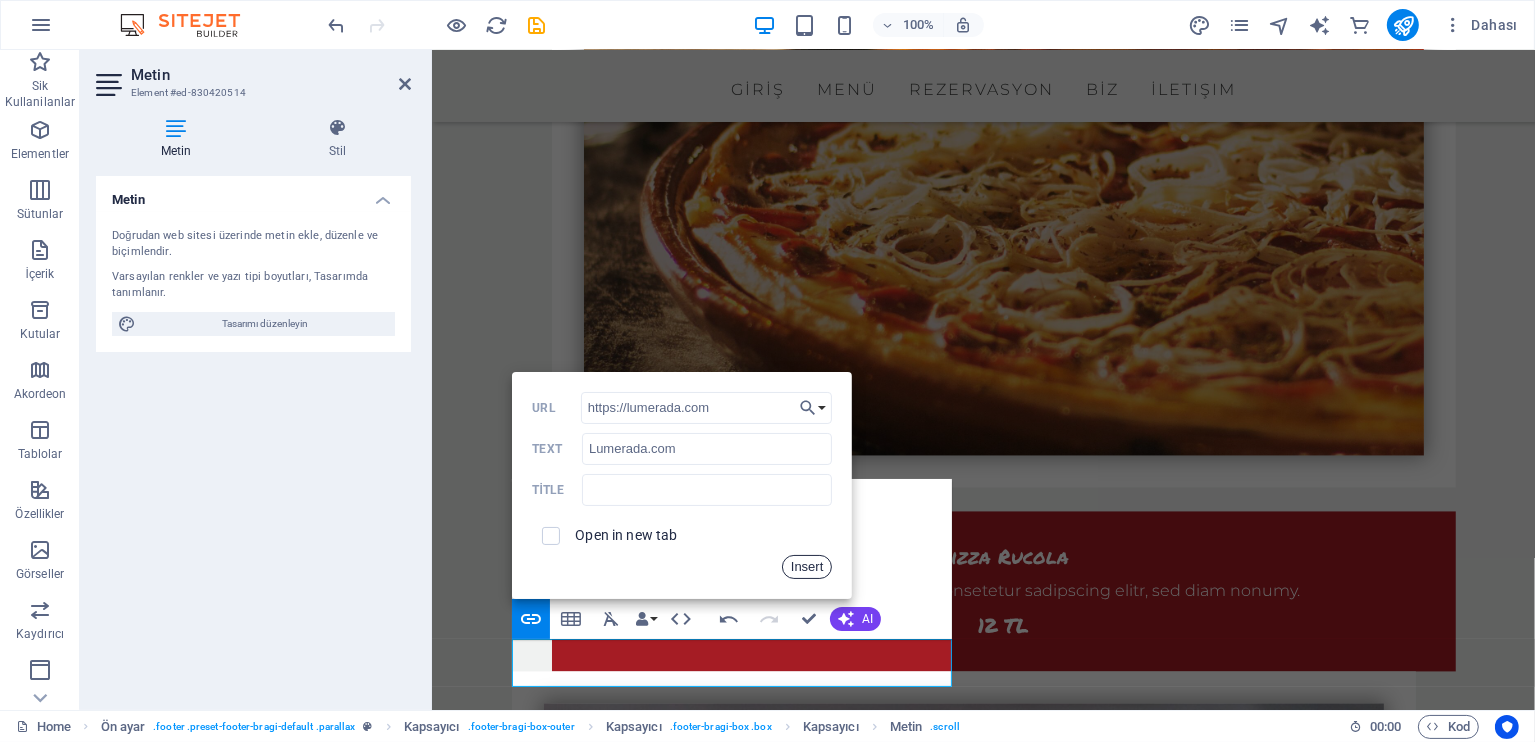 click on "Insert" at bounding box center [807, 567] 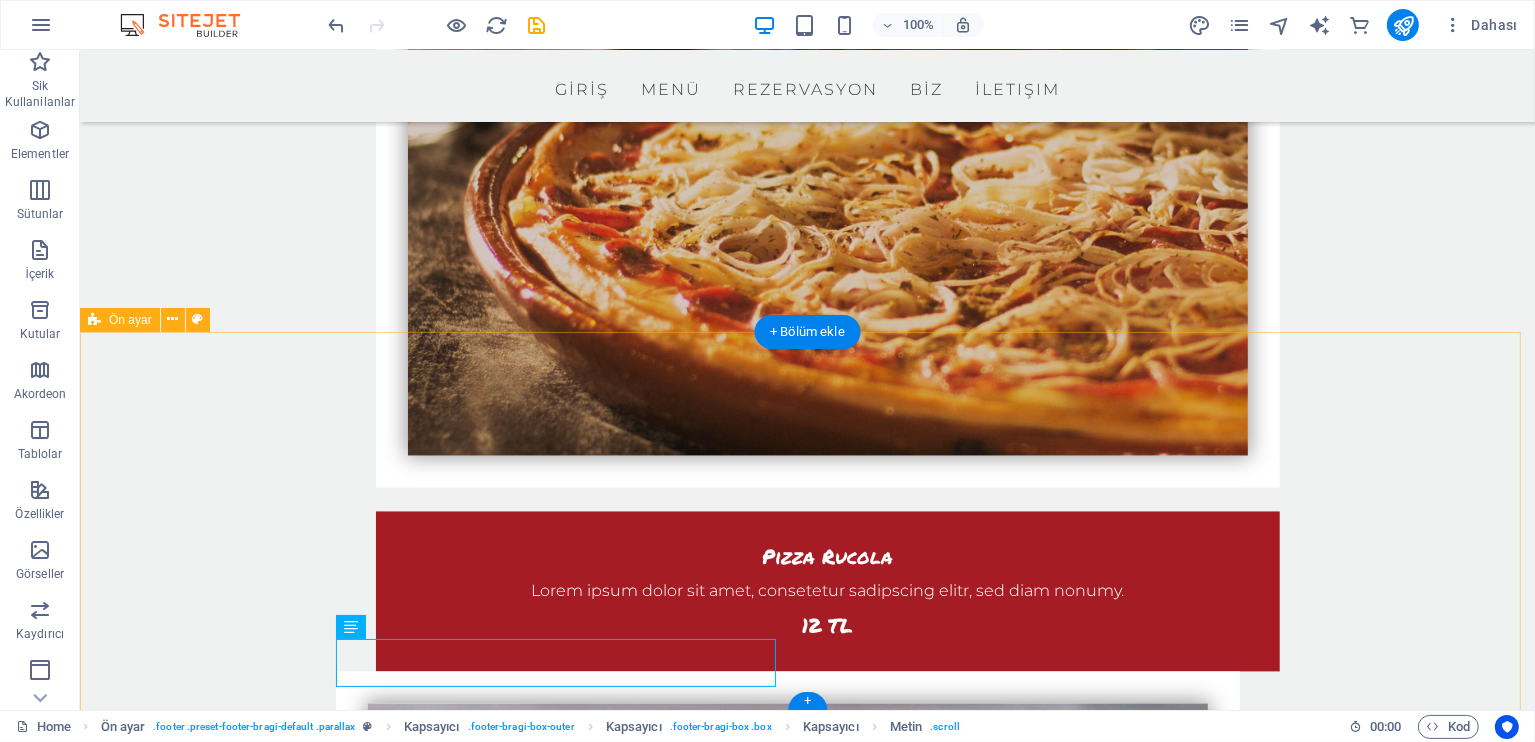click on "İLETİŞİM Yukarı Mahalle, Otopark içi, Turgut Özal Cd. No : 2 / 5, 50240 Uçhisar/Merkez/Nevşehir   [PHONE] [PHONE] info@[EXAMPLE.COM].tr Legal Notice  |  Privacy" at bounding box center (806, 4061) 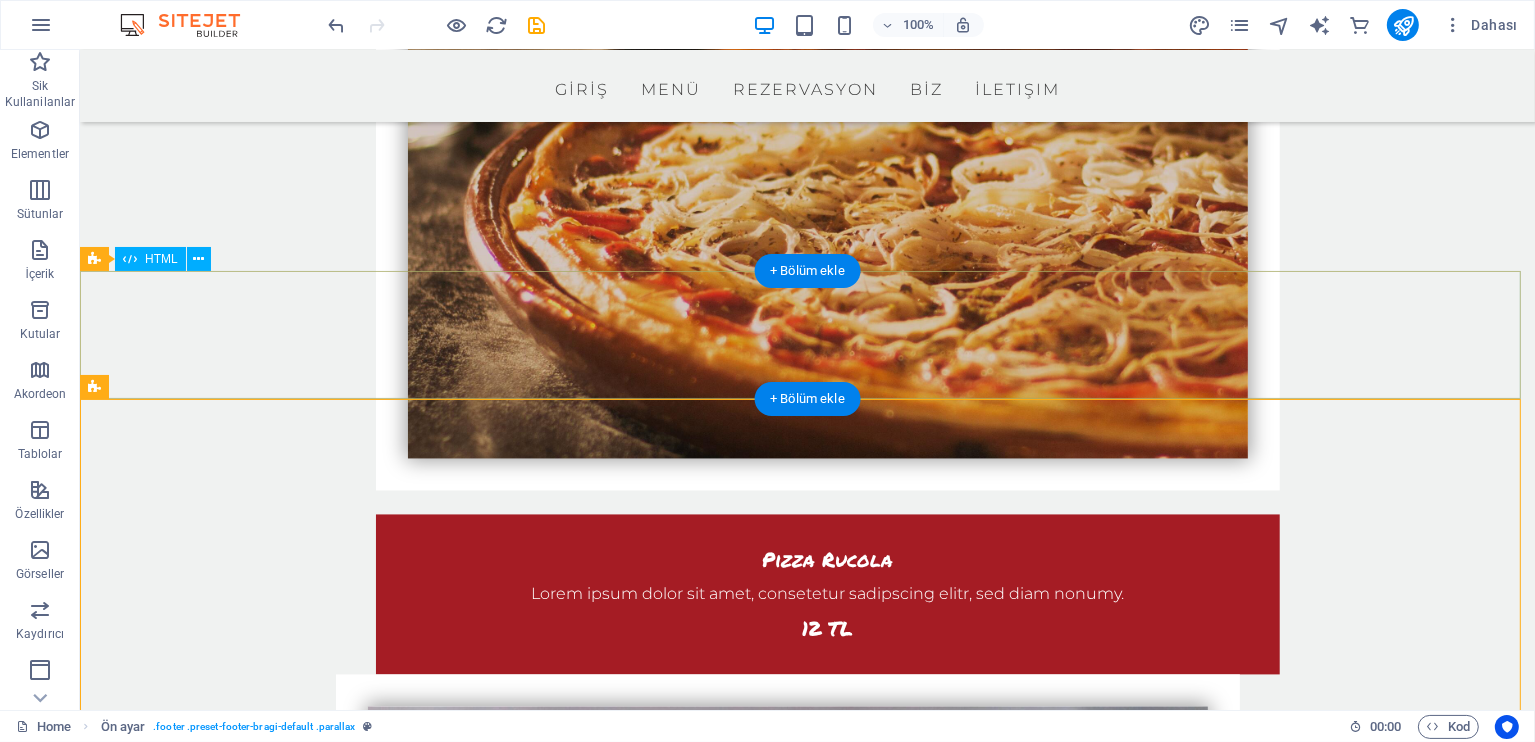 scroll, scrollTop: 3963, scrollLeft: 0, axis: vertical 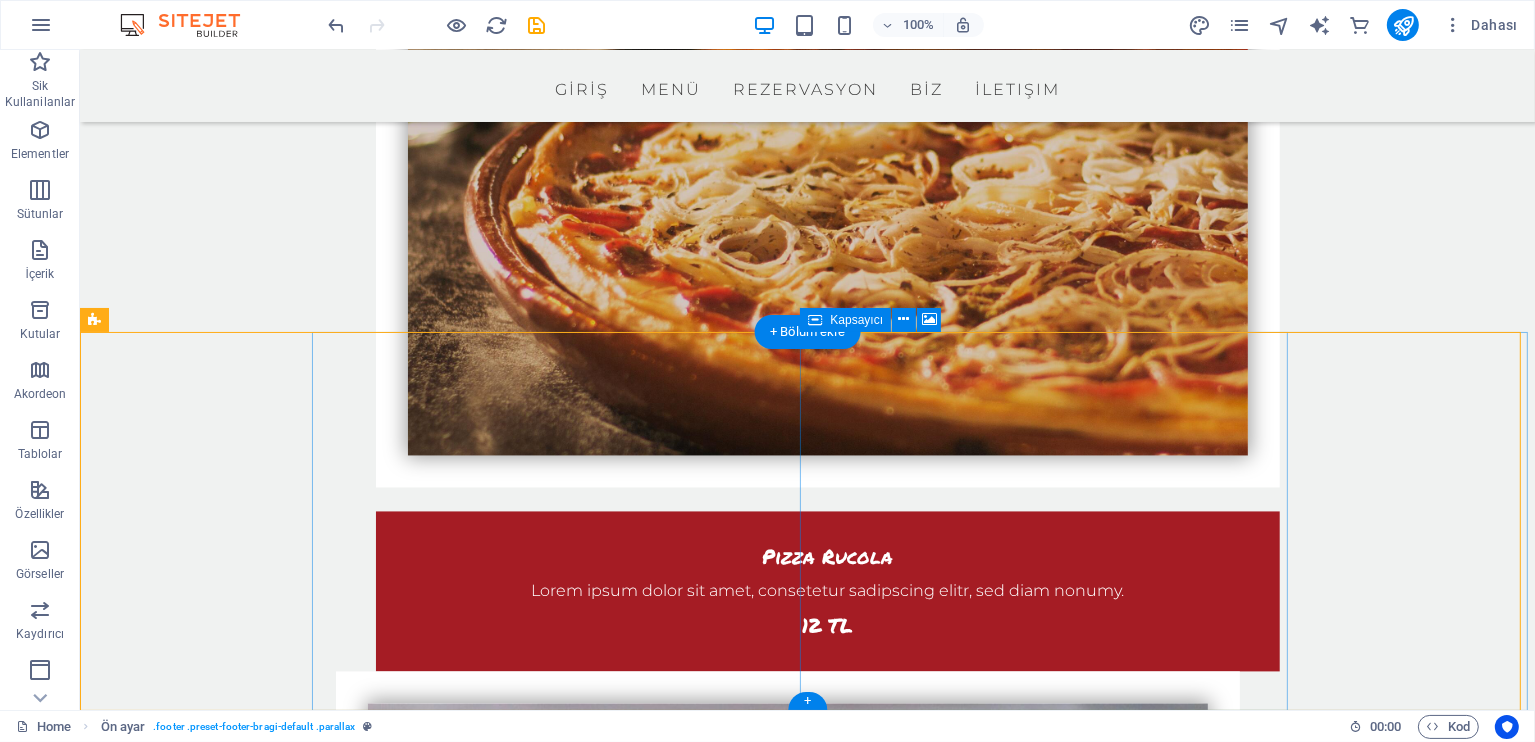 click on "İçeriği buraya bırak veya  Element ekle  Panoyu yapıştır" at bounding box center [1171, -3463] 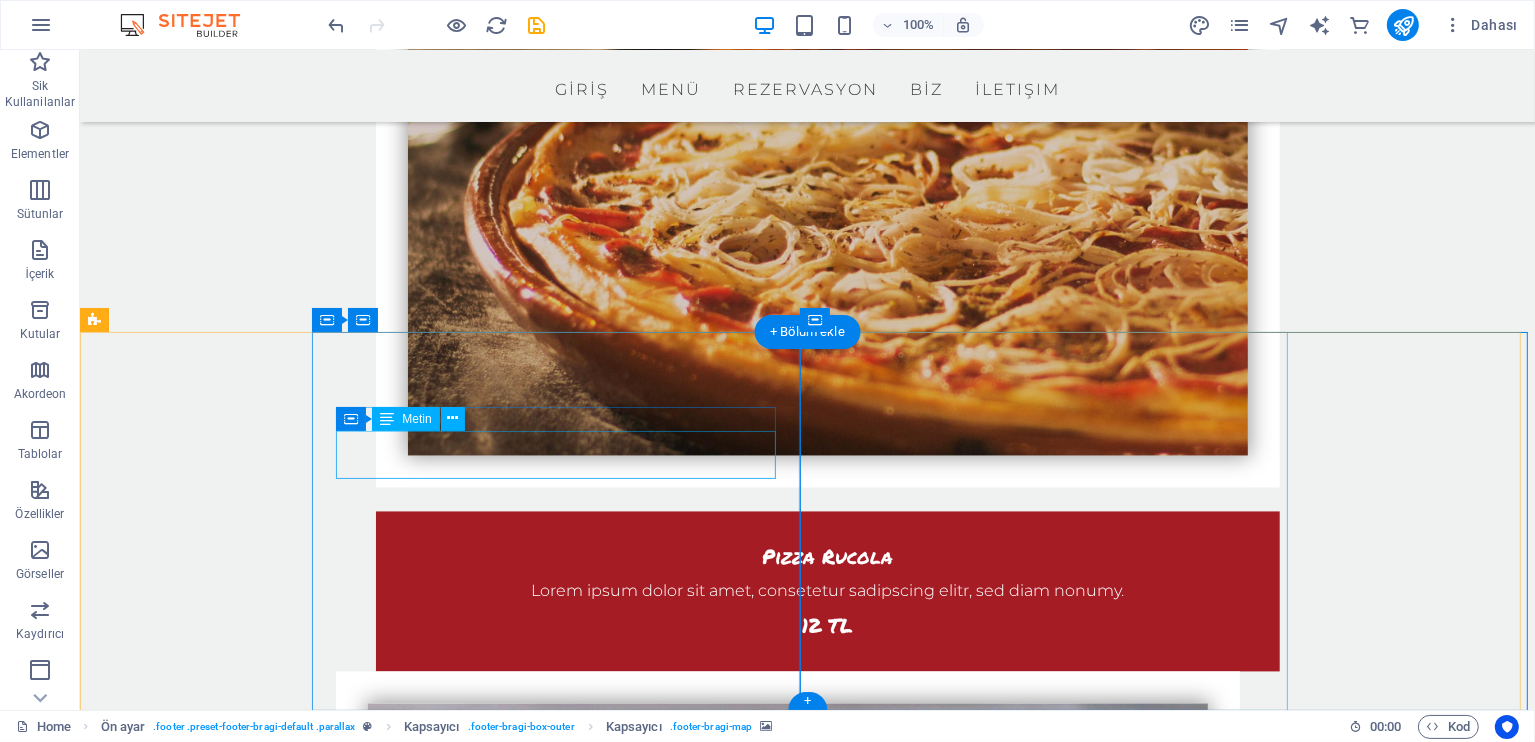 click on "Yukarı Mahalle, Otopark içi, Turgut Özal Cd. No : 2 / 5, 50240 Uçhisar/Merkez/Nevşehir" at bounding box center [546, 3970] 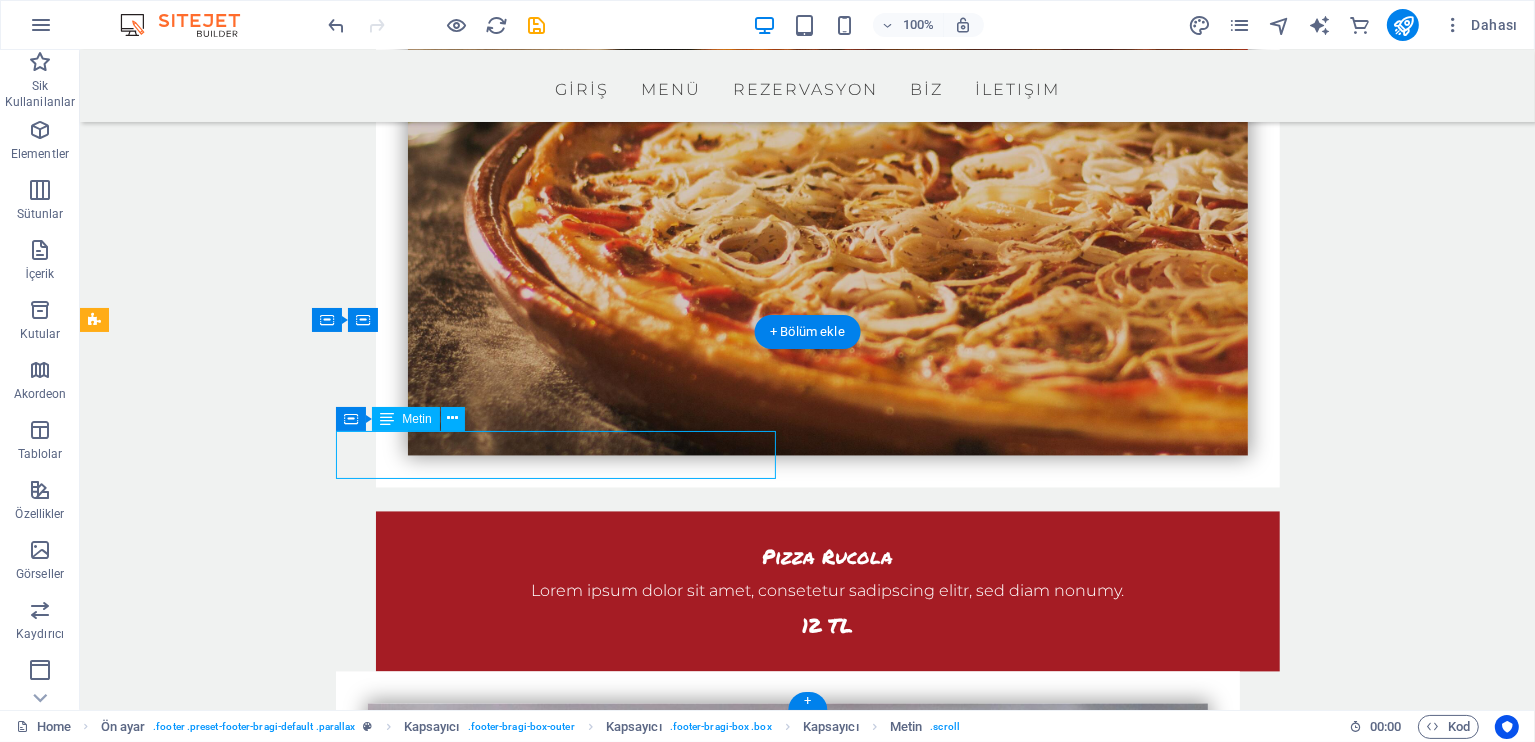 click on "Yukarı Mahalle, Otopark içi, Turgut Özal Cd. No : 2 / 5, 50240 Uçhisar/Merkez/Nevşehir" at bounding box center (546, 3970) 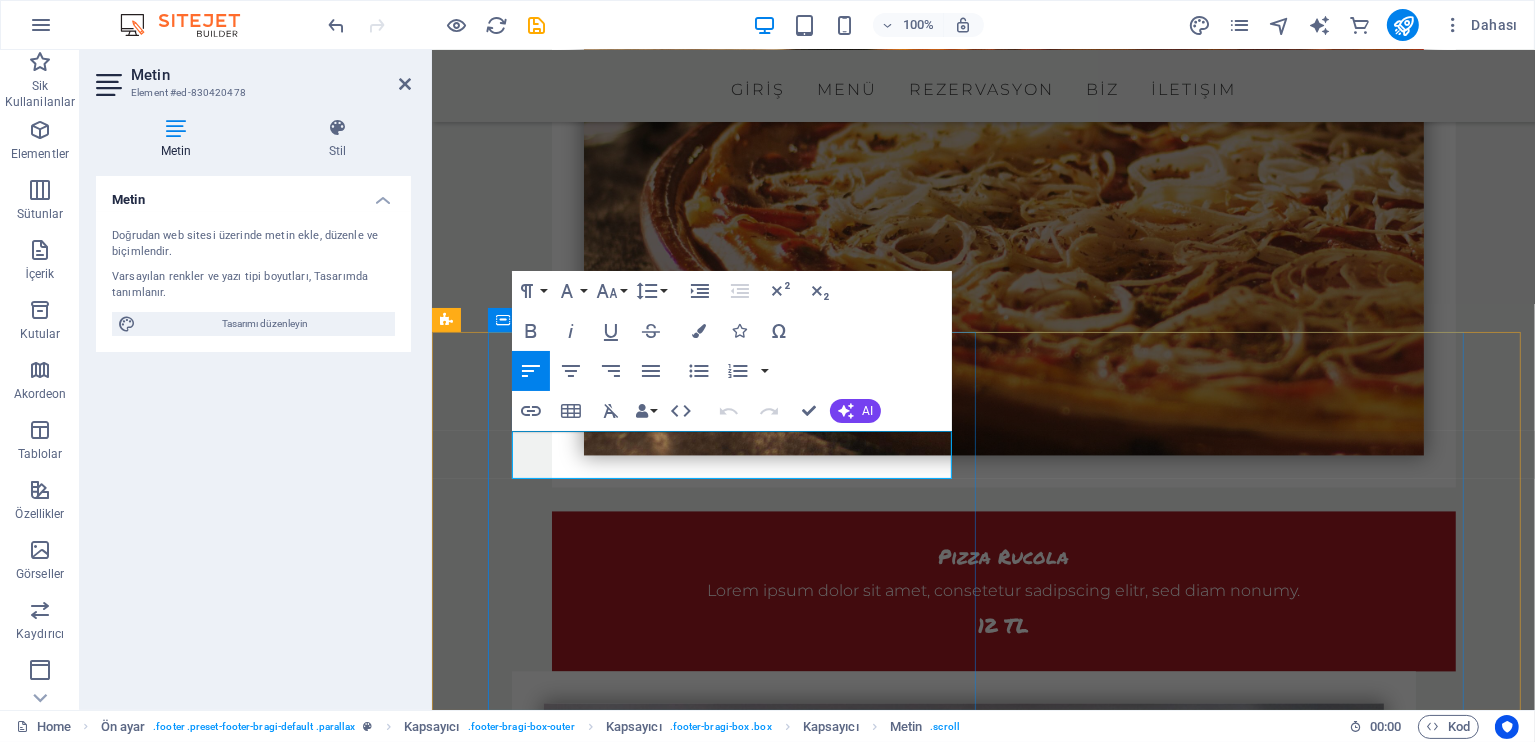 click on "Yukarı Mahalle, Otopark içi, Turgut Özal Cd. No : 2 / 5, 50240 Uçhisar/Merkez/Nevşehir" at bounding box center (722, 3970) 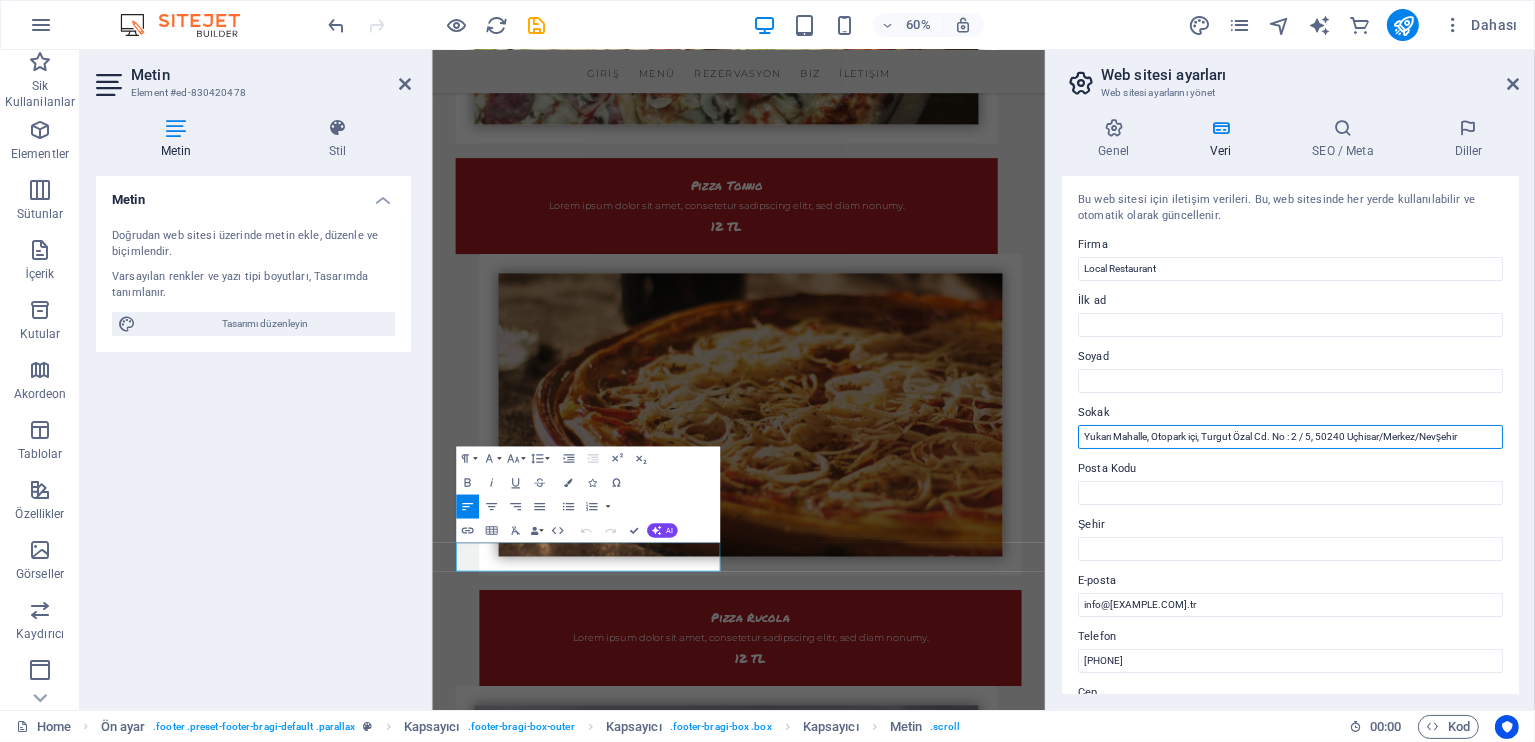 click on "Yukarı Mahalle, Otopark içi, Turgut Özal Cd. No : 2 / 5, 50240 Uçhisar/Merkez/Nevşehir" at bounding box center [1290, 437] 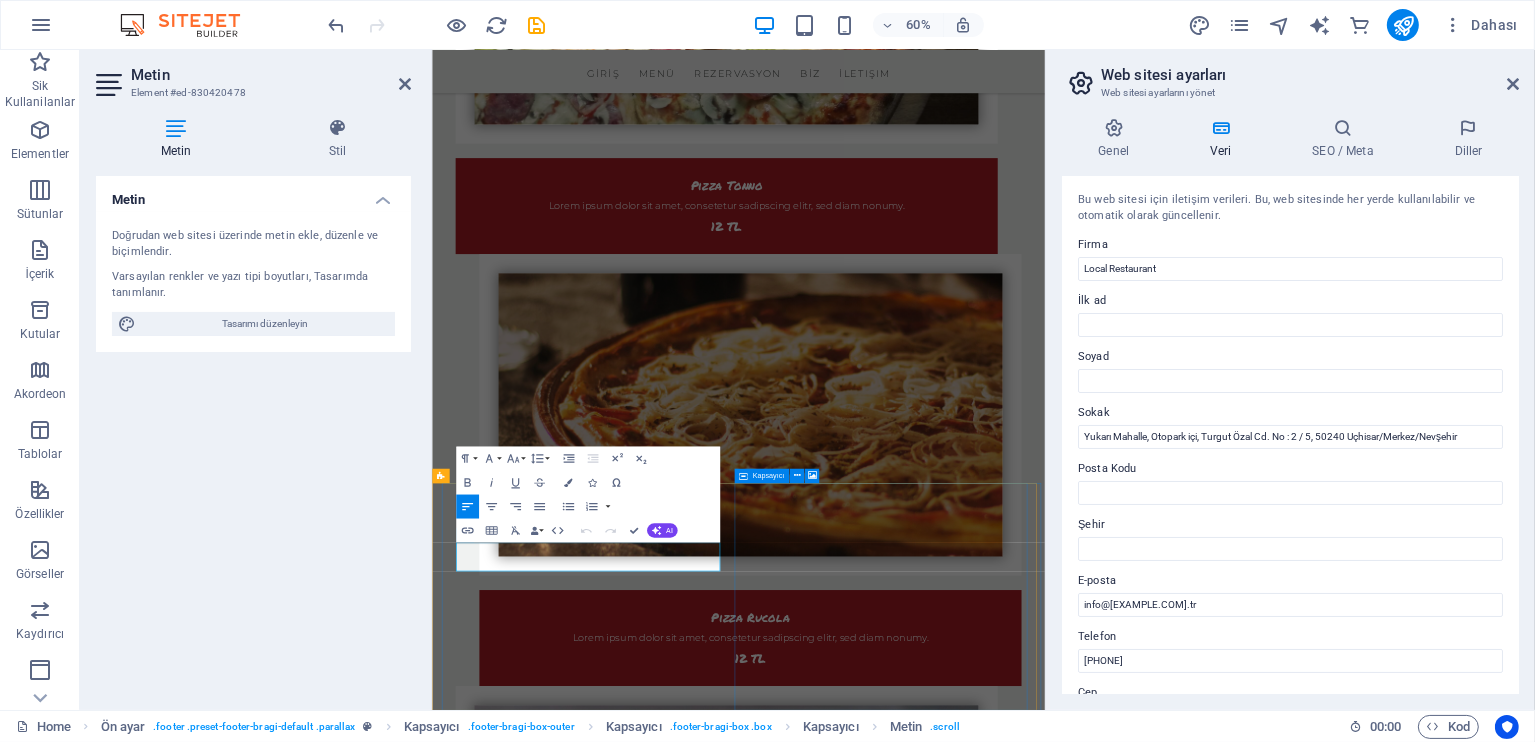 click on "İçeriği buraya bırak veya  Element ekle  Panoyu yapıştır" at bounding box center [1197, -3023] 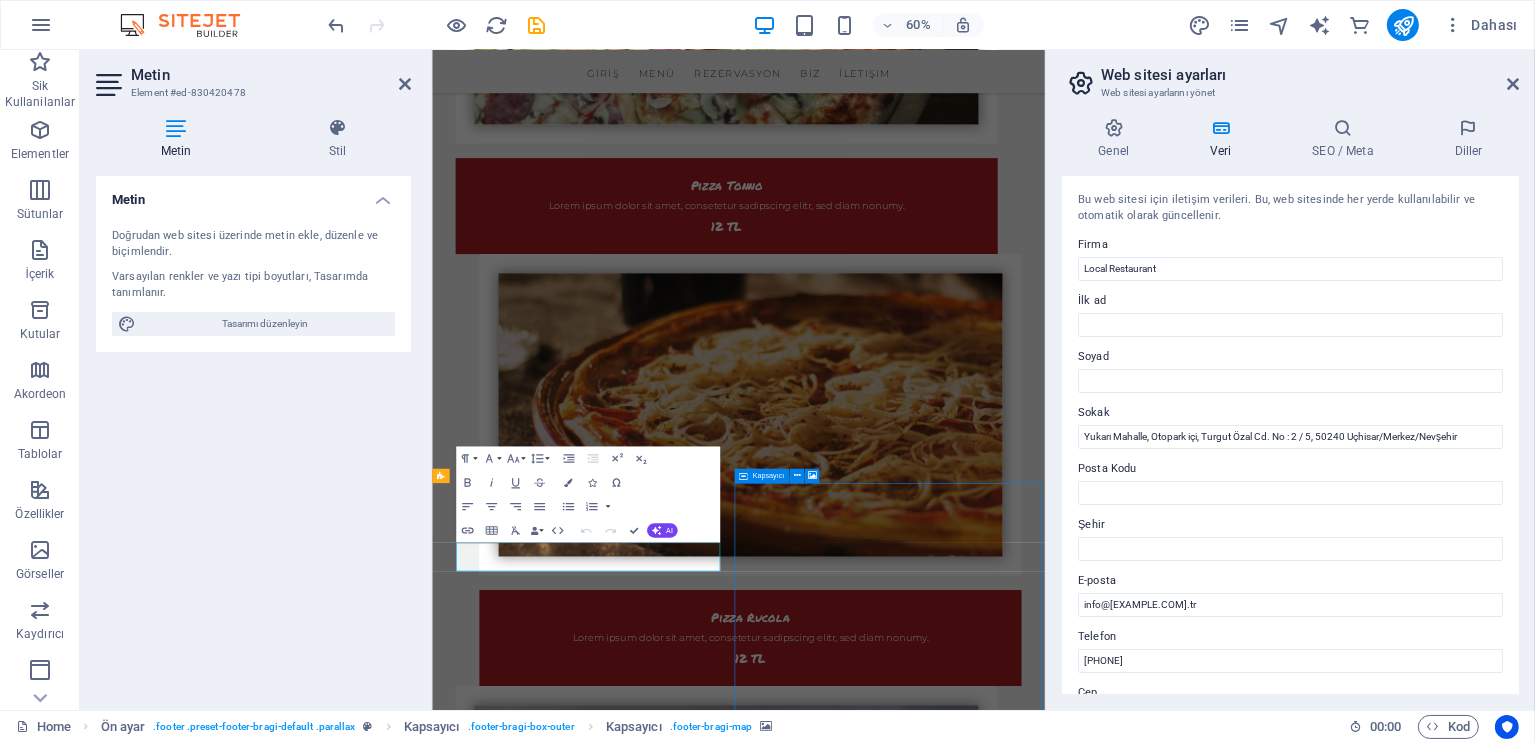 scroll, scrollTop: 3928, scrollLeft: 0, axis: vertical 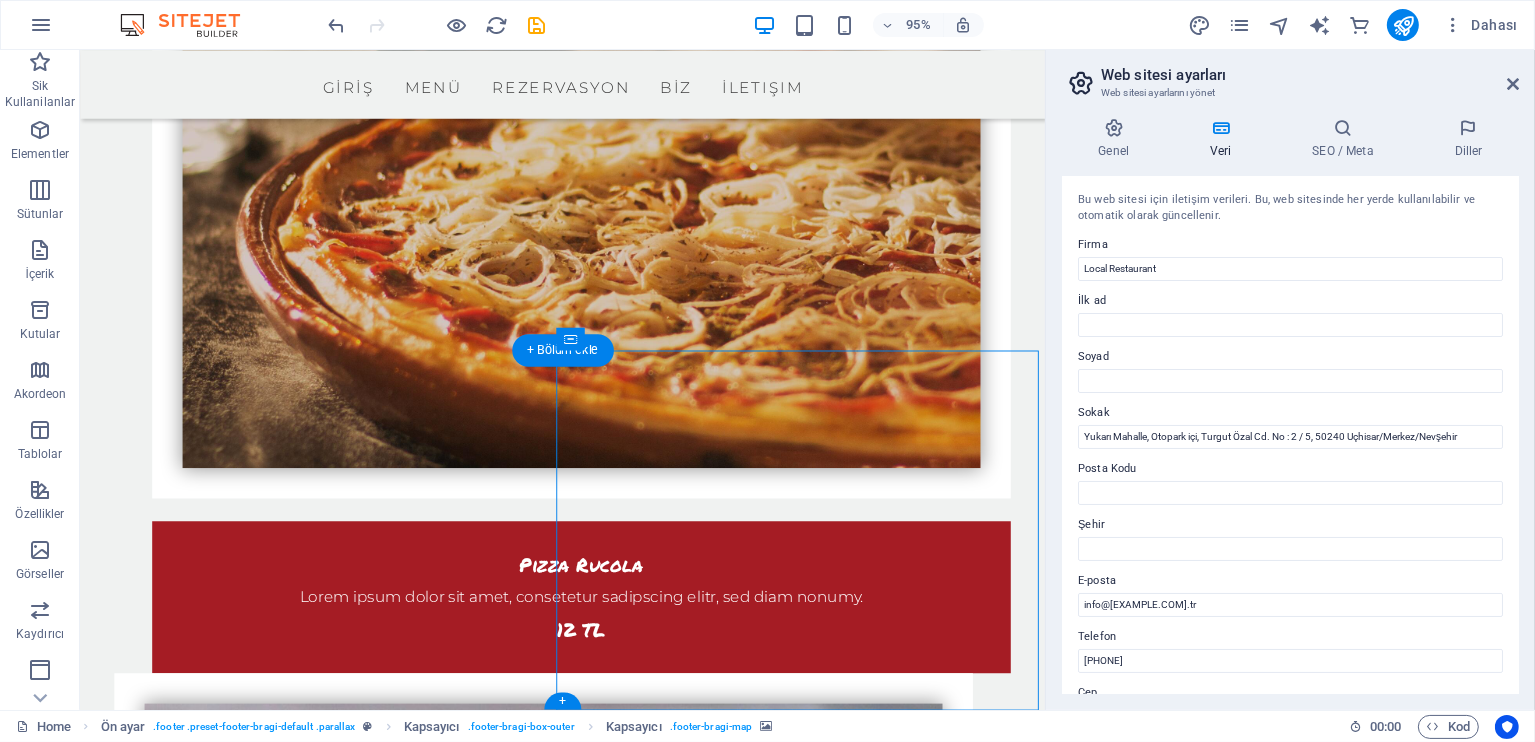 click on "← Sola git → Sağa git ↑ Yukarı git ↓ Aşağı git + Yakınlaştır - Uzaklaştır Home %75 sola git End %75 sağa git Page Up %75 yukarı git Page Down %75 aşağı git Harita Arazi Uydu Etiketler Klavye kısayolları Harita Verileri Harita verileri ©2025 Google Harita verileri ©2025 Google 1 km  Metrik ve emperyal birimler arasında geçiş yapmak için tıklayın Şartlar Harita hatası bildirin" at bounding box center (841, -3689) 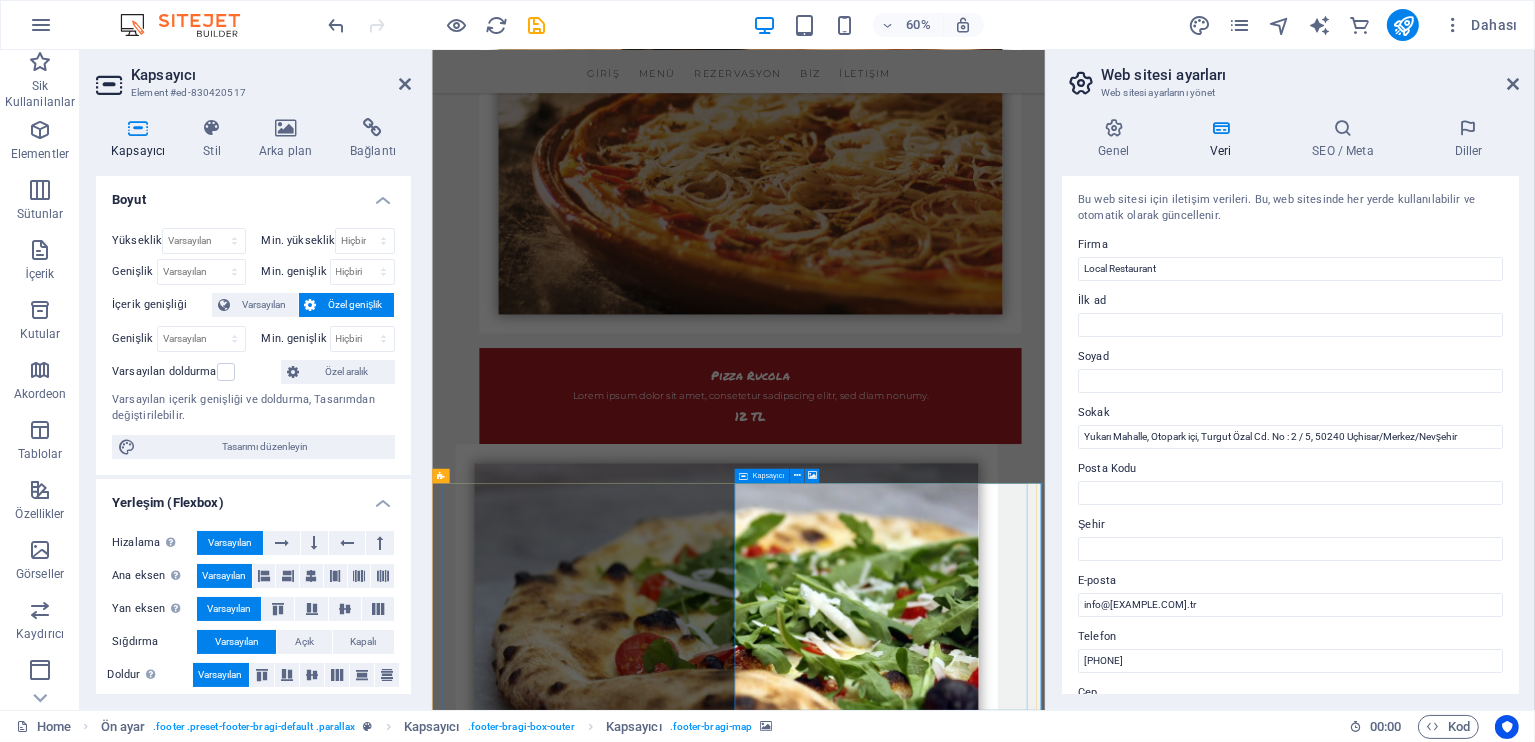scroll, scrollTop: 3523, scrollLeft: 0, axis: vertical 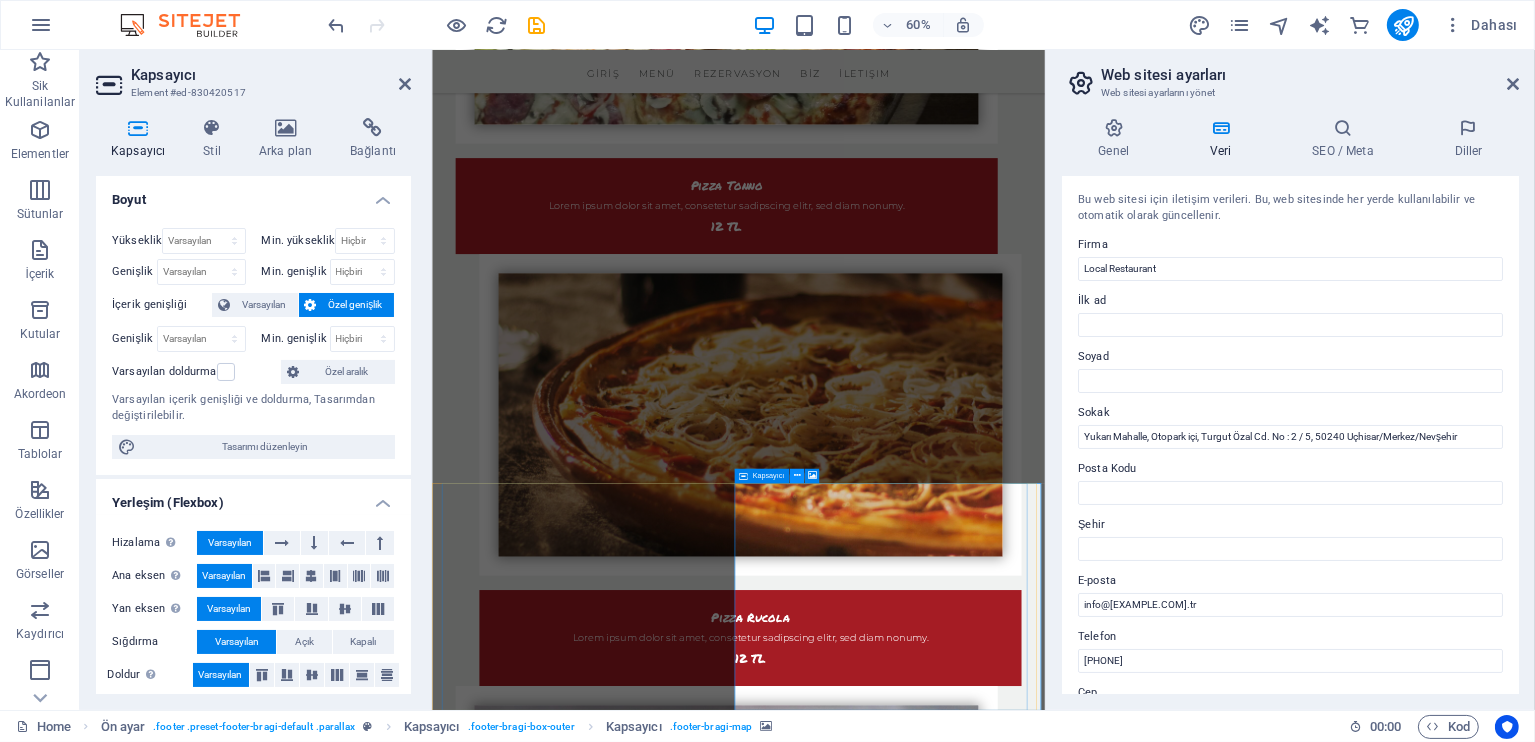 click at bounding box center [796, 476] 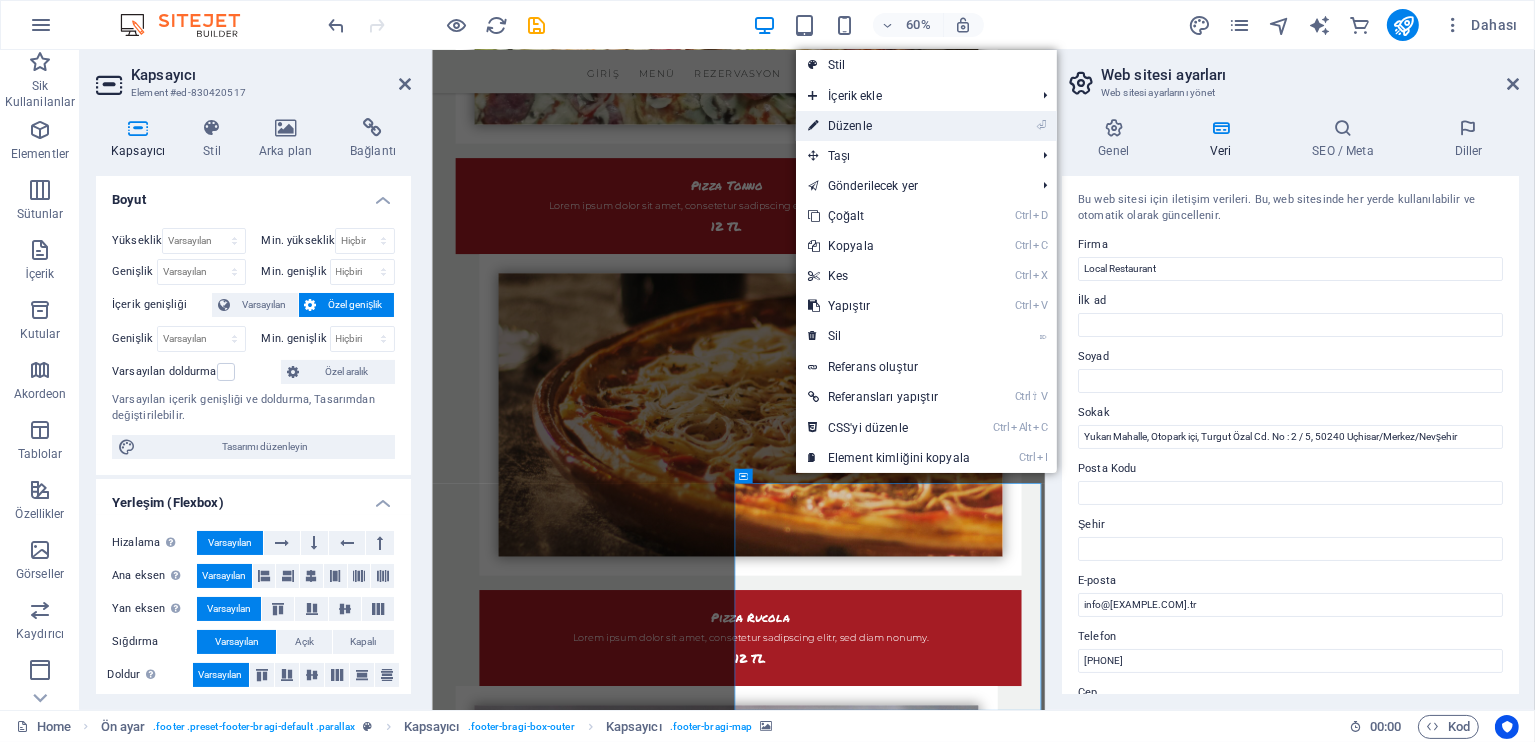 click on "⏎  Düzenle" at bounding box center [889, 126] 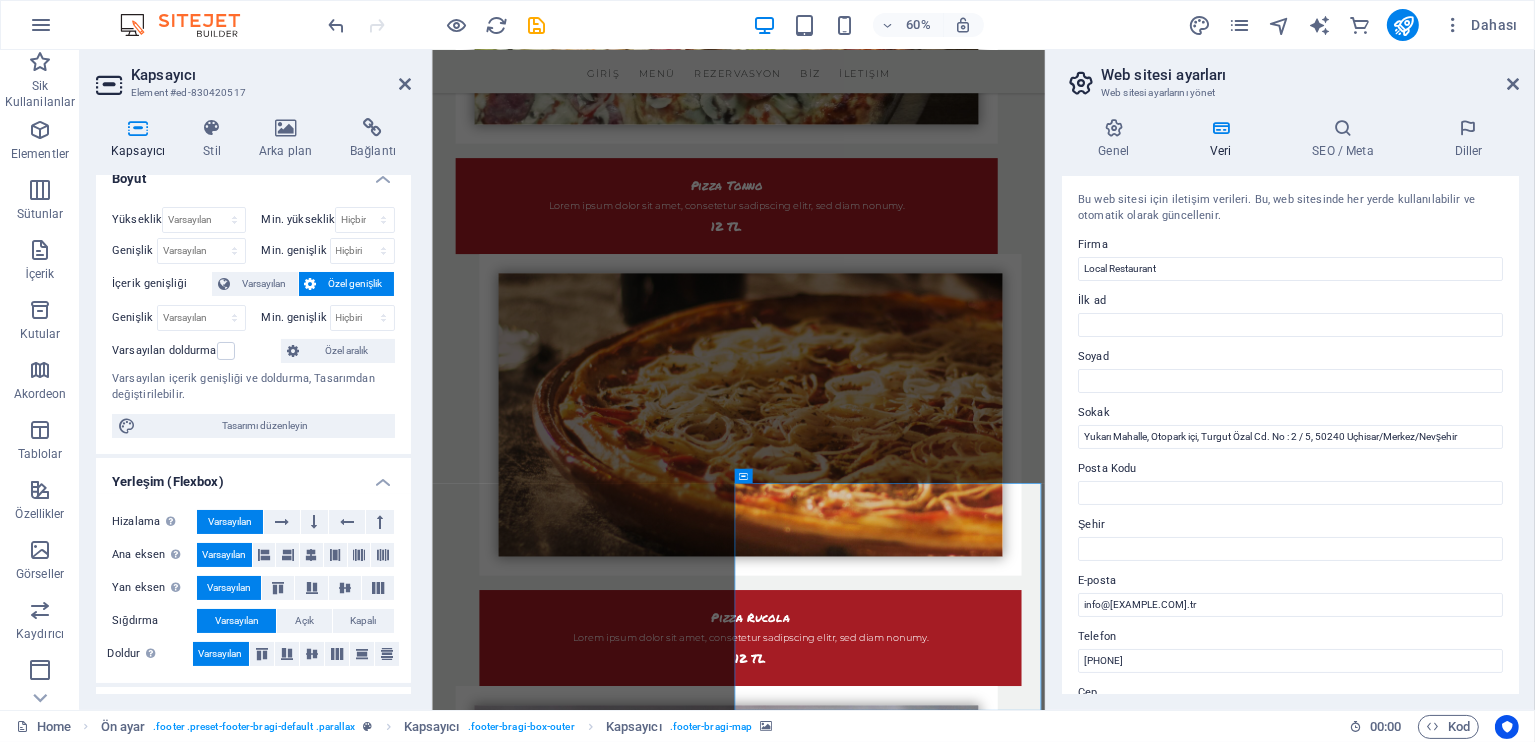 scroll, scrollTop: 0, scrollLeft: 0, axis: both 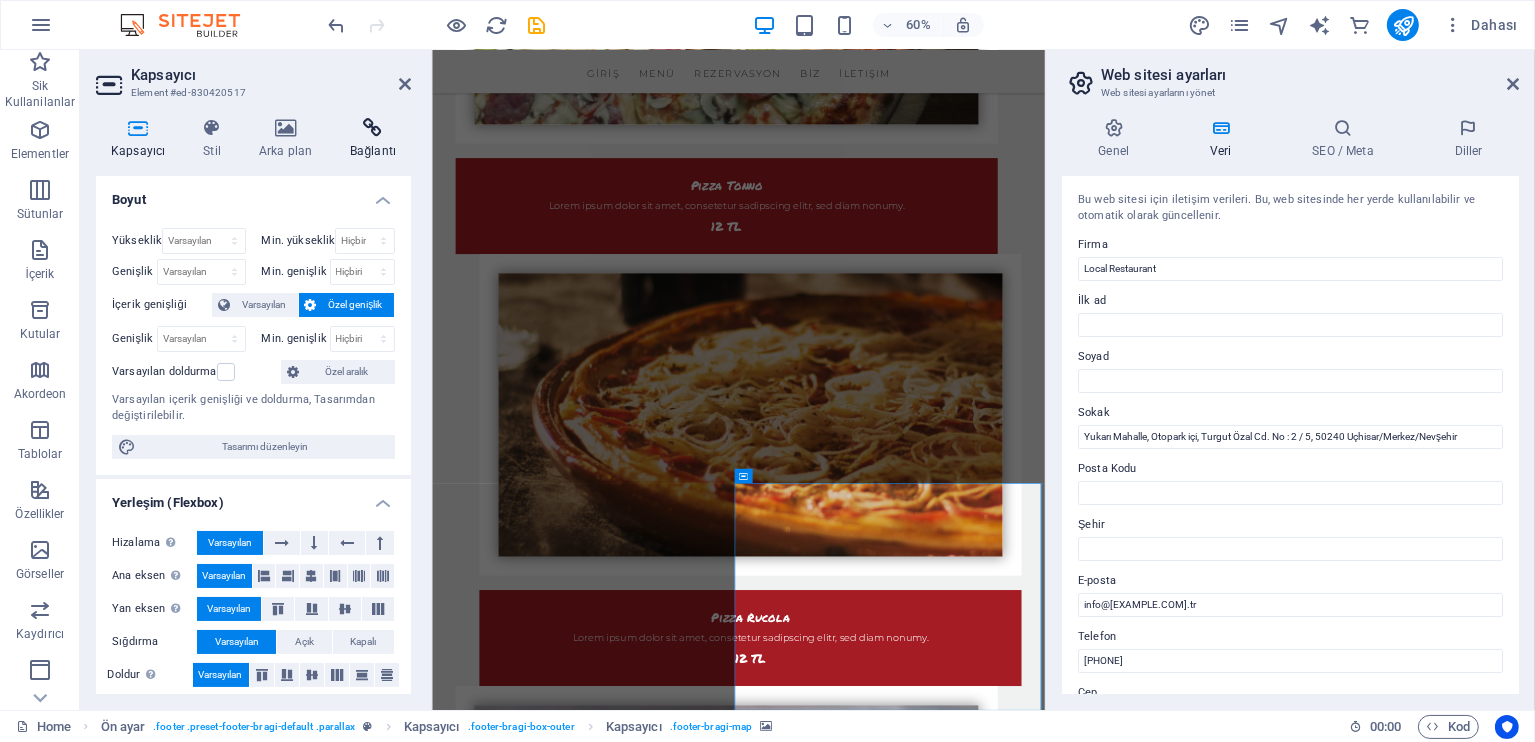 click at bounding box center (373, 128) 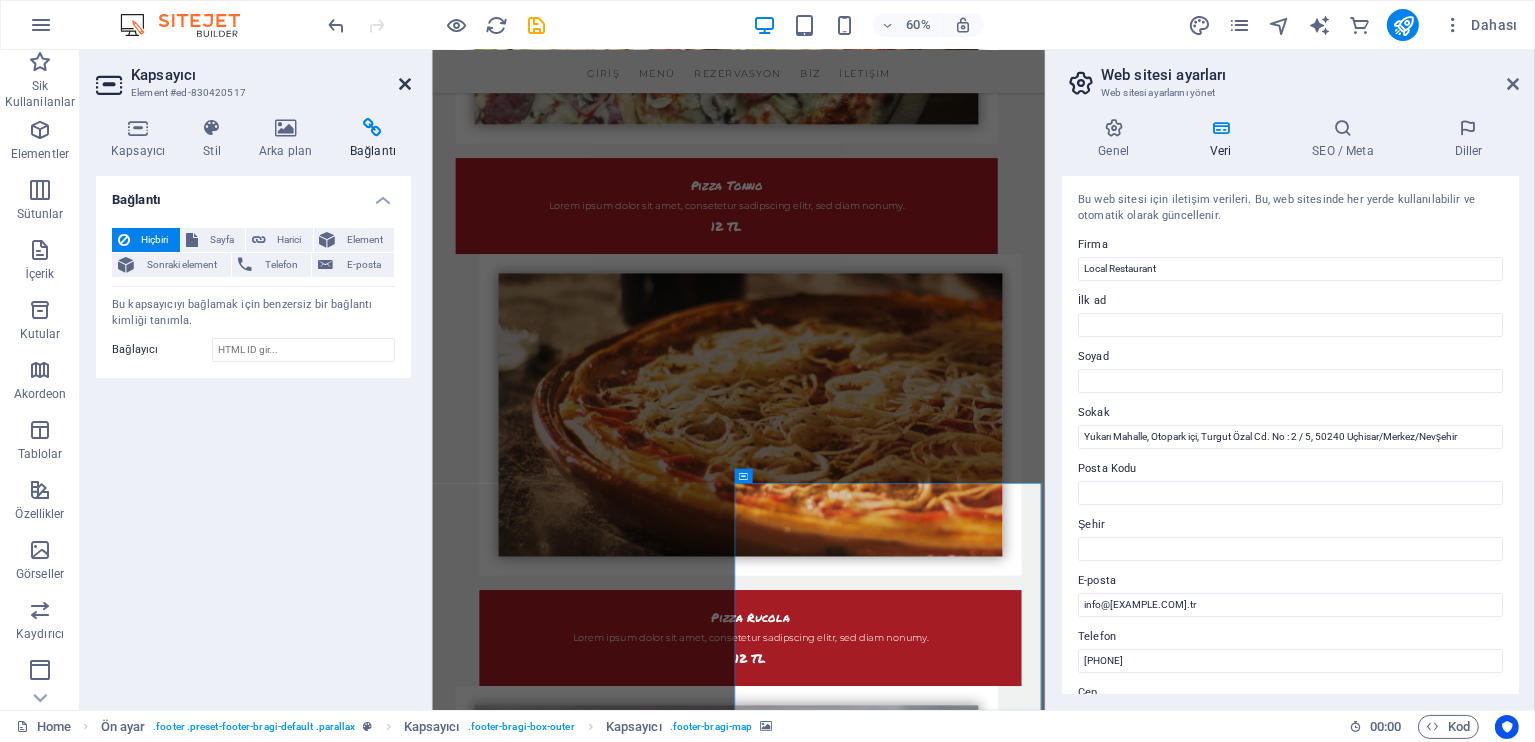 drag, startPoint x: 401, startPoint y: 90, endPoint x: 879, endPoint y: 58, distance: 479.06995 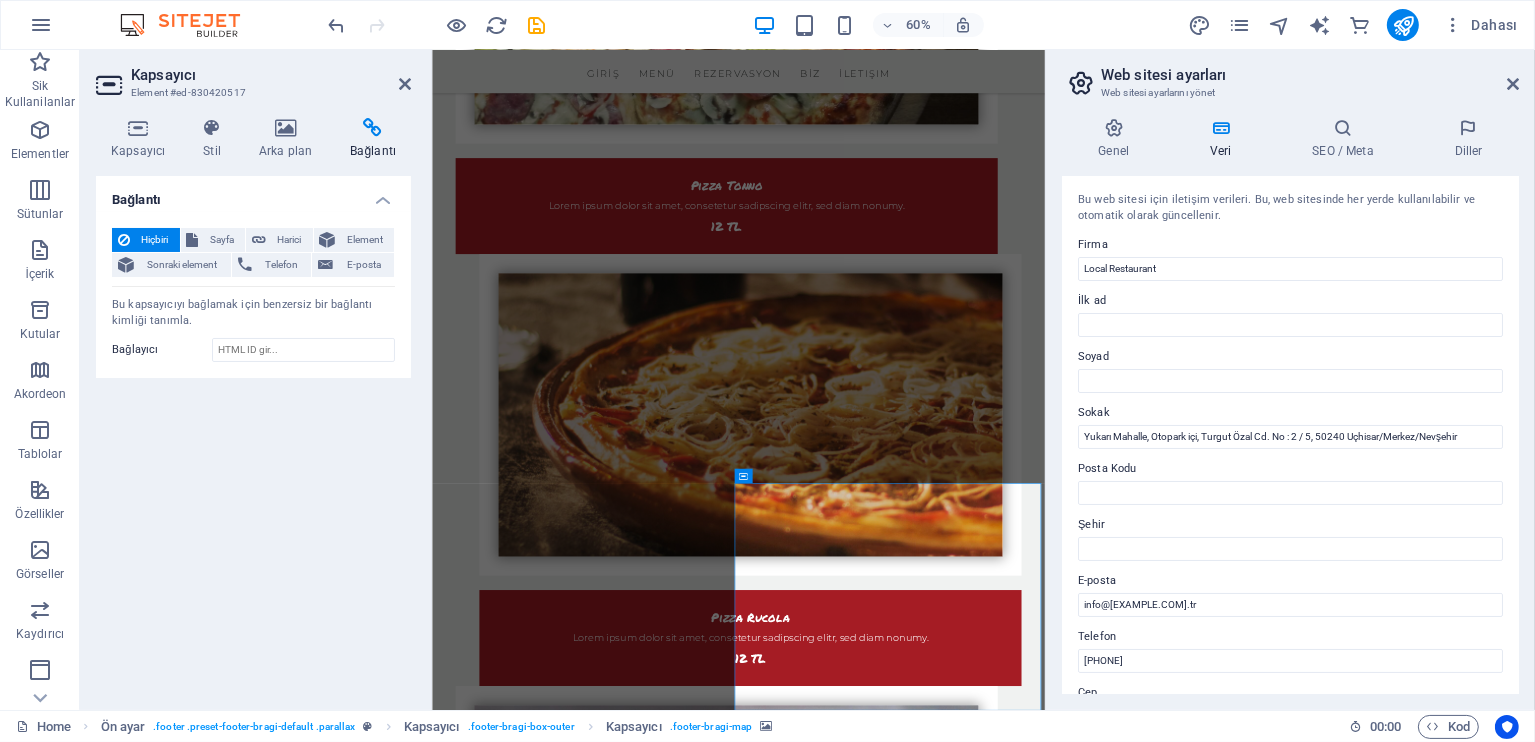 scroll, scrollTop: 3928, scrollLeft: 0, axis: vertical 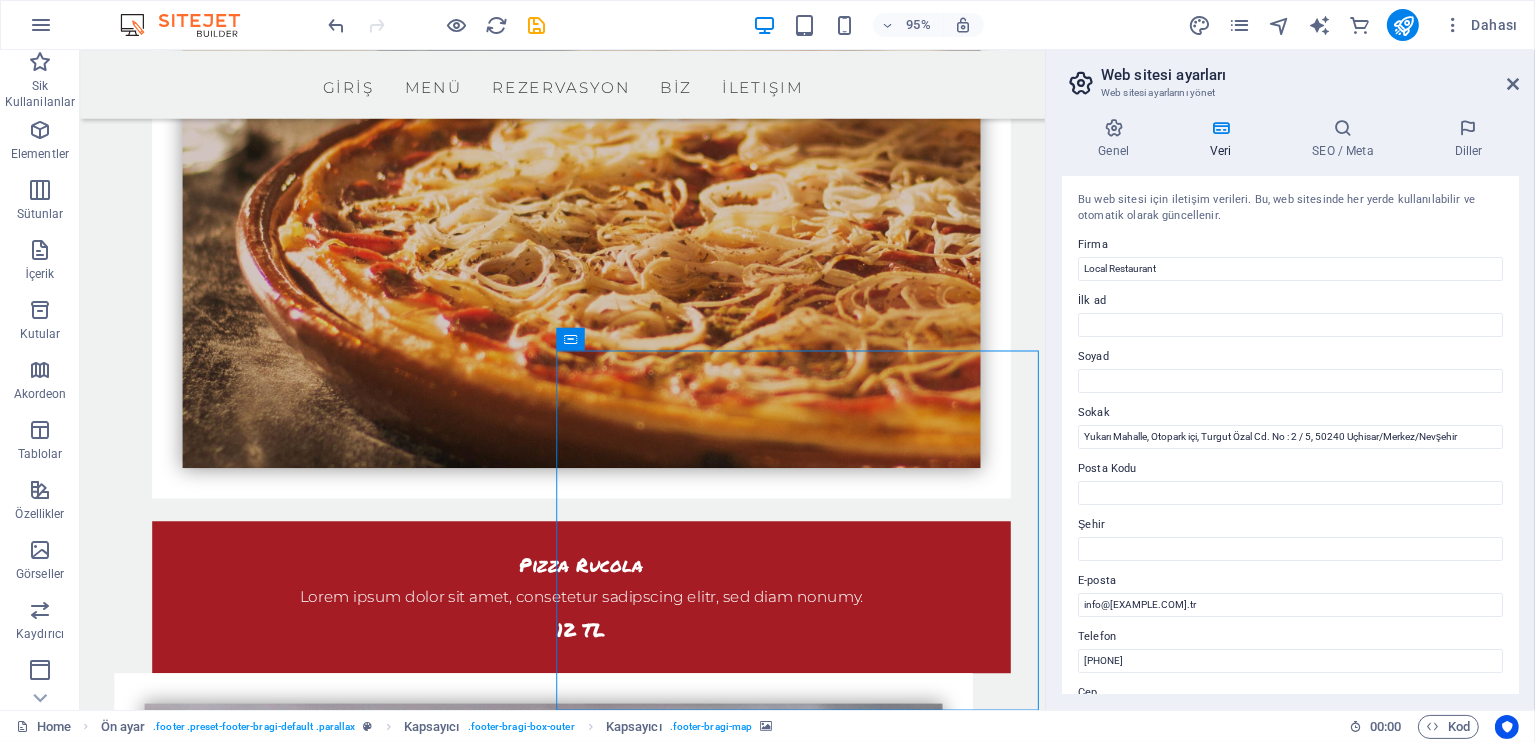 click on "Web sitesi ayarları" at bounding box center (1310, 75) 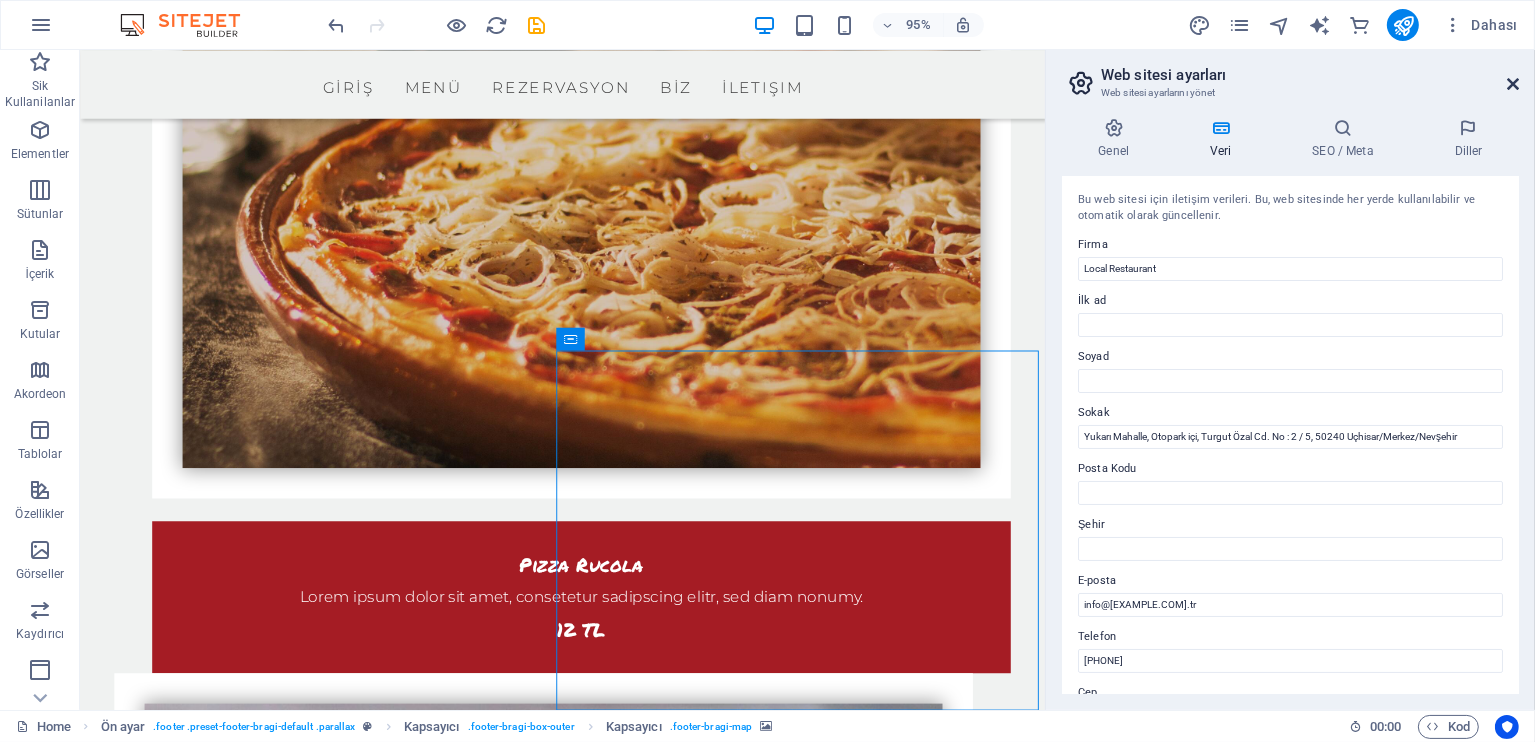 drag, startPoint x: 1508, startPoint y: 82, endPoint x: 1437, endPoint y: 36, distance: 84.59905 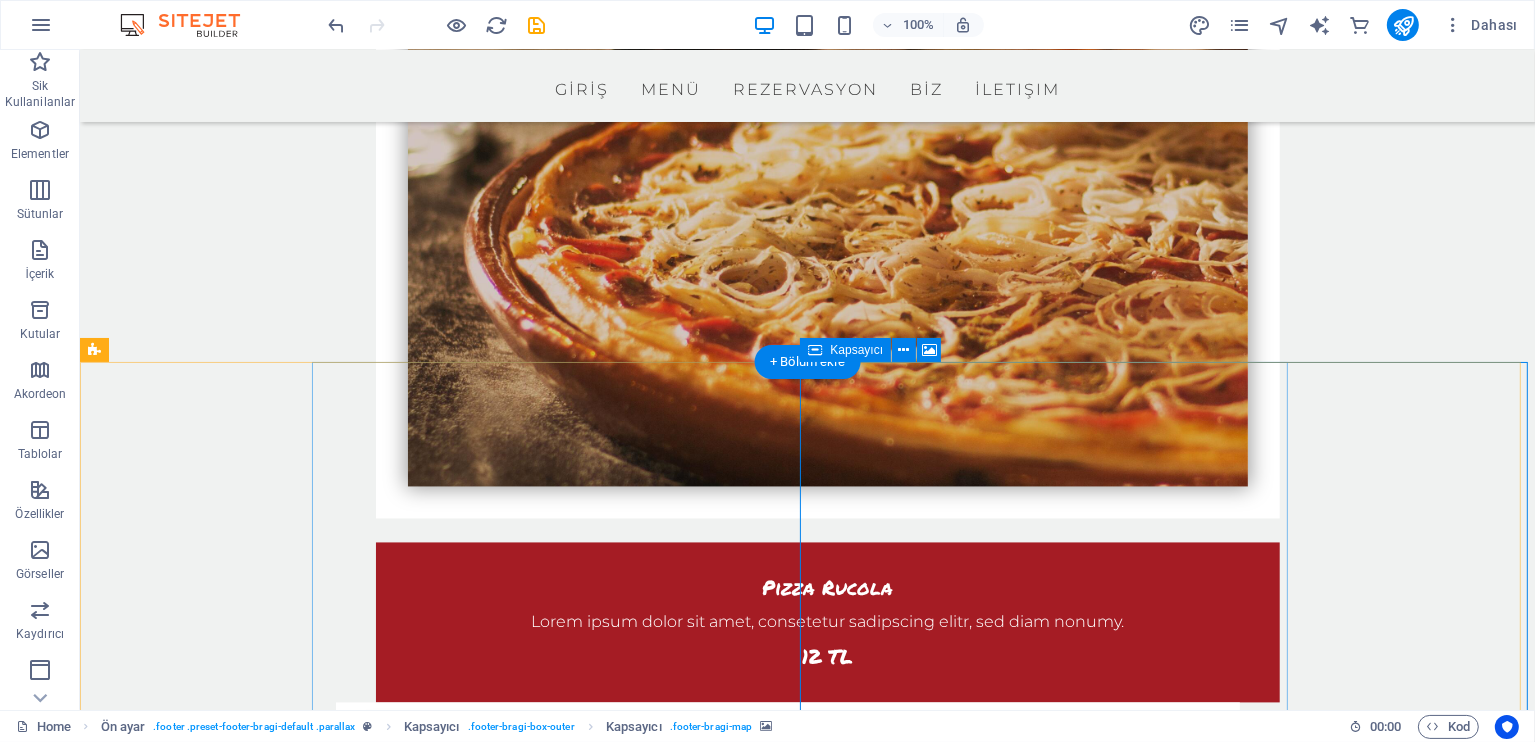scroll, scrollTop: 3963, scrollLeft: 0, axis: vertical 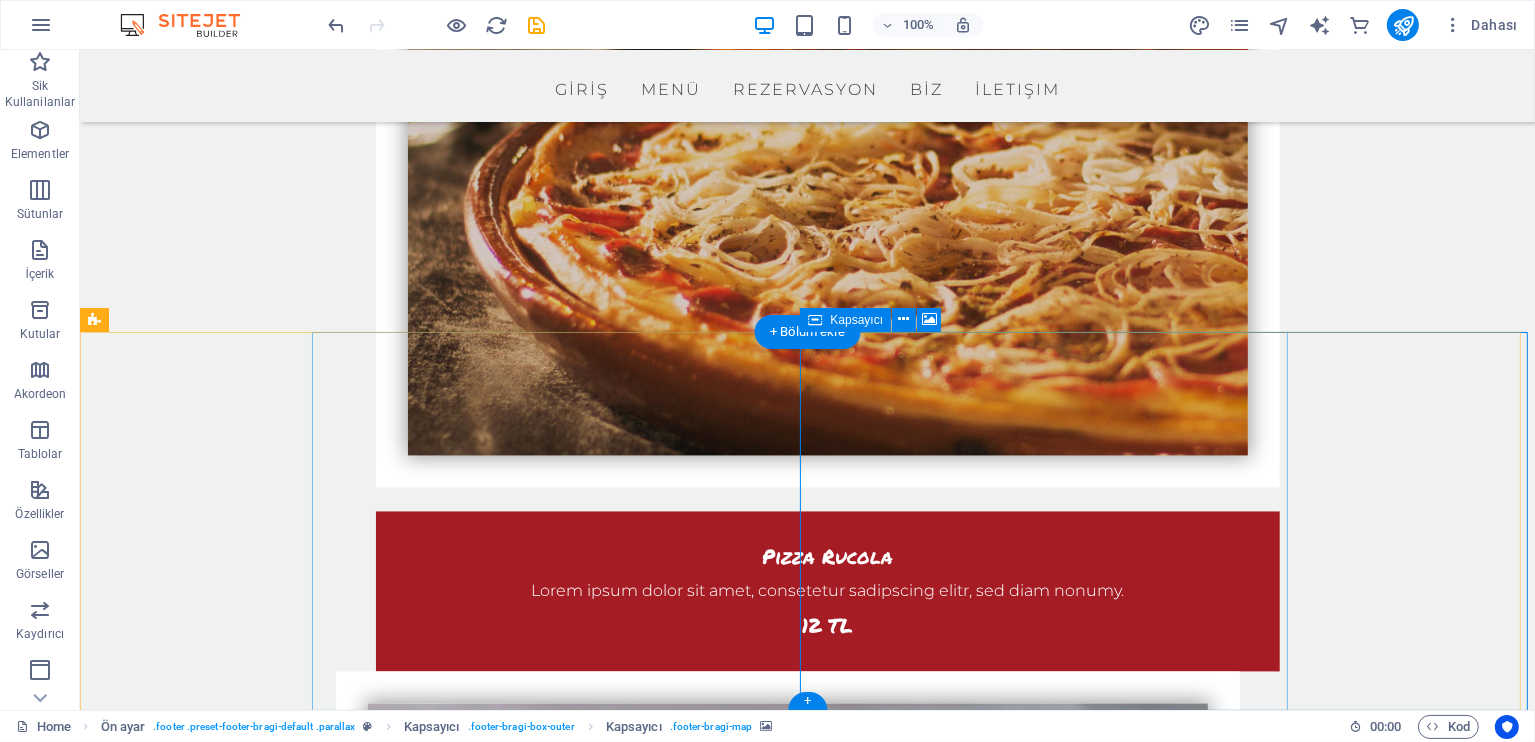 click on "İçeriği buraya bırak veya  Element ekle  Panoyu yapıştır" at bounding box center [1171, -3463] 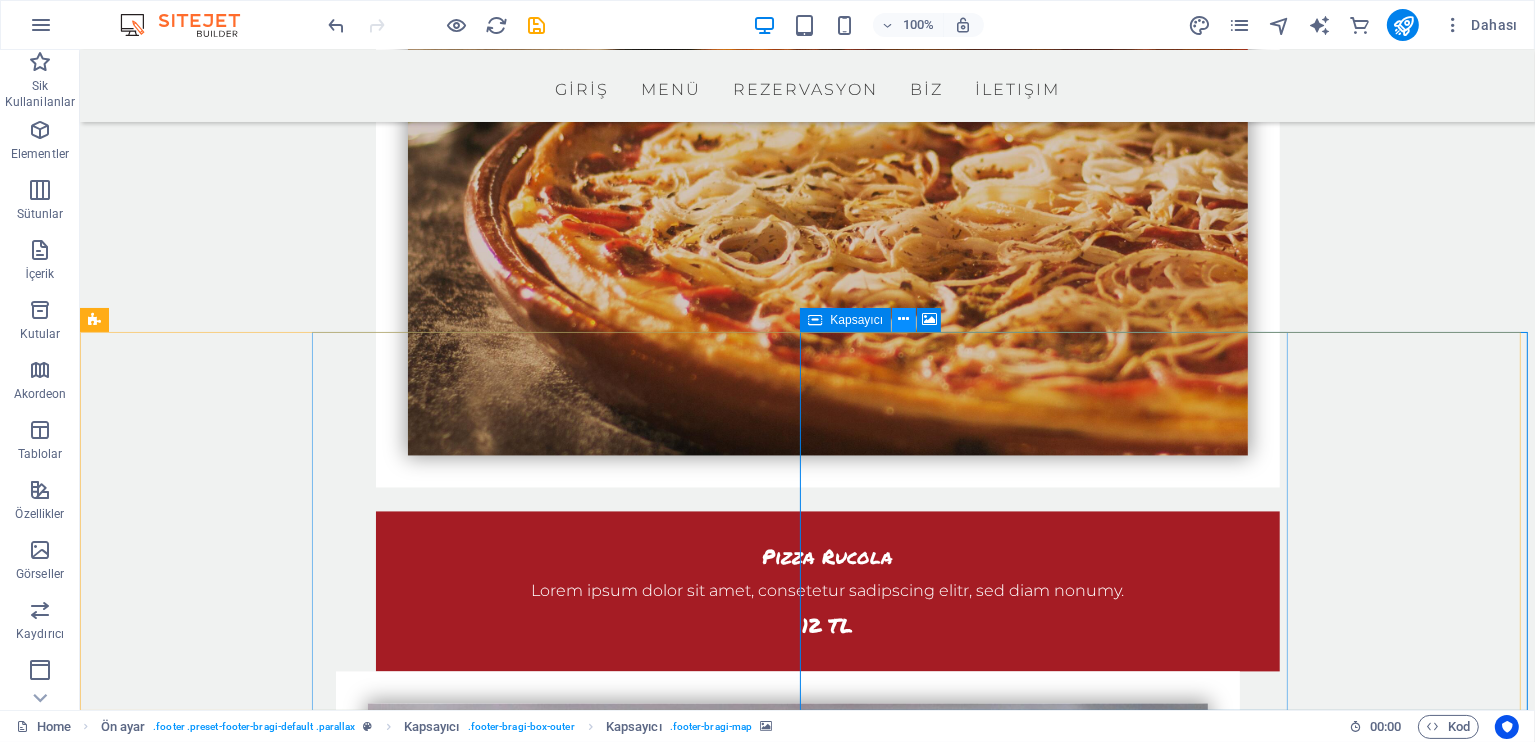 click at bounding box center [904, 320] 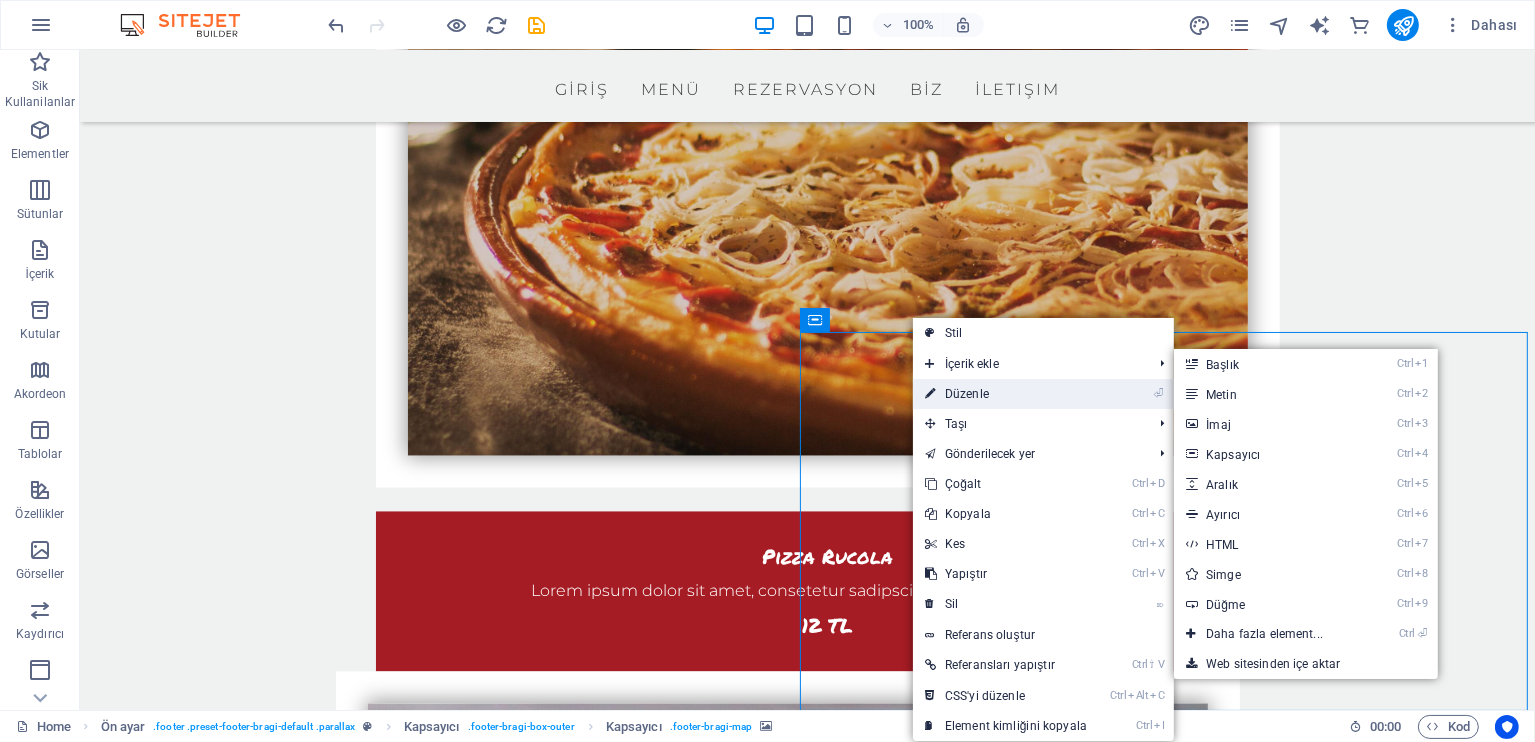 click on "⏎  Düzenle" at bounding box center (1006, 394) 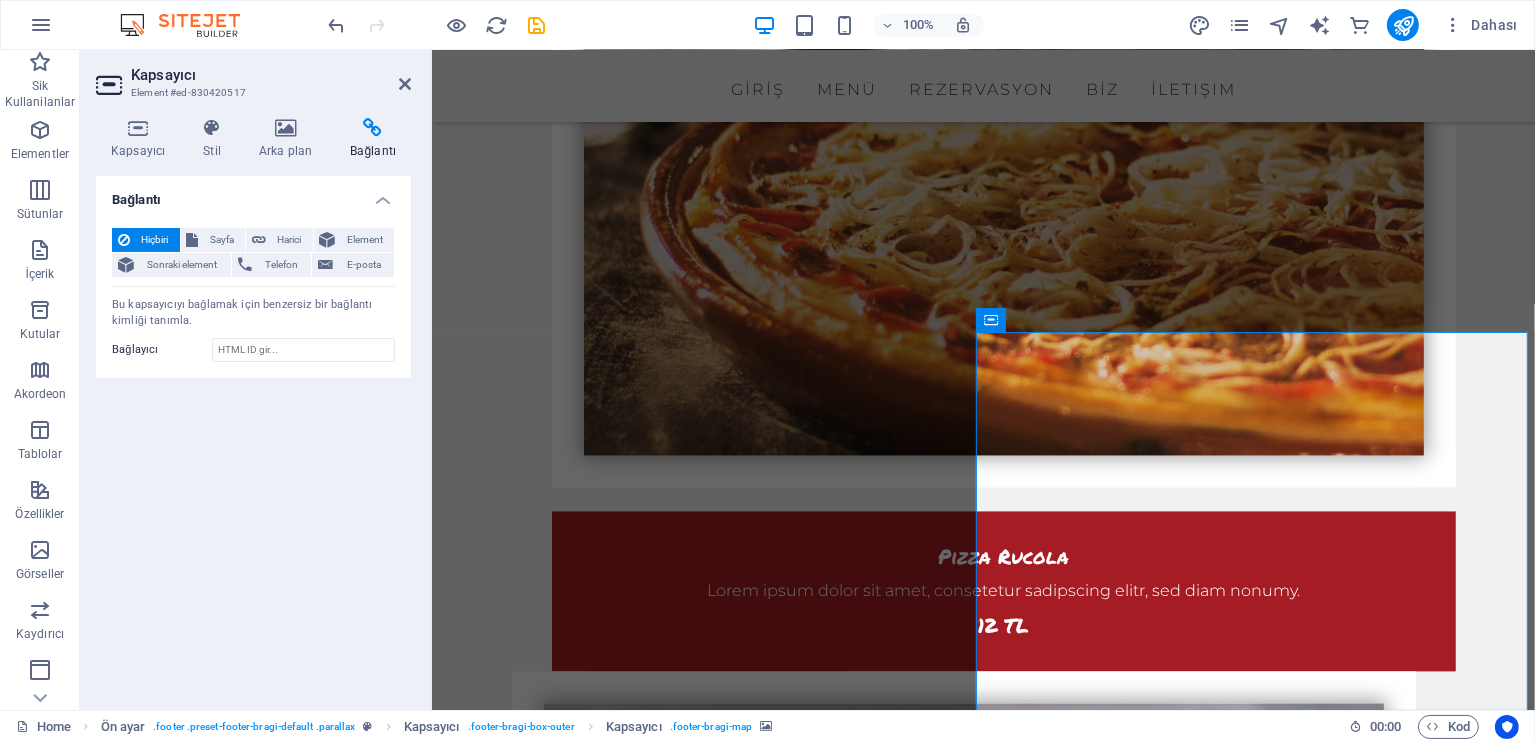 click on "Kapsayıcı Element #ed-830420517
Kapsayıcı Stil Arka plan Bağlantı Boyut Yükseklik Varsayılan px rem % vh vw Min. yükseklik Hiçbiri px rem % vh vw Genişlik Varsayılan px rem % em vh vw Min. genişlik Hiçbiri px rem % vh vw İçerik genişliği Varsayılan Özel genişlik Genişlik Varsayılan px rem % em vh vw Min. genişlik Hiçbiri px rem % vh vw Varsayılan doldurma Özel aralık Varsayılan içerik genişliği ve doldurma, Tasarımdan değiştirilebilir. Tasarımı düzenleyin Yerleşim (Flexbox) Hizalama Esnek yönü belirler. Varsayılan Ana eksen Elementlerin bu kapsayıcının içindeki ana eksen boyunca nasıl davranması gerektiğini belirle (içeriği doğrula). Varsayılan Yan eksen Kapsayıcının içindeki elementin dikey yönünü kontrol et (öğeleri hizala). Varsayılan Sığdırma Varsayılan Açık Kapalı Doldur Birkaç satır boyunca y ekseni üzerindeki elementlerin mesafelerini ve yönünü kontrol eder (içeriği hizala). Varsayılan Erişilebilirlik Rol ." at bounding box center (256, 380) 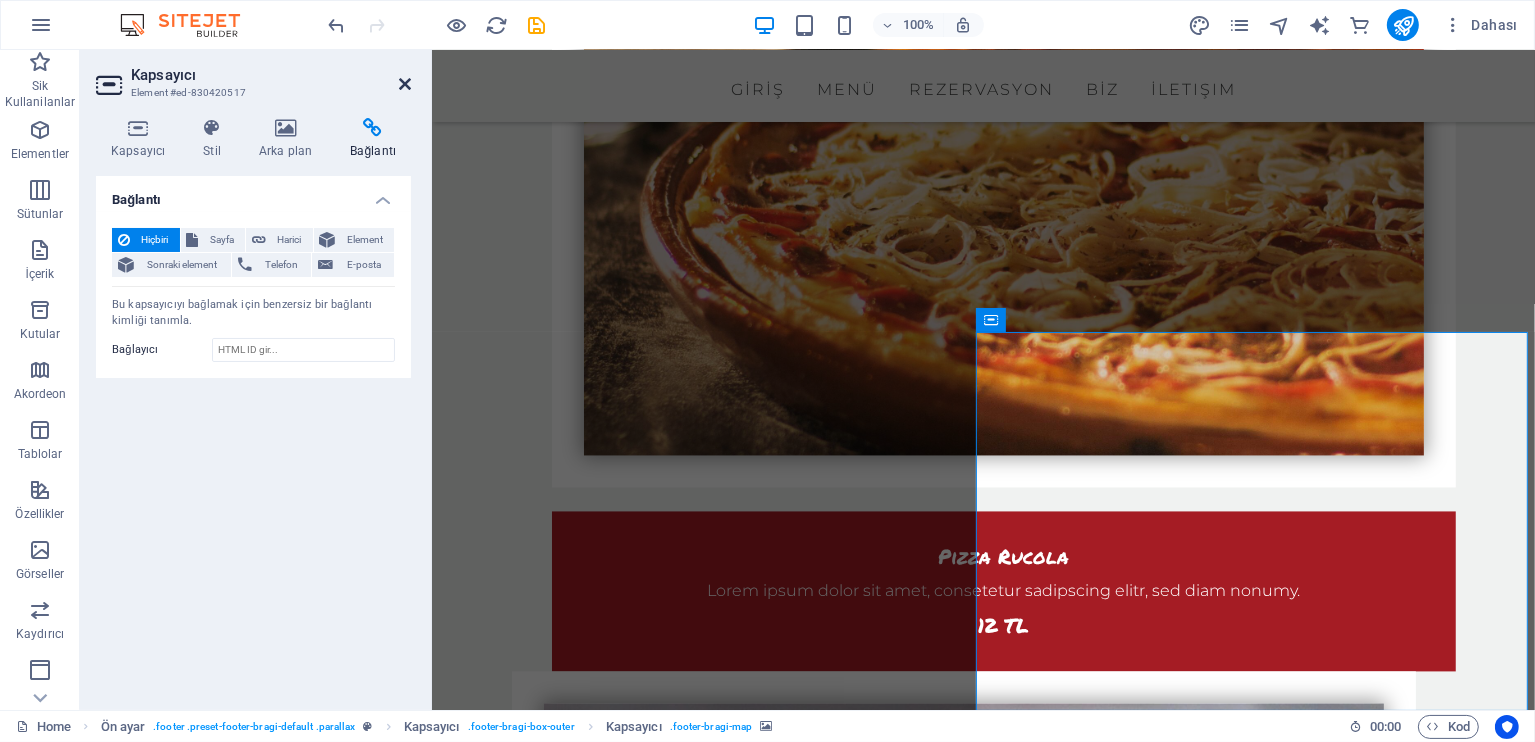 drag, startPoint x: 404, startPoint y: 89, endPoint x: 323, endPoint y: 40, distance: 94.66784 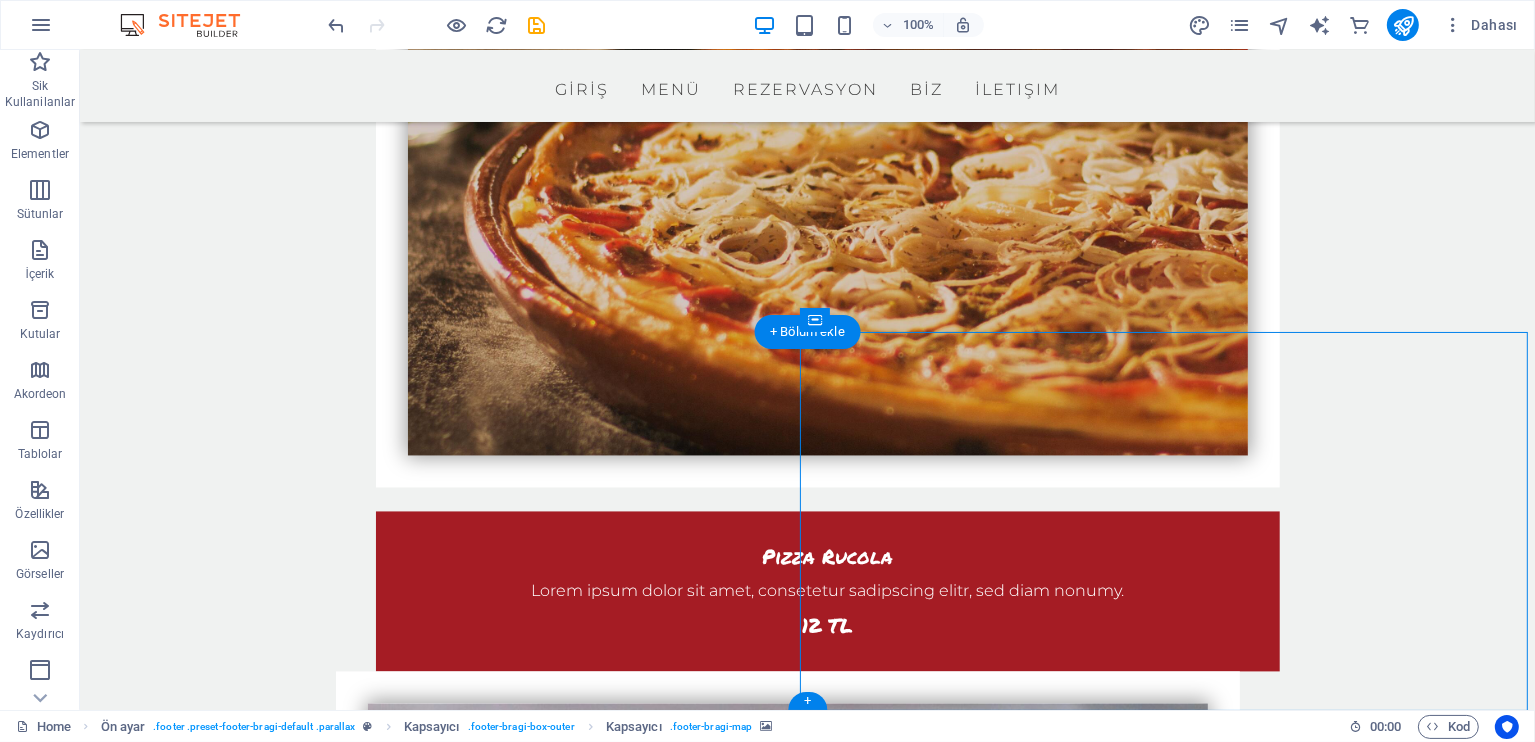 click on "← Sola git → Sağa git ↑ Yukarı git ↓ Aşağı git + Yakınlaştır - Uzaklaştır Home %75 sola git End %75 sağa git Page Up %75 yukarı git Page Down %75 aşağı git Harita Arazi Uydu Etiketler Klavye kısayolları Harita Verileri Harita verileri ©2025 Google Harita verileri ©2025 Google 1 km  Metrik ve emperyal birimler arasında geçiş yapmak için tıklayın Şartlar Harita hatası bildirin" at bounding box center (1171, -3724) 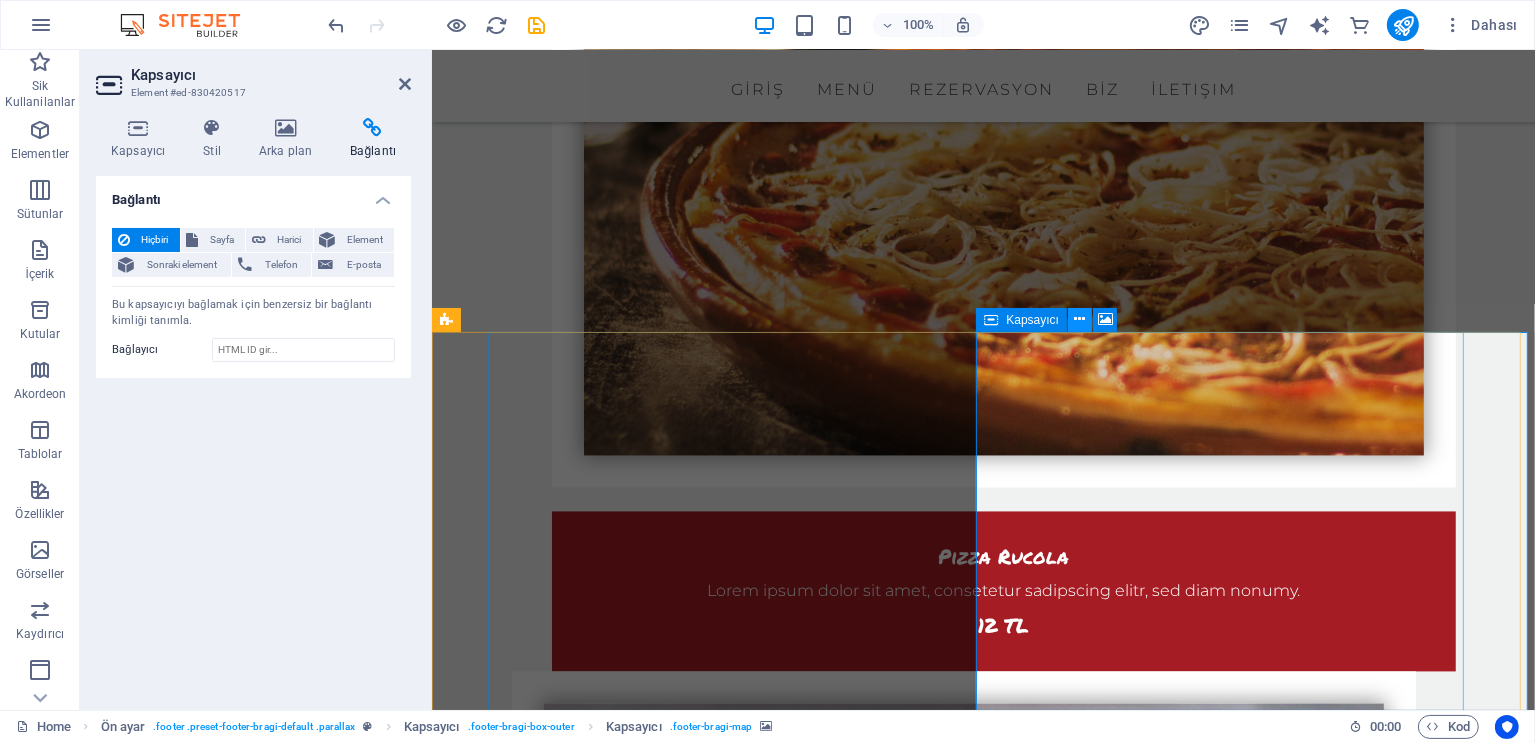 click at bounding box center (1080, 319) 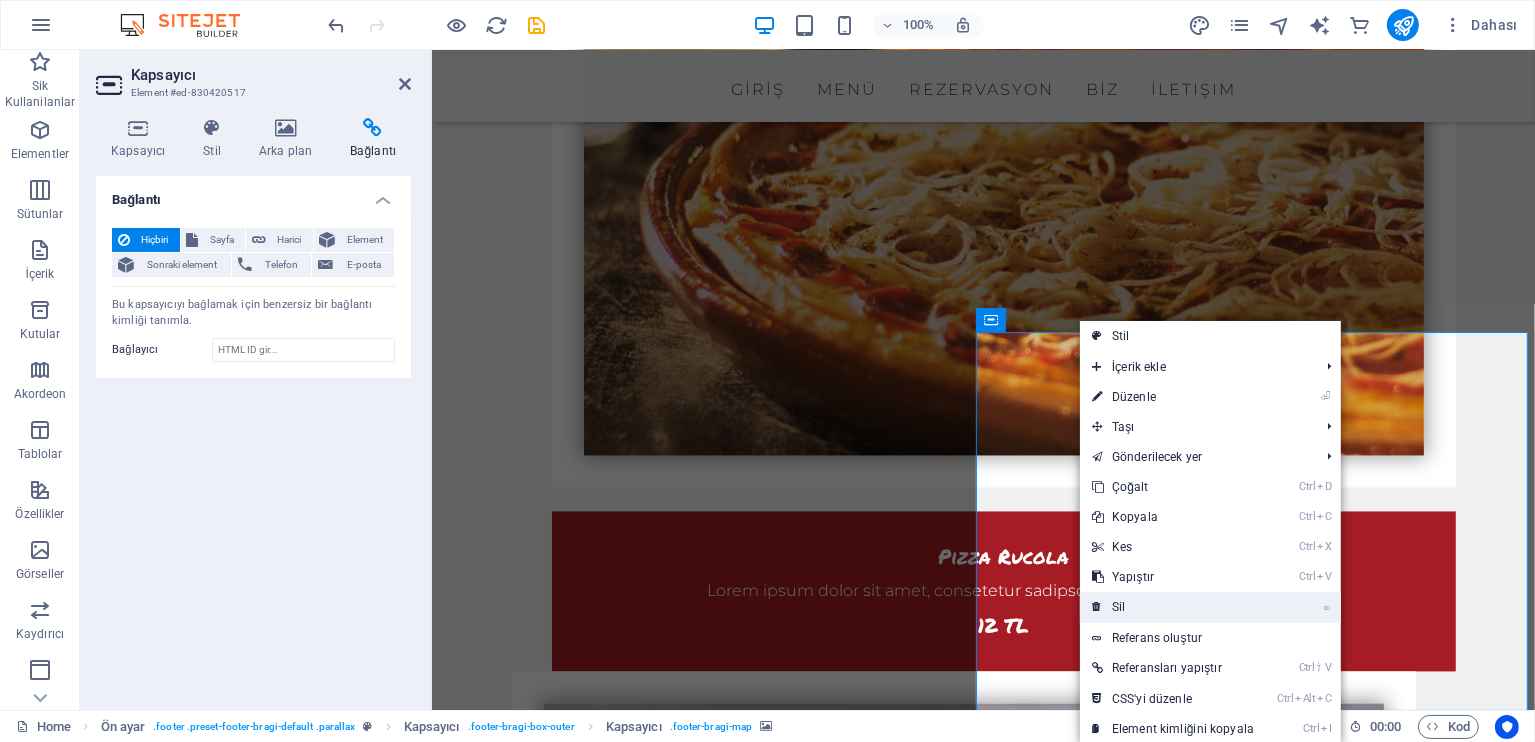 click on "⌦  Sil" at bounding box center (1173, 607) 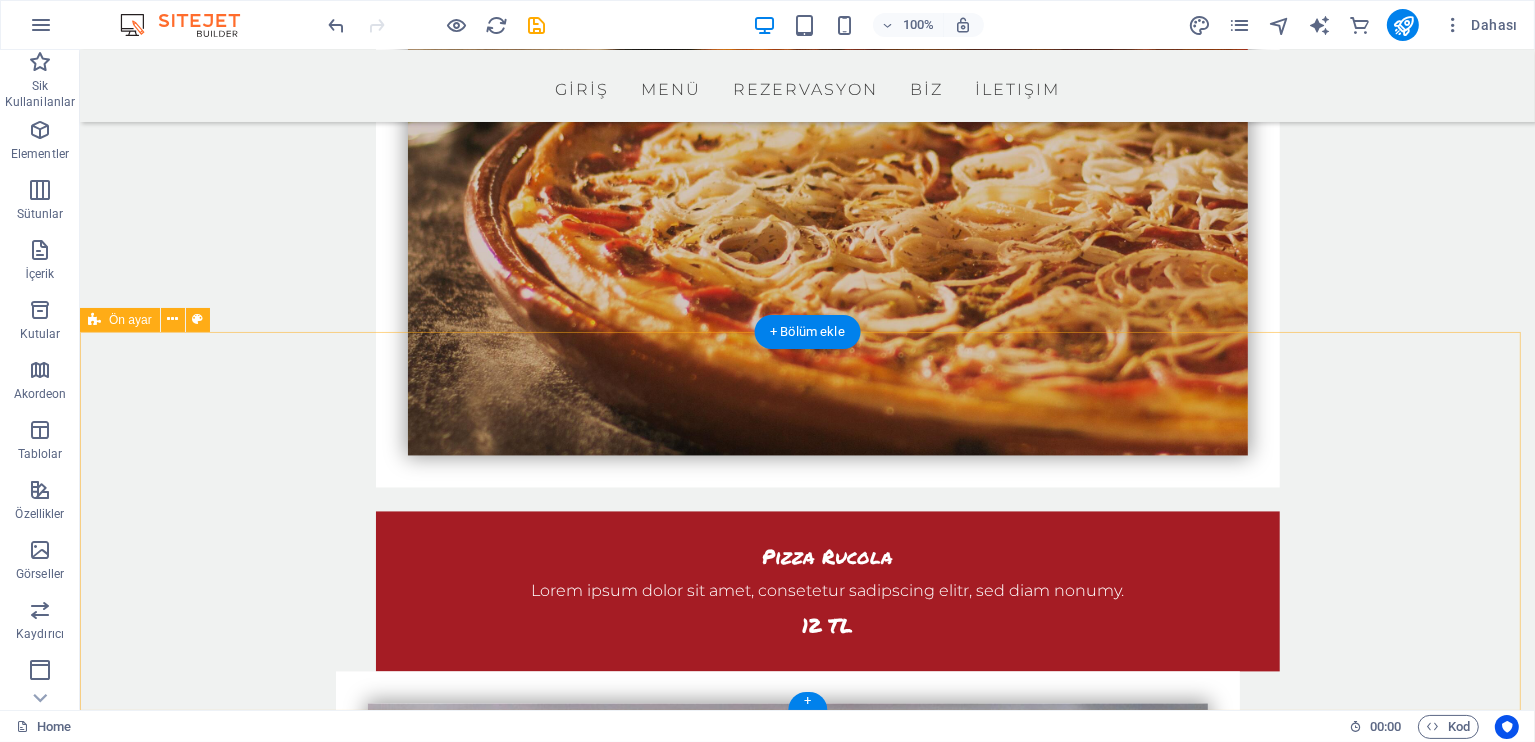click on "İLETİŞİM Yukarı Mahalle, Otopark içi, Turgut Özal Cd. No : 2 / 5, 50240 Uçhisar/Merkez/Nevşehir   [PHONE] [PHONE] info@[EXAMPLE.COM].tr Telif Hakkı © 2025 Local Restaurant. Tüm Hakları Saklıdır.  Bu web sitesi  Lumerada.com  ile oluşturuldu." at bounding box center (806, 4061) 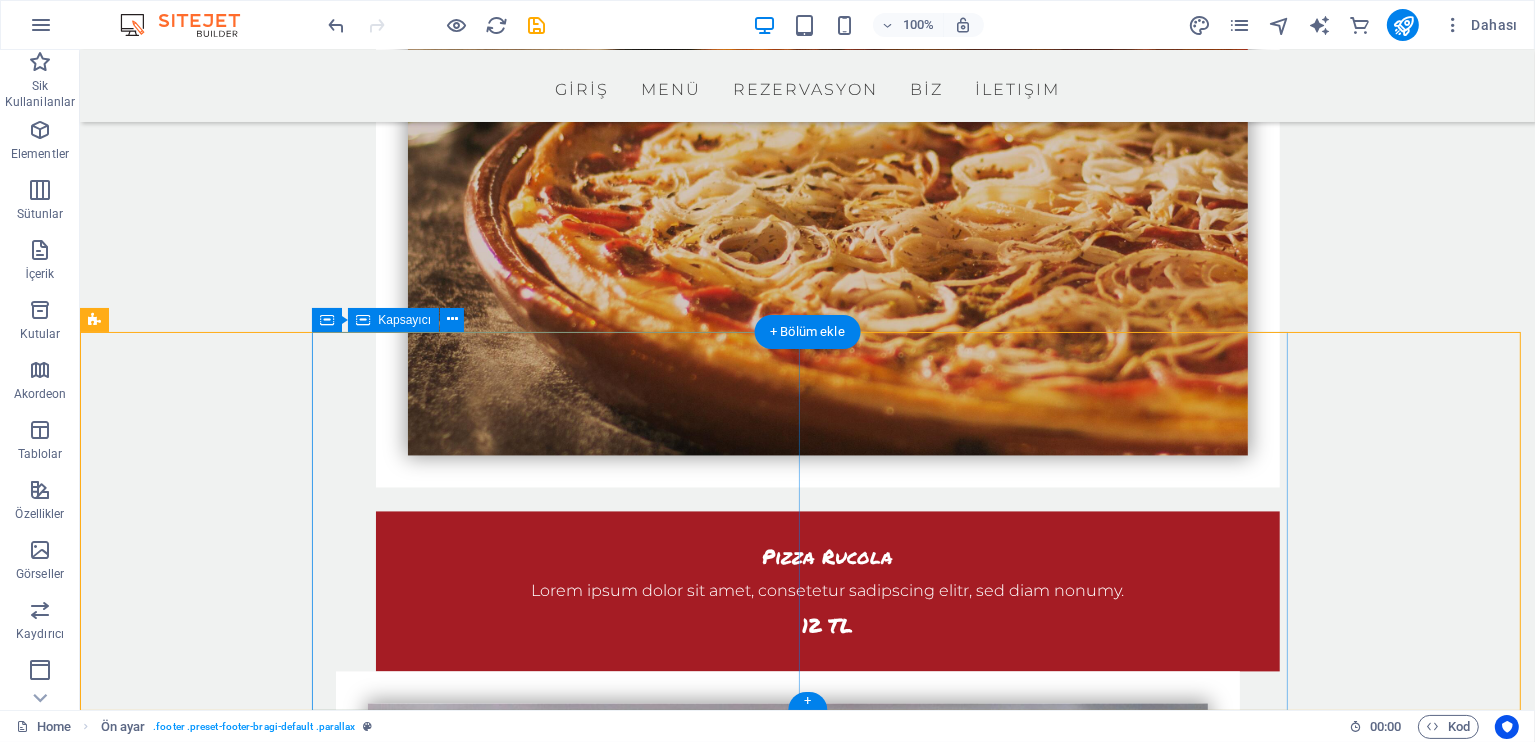 click on "İLETİŞİM Yukarı Mahalle, Otopark içi, Turgut Özal Cd. No : 2 / 5, 50240 Uçhisar/Merkez/Nevşehir   [PHONE] [PHONE] info@[EXAMPLE.COM].tr Telif Hakkı © 2025 Local Restaurant. Tüm Hakları Saklıdır.  Bu web sitesi  Lumerada.com  ile oluşturuldu." at bounding box center [563, 4061] 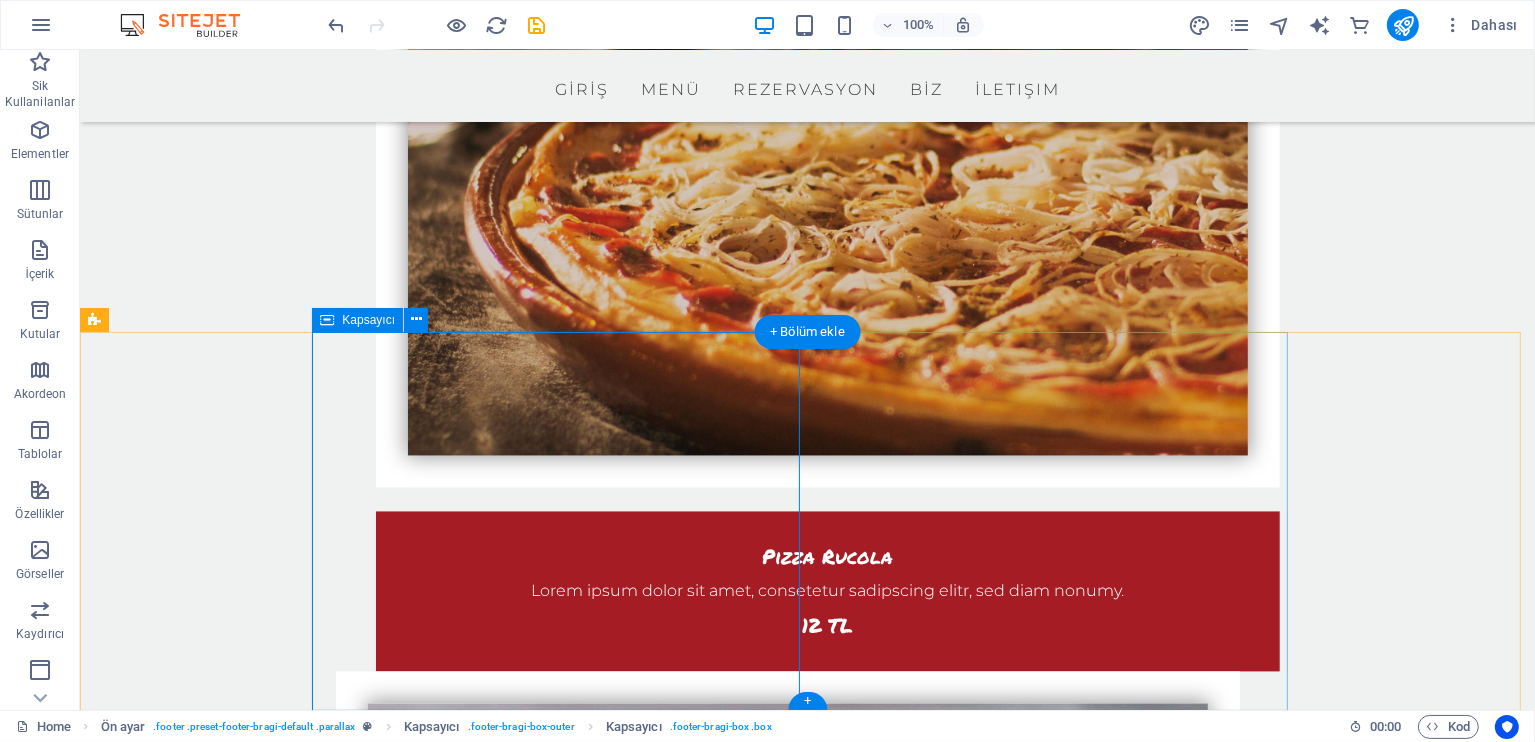 click on "İLETİŞİM Yukarı Mahalle, Otopark içi, Turgut Özal Cd. No : 2 / 5, 50240 Uçhisar/Merkez/Nevşehir   [PHONE] [PHONE] info@[EXAMPLE.COM].tr Telif Hakkı © 2025 Local Restaurant. Tüm Hakları Saklıdır.  Bu web sitesi  Lumerada.com  ile oluşturuldu." at bounding box center [807, 4061] 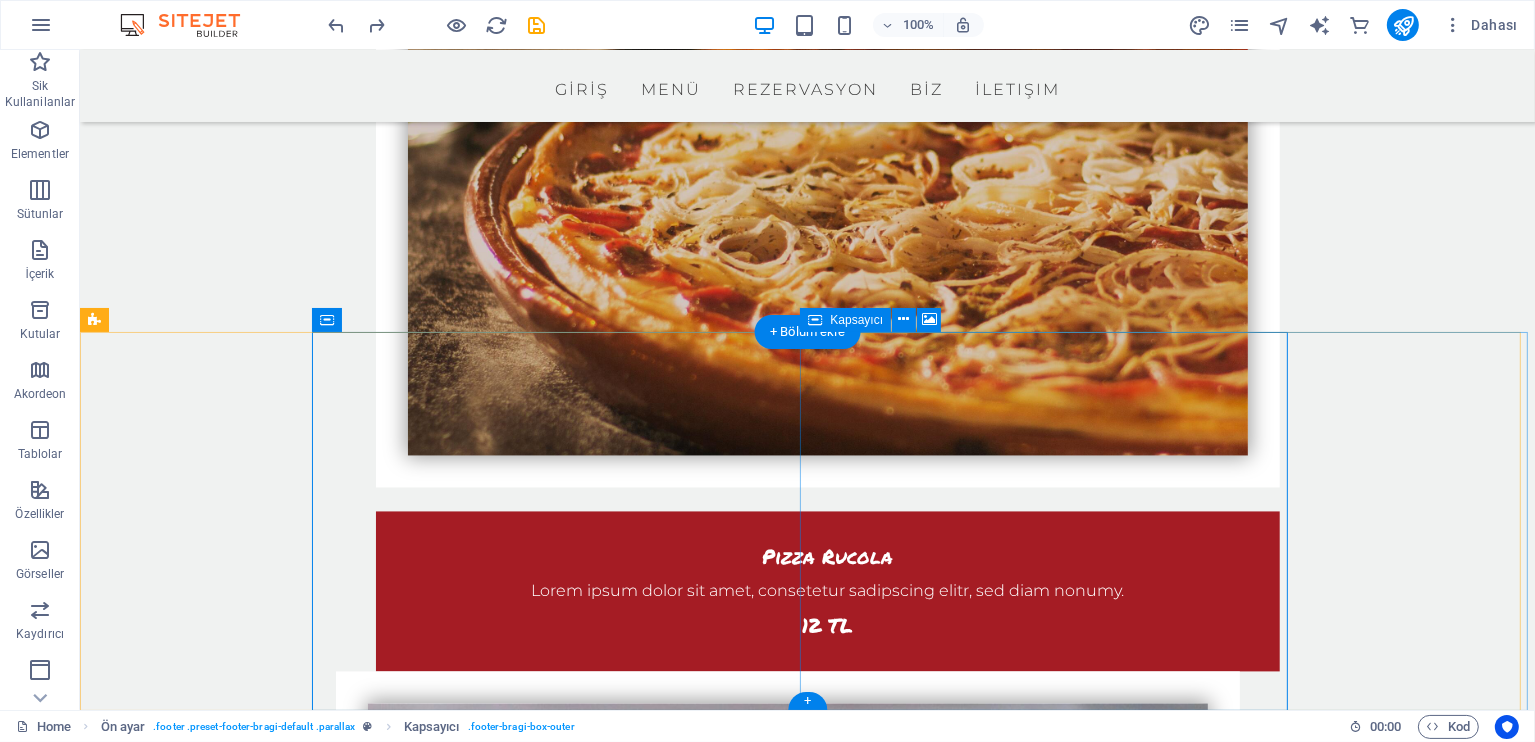 click on "İçeriği buraya bırak veya  Element ekle  Panoyu yapıştır" at bounding box center (1171, -3463) 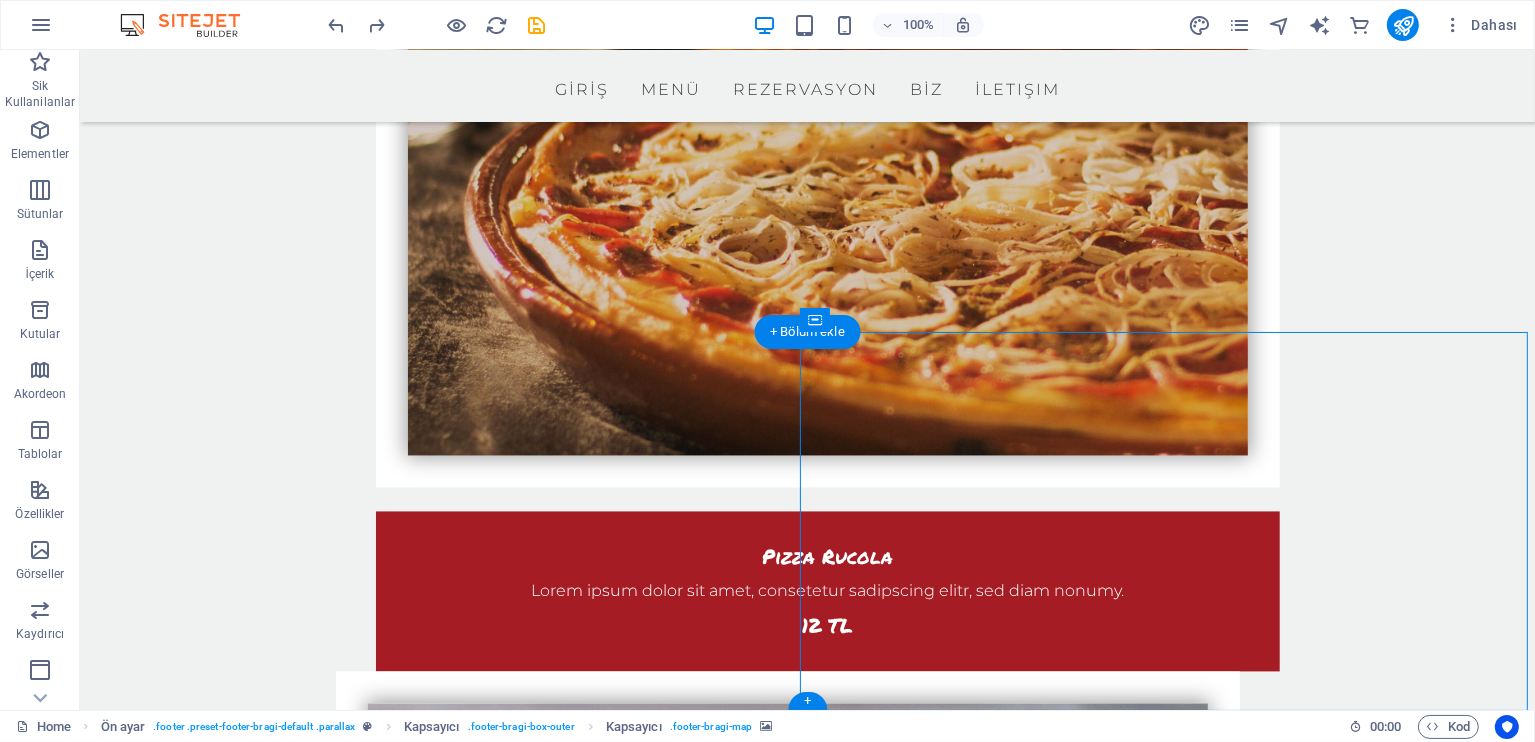 click on "← Sola git → Sağa git ↑ Yukarı git ↓ Aşağı git + Yakınlaştır - Uzaklaştır Home %75 sola git End %75 sağa git Page Up %75 yukarı git Page Down %75 aşağı git Harita Arazi Uydu Etiketler Klavye kısayolları Harita Verileri Harita verileri ©2025 Google Harita verileri ©2025 Google 1 km  Metrik ve emperyal birimler arasında geçiş yapmak için tıklayın Şartlar Harita hatası bildirin" at bounding box center (1171, -3724) 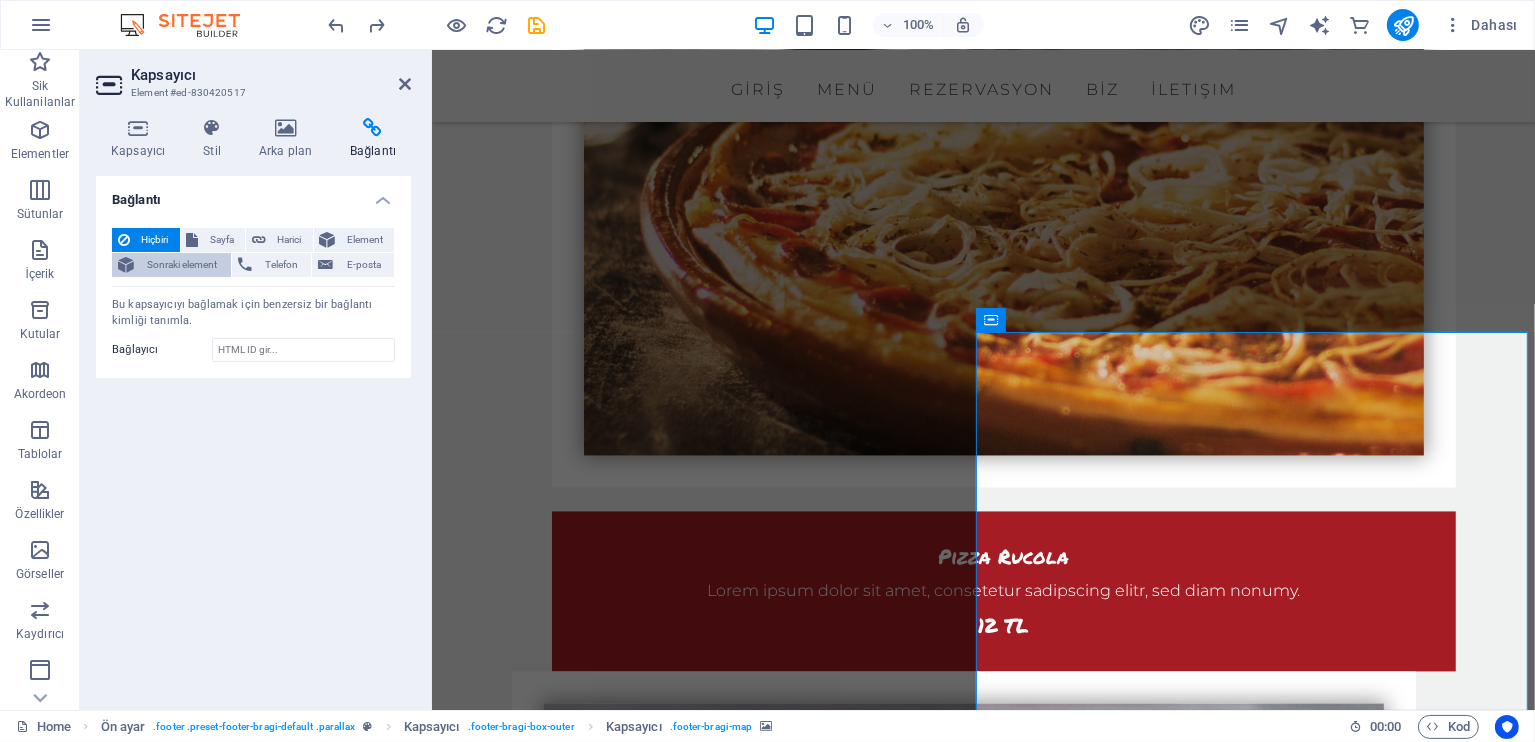 click on "Sonraki element" at bounding box center [182, 265] 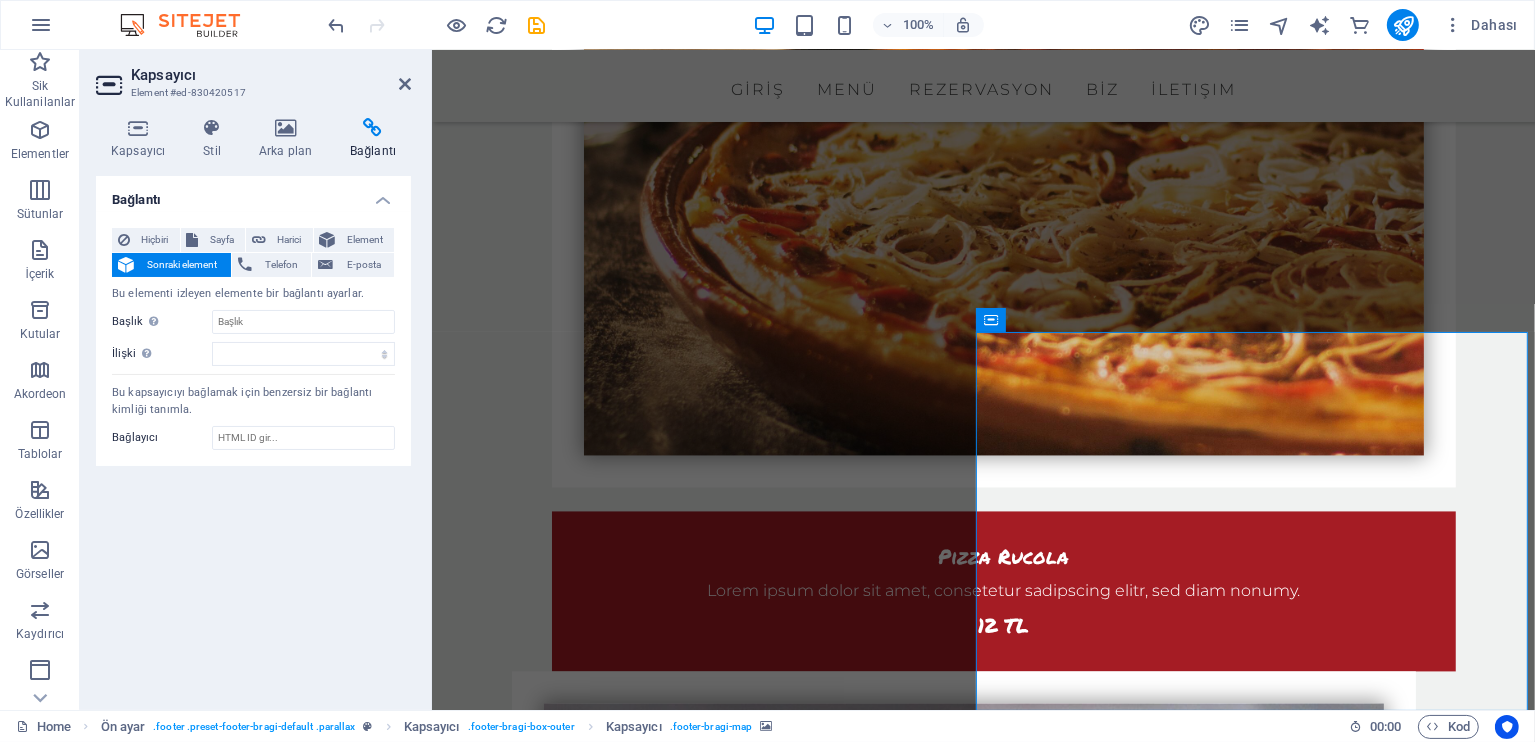 click on "Hiçbiri Sayfa Harici Element Sonraki element Telefon E-posta" at bounding box center (253, 253) 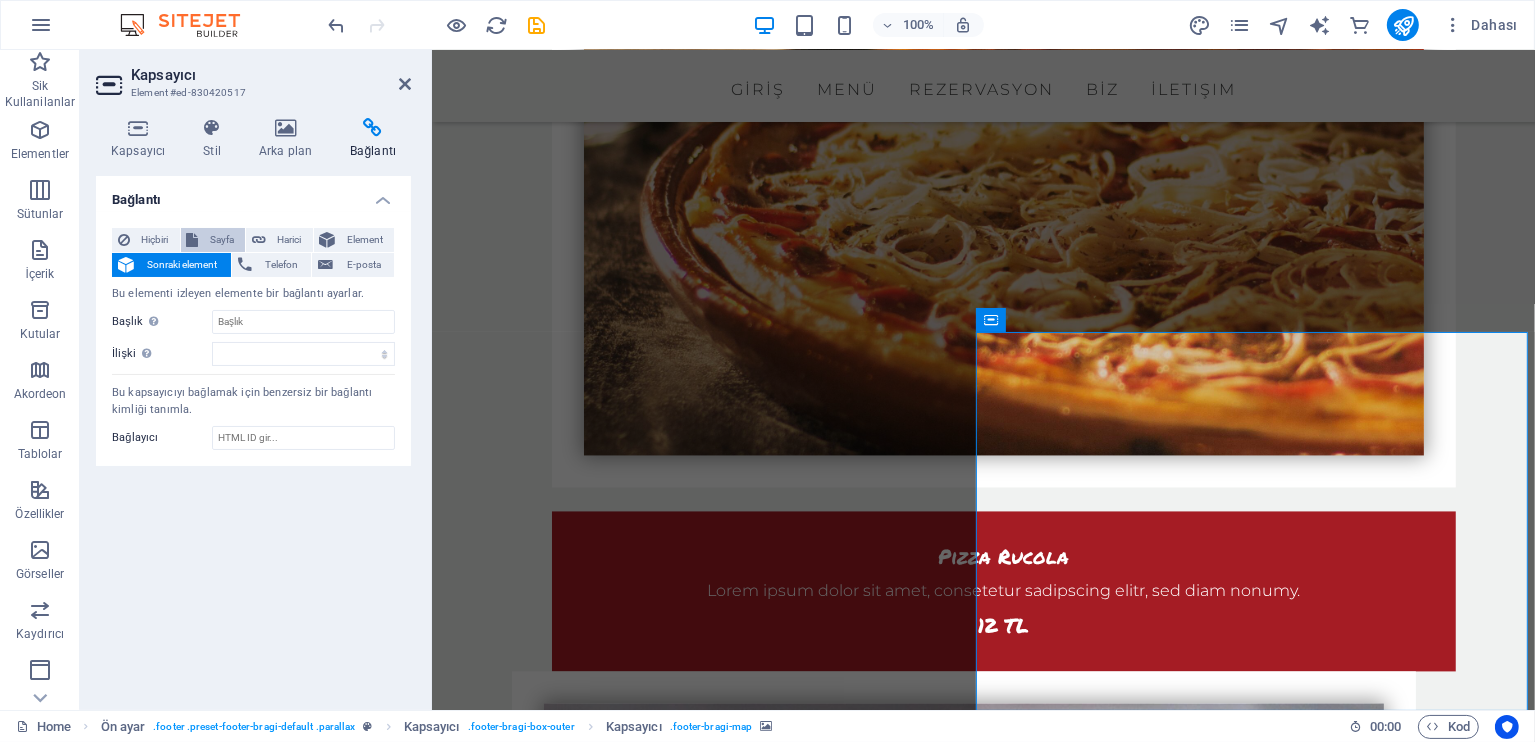 click on "Sayfa" at bounding box center [222, 240] 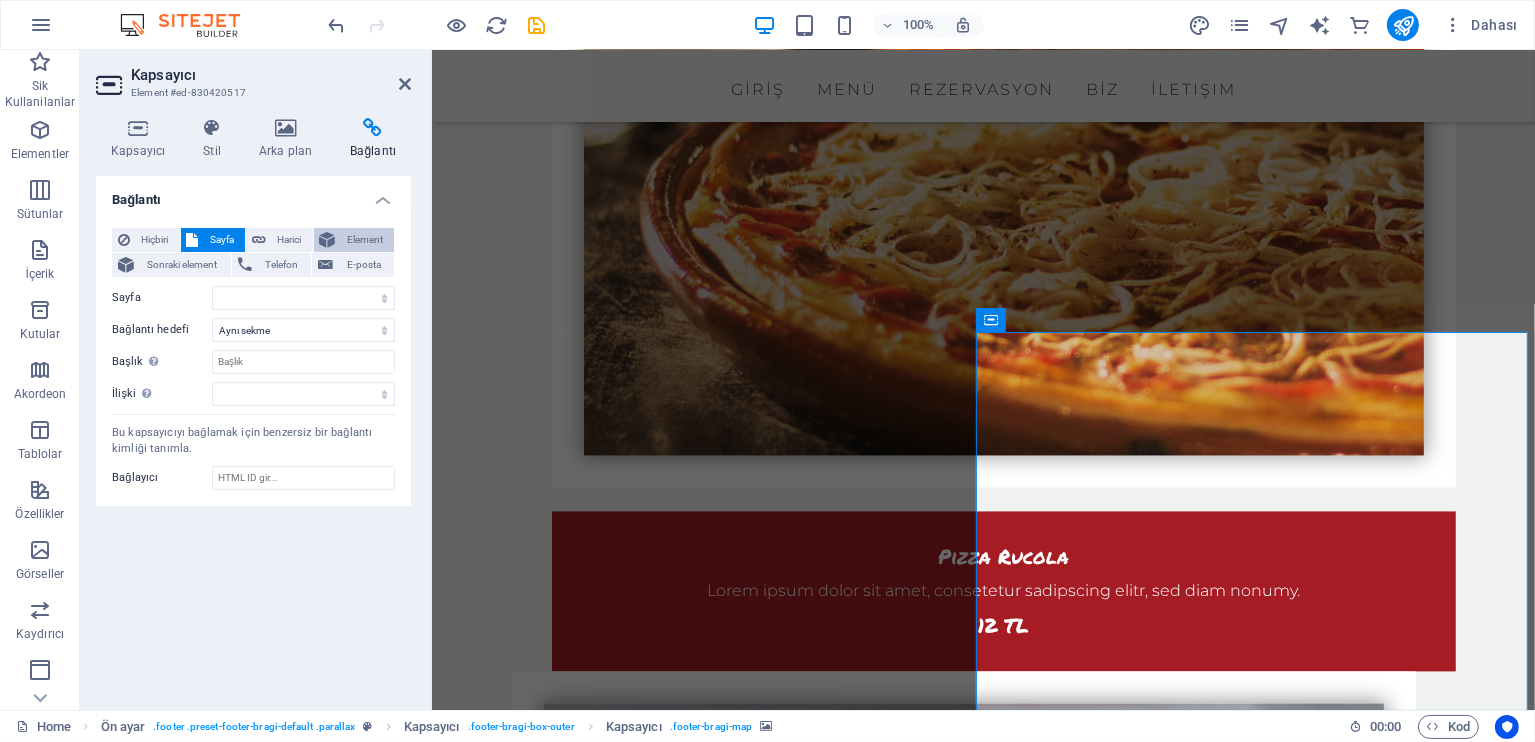 drag, startPoint x: 292, startPoint y: 230, endPoint x: 325, endPoint y: 230, distance: 33 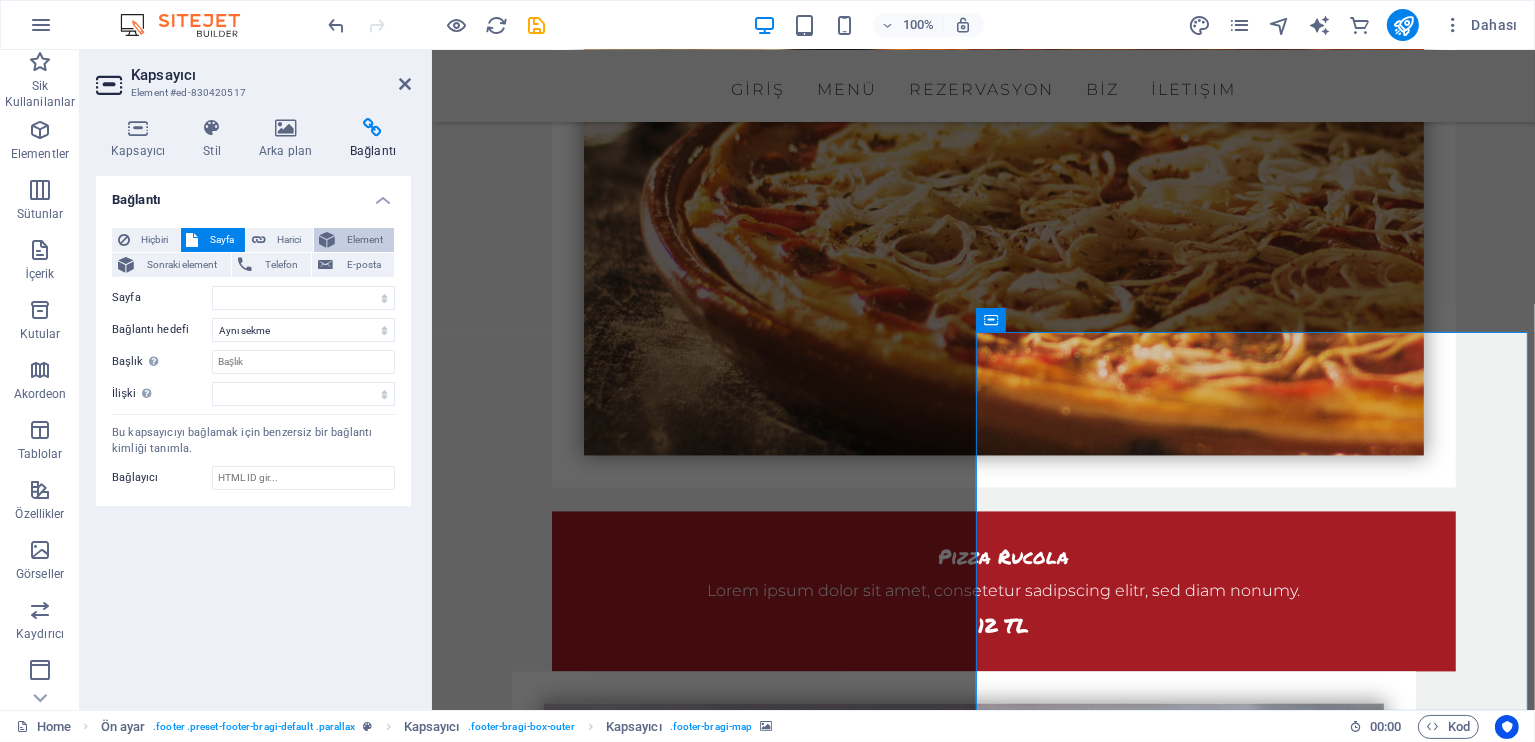 click on "Harici" at bounding box center [289, 240] 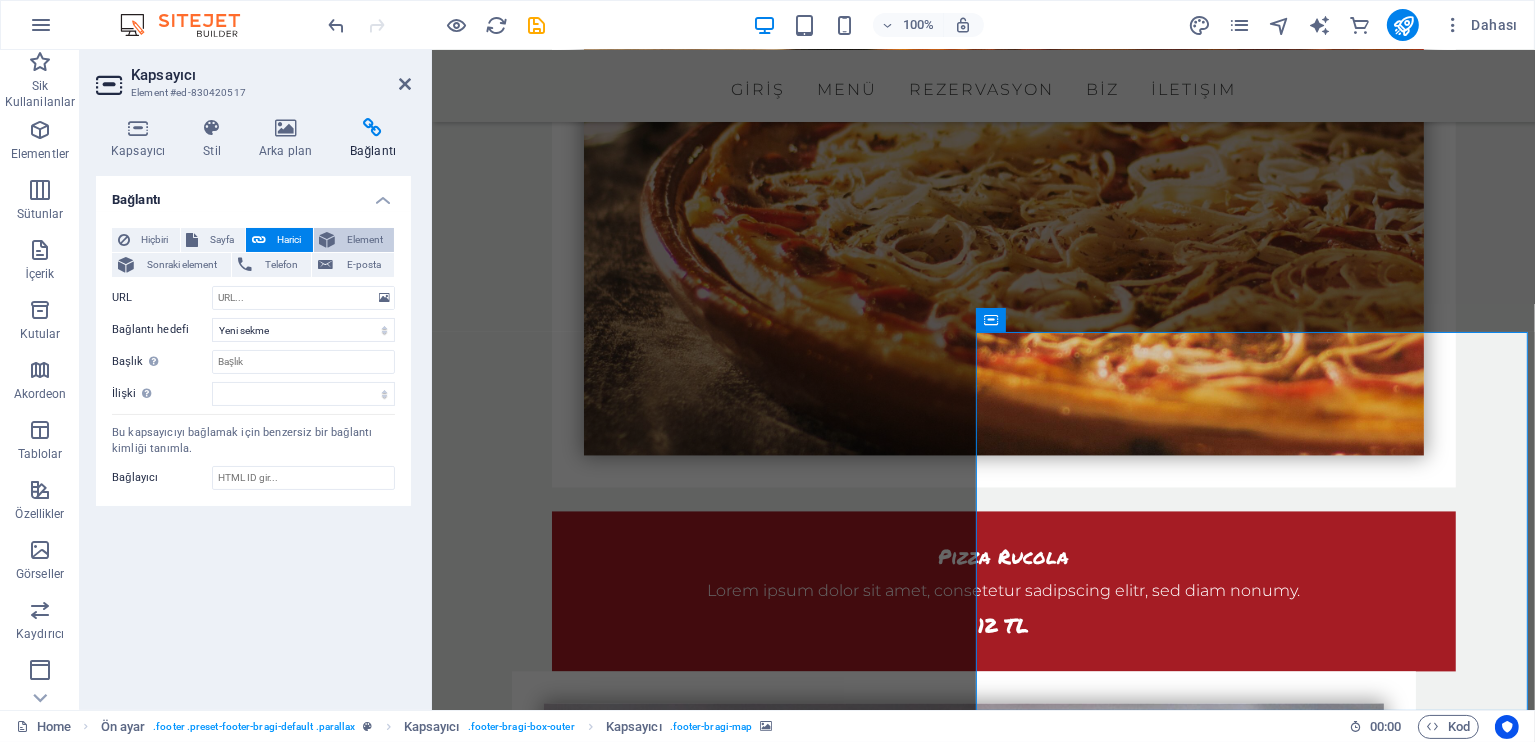 click on "Element" at bounding box center [365, 240] 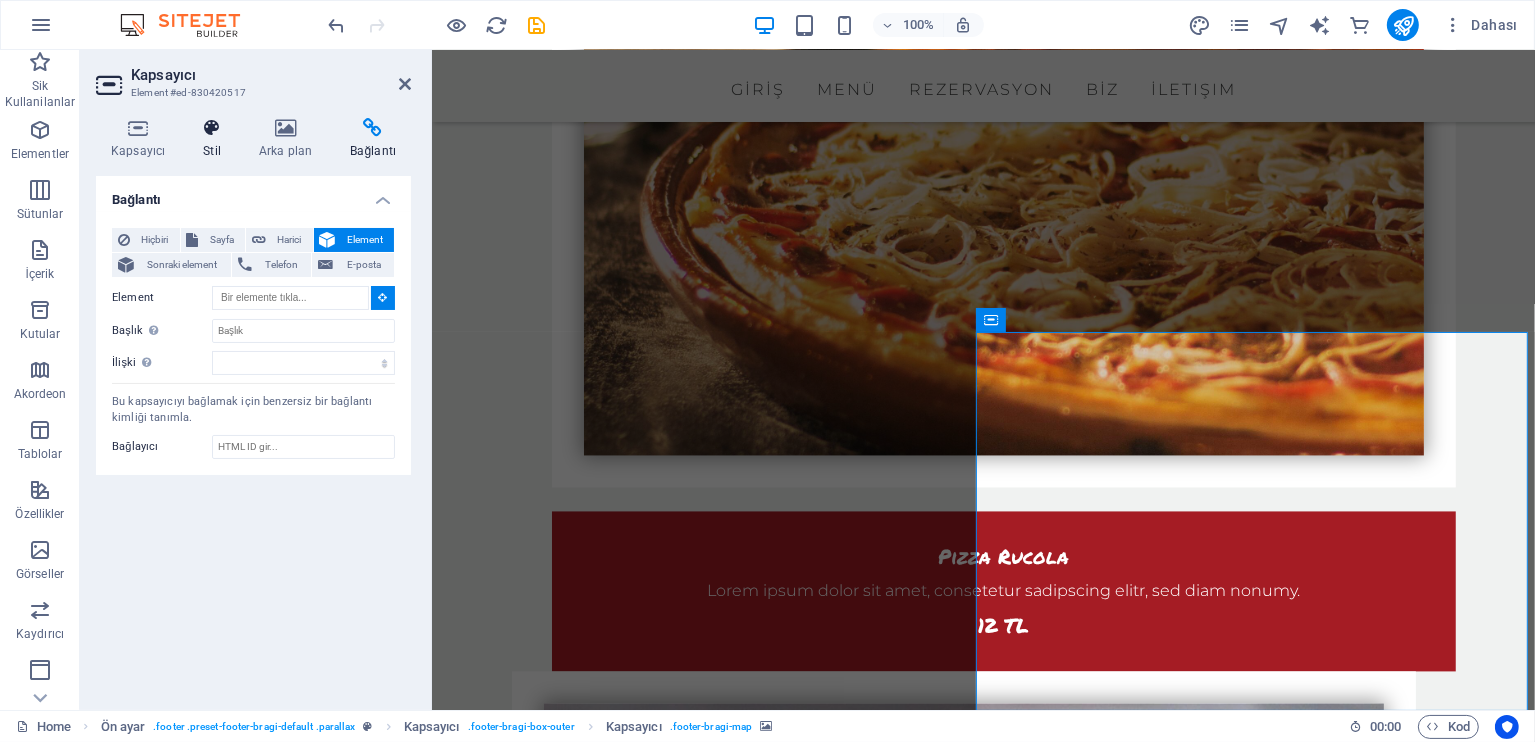 click on "Stil" at bounding box center [216, 139] 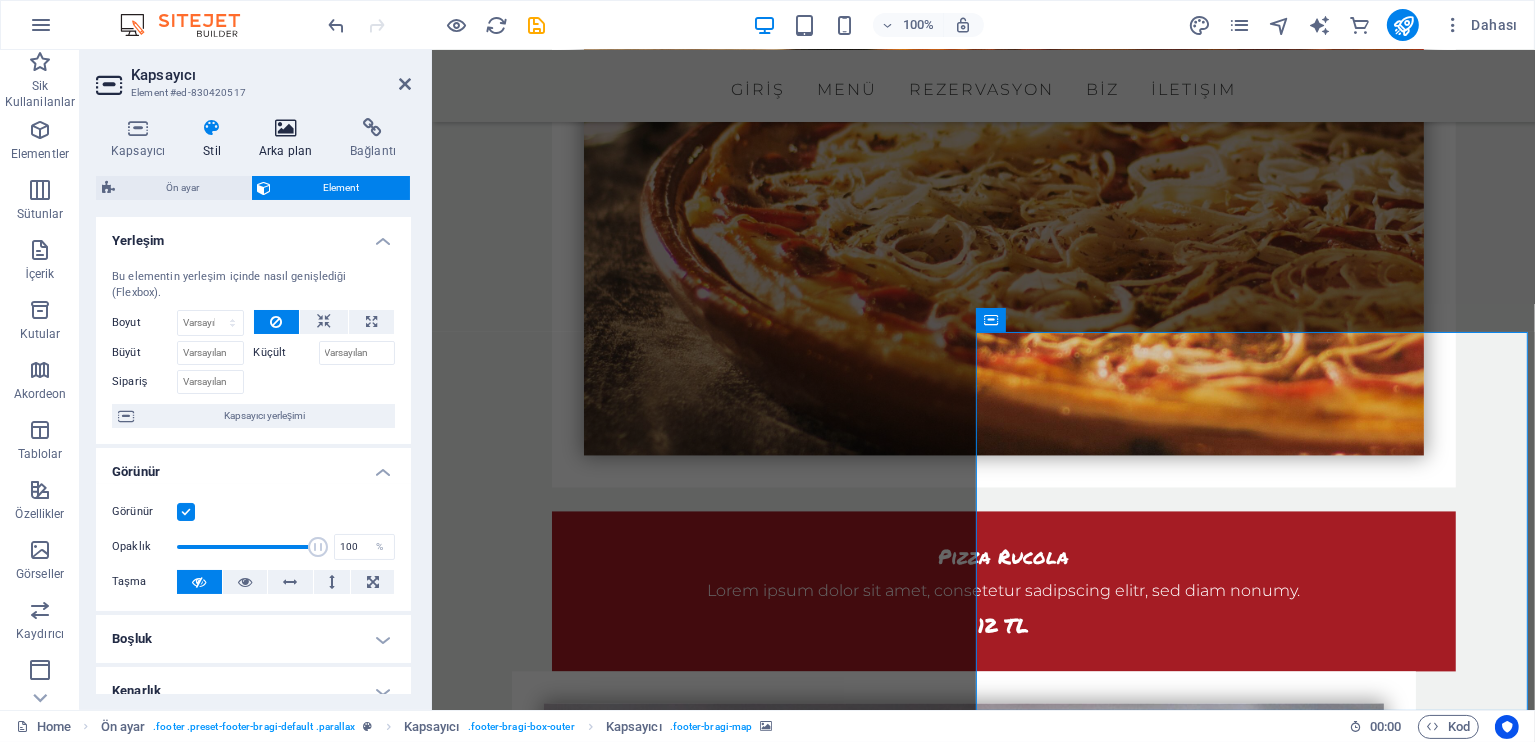 click at bounding box center [285, 128] 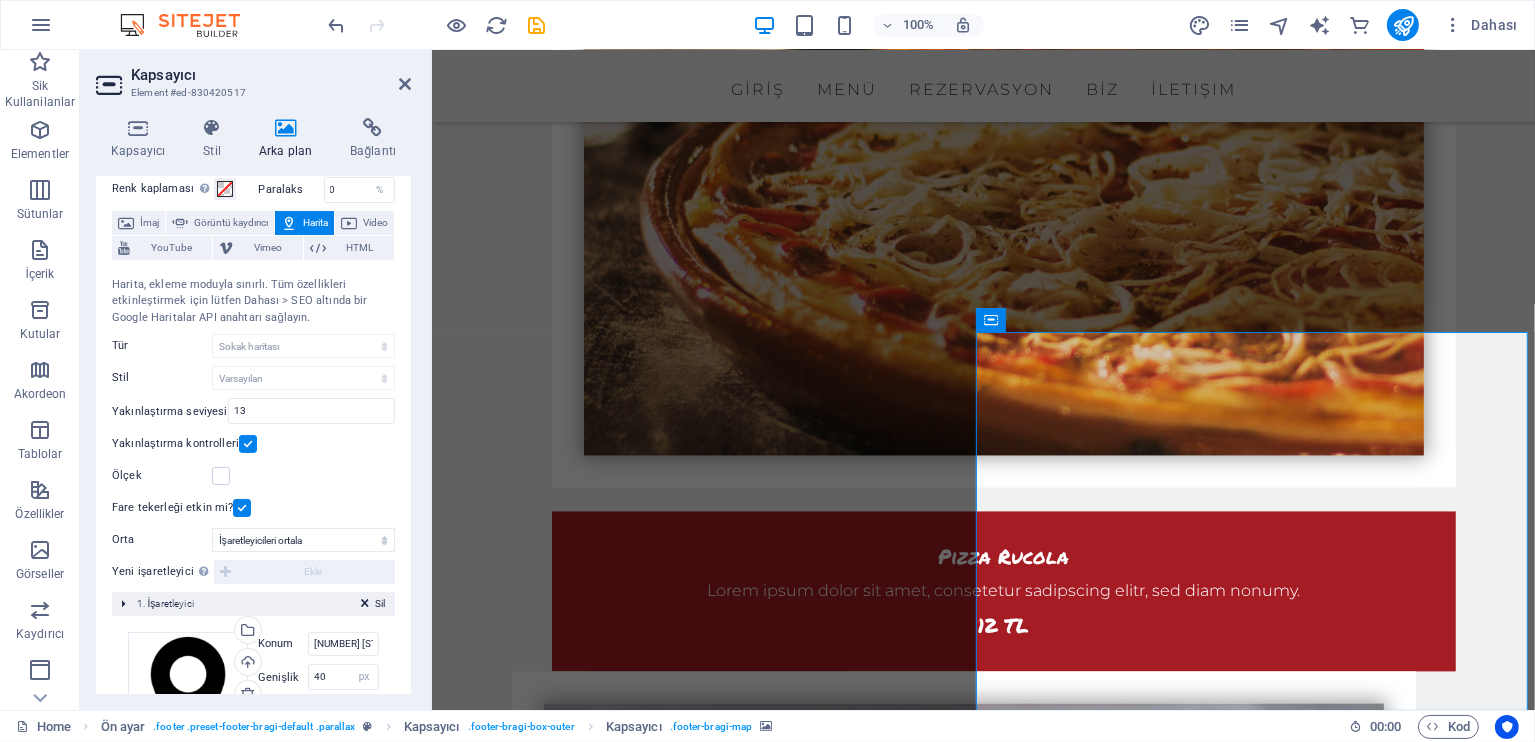 scroll, scrollTop: 133, scrollLeft: 0, axis: vertical 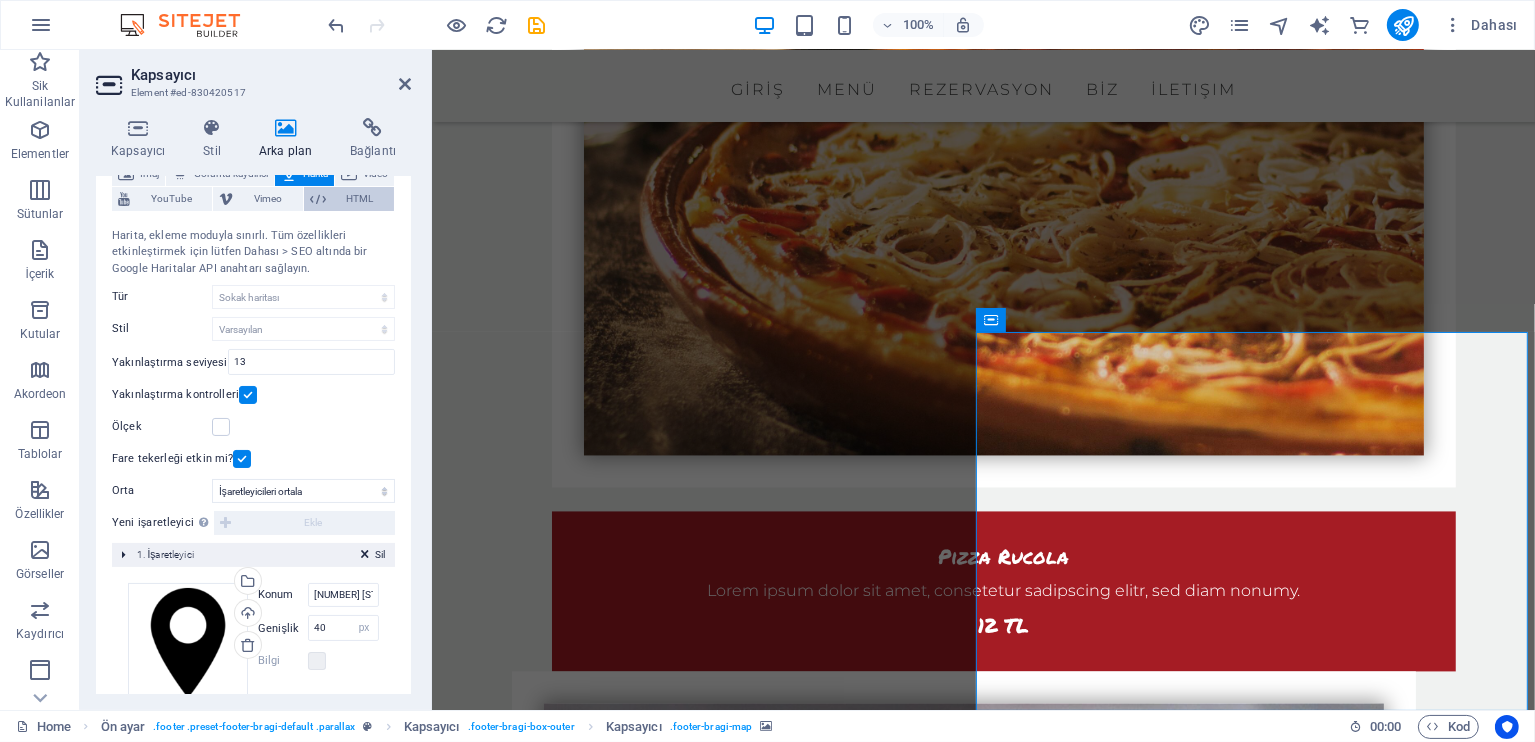 click at bounding box center (318, 199) 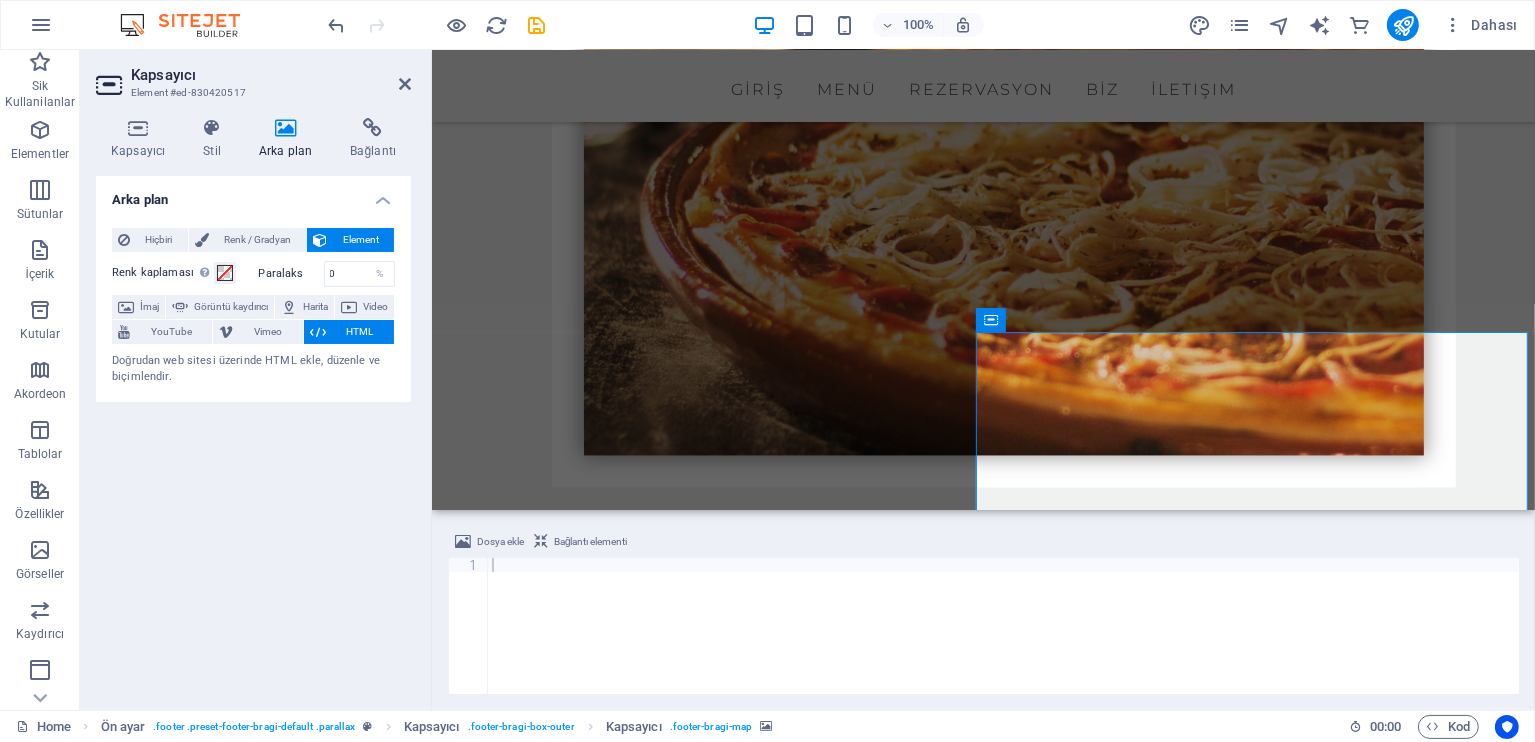 scroll, scrollTop: 0, scrollLeft: 0, axis: both 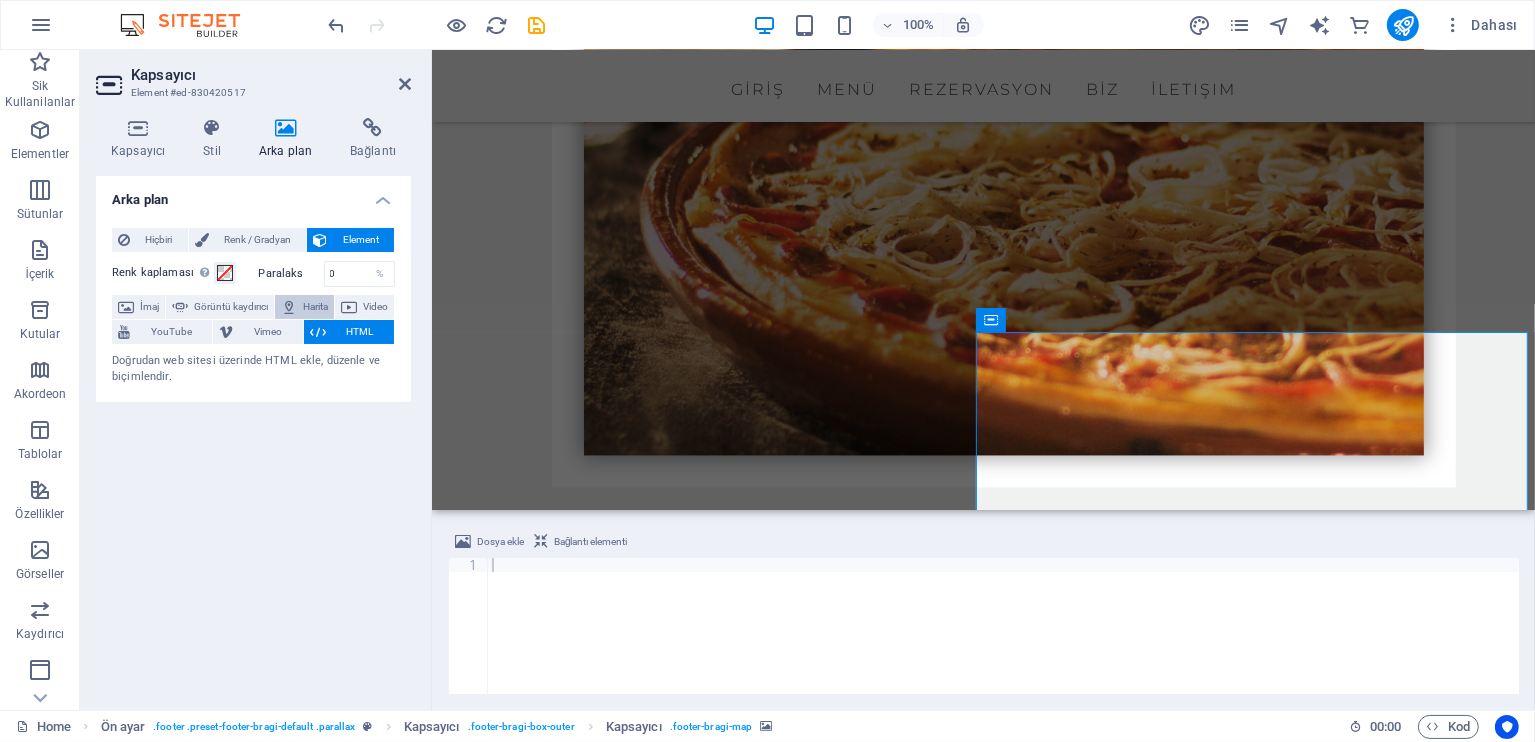 click on "Harita" at bounding box center [315, 307] 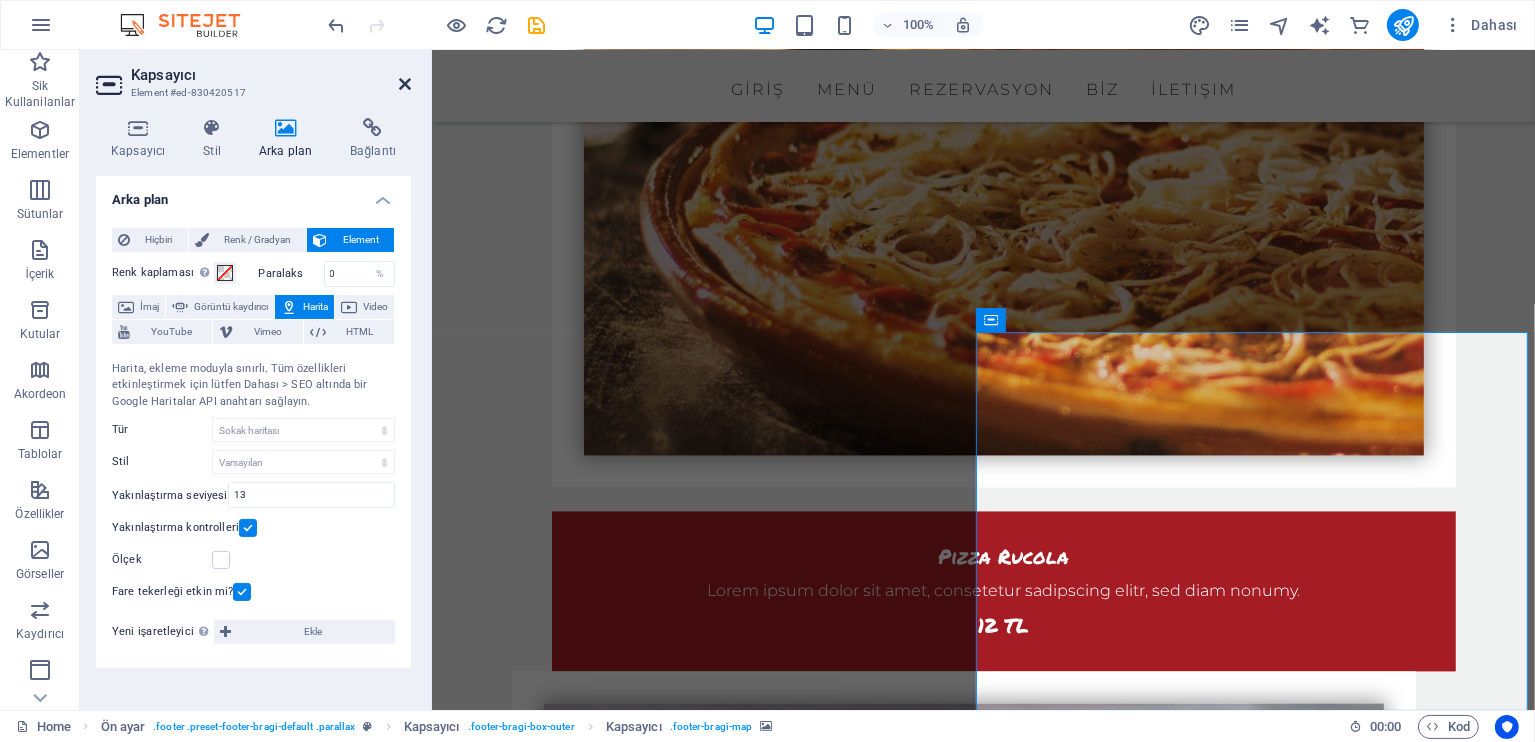 drag, startPoint x: 401, startPoint y: 85, endPoint x: 328, endPoint y: 35, distance: 88.481636 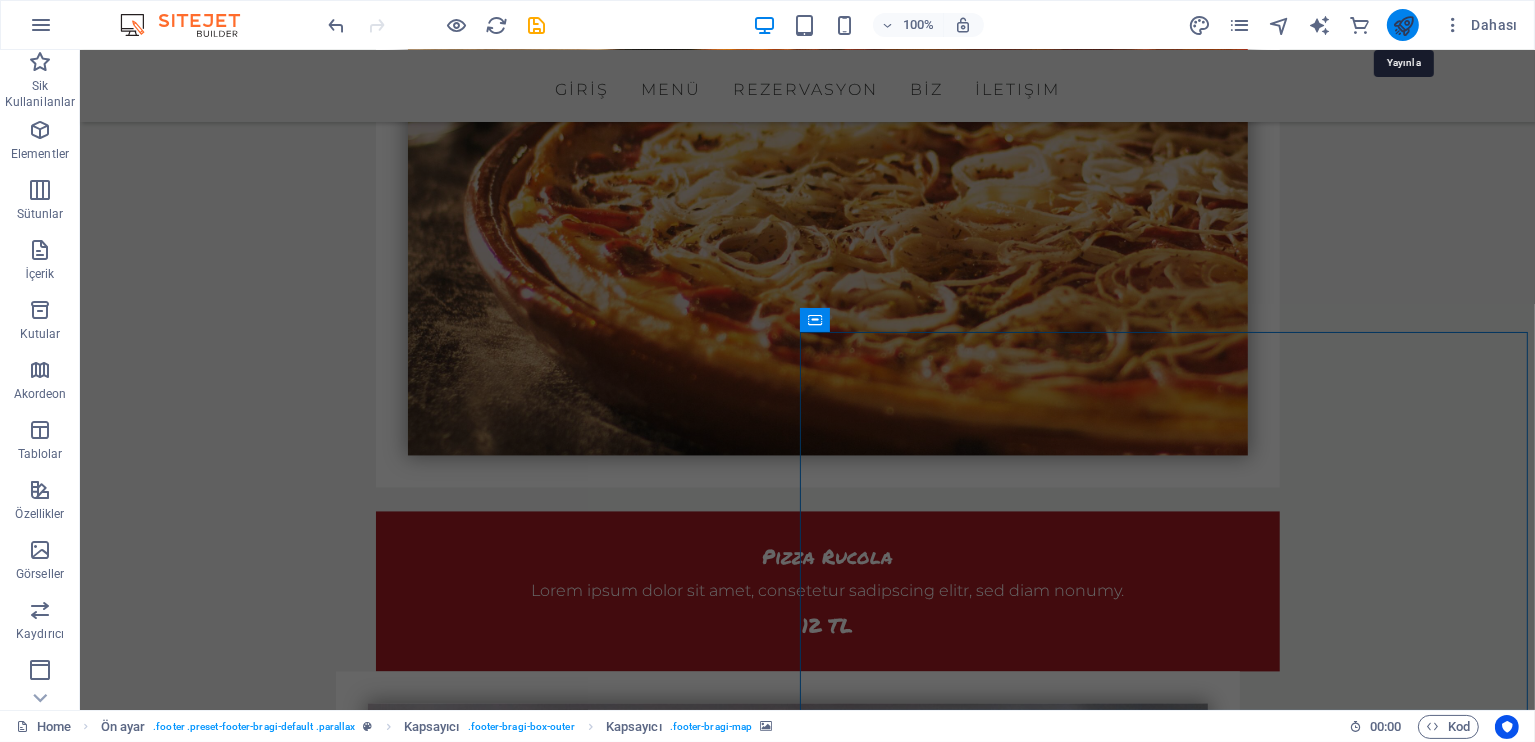 click at bounding box center [1403, 25] 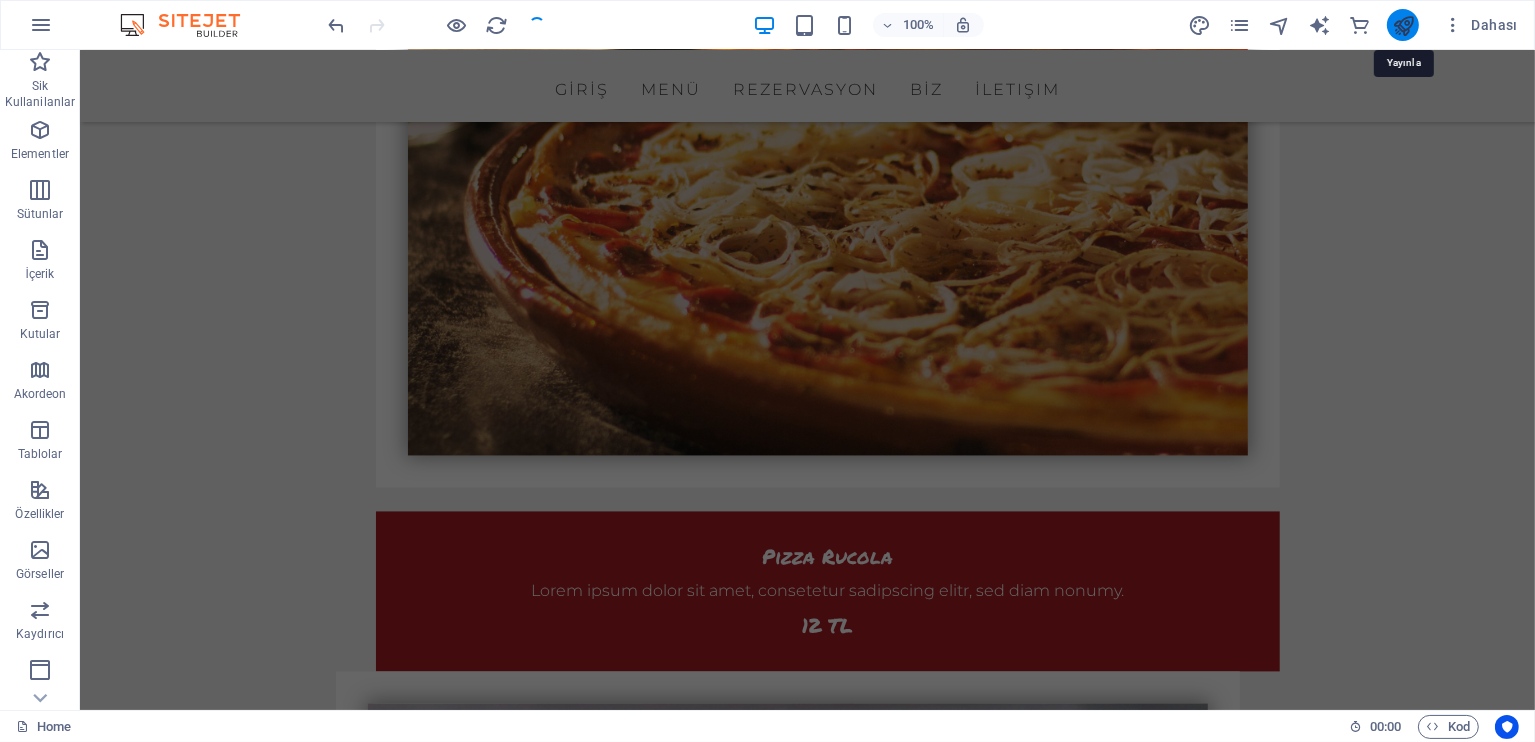click at bounding box center (1403, 25) 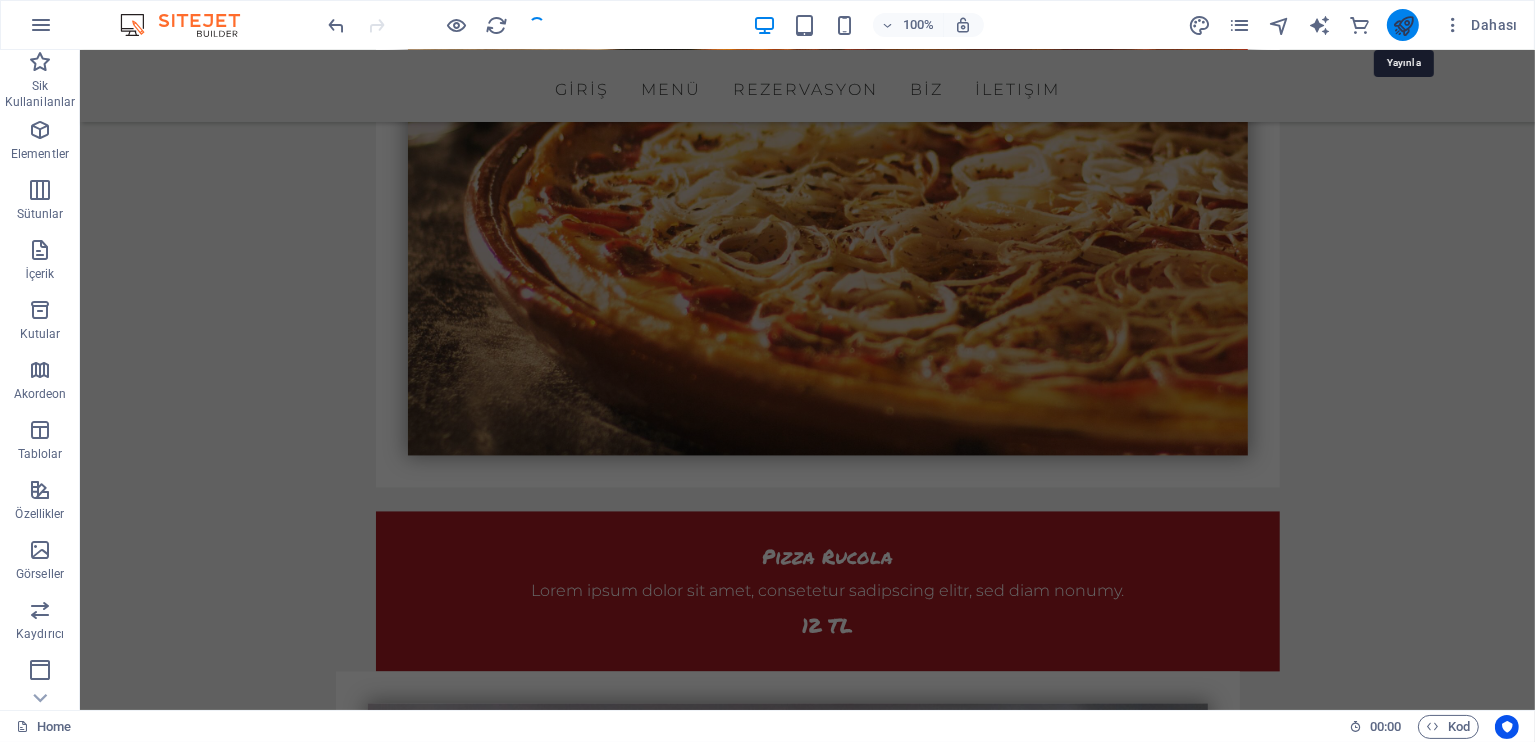 click at bounding box center (1403, 25) 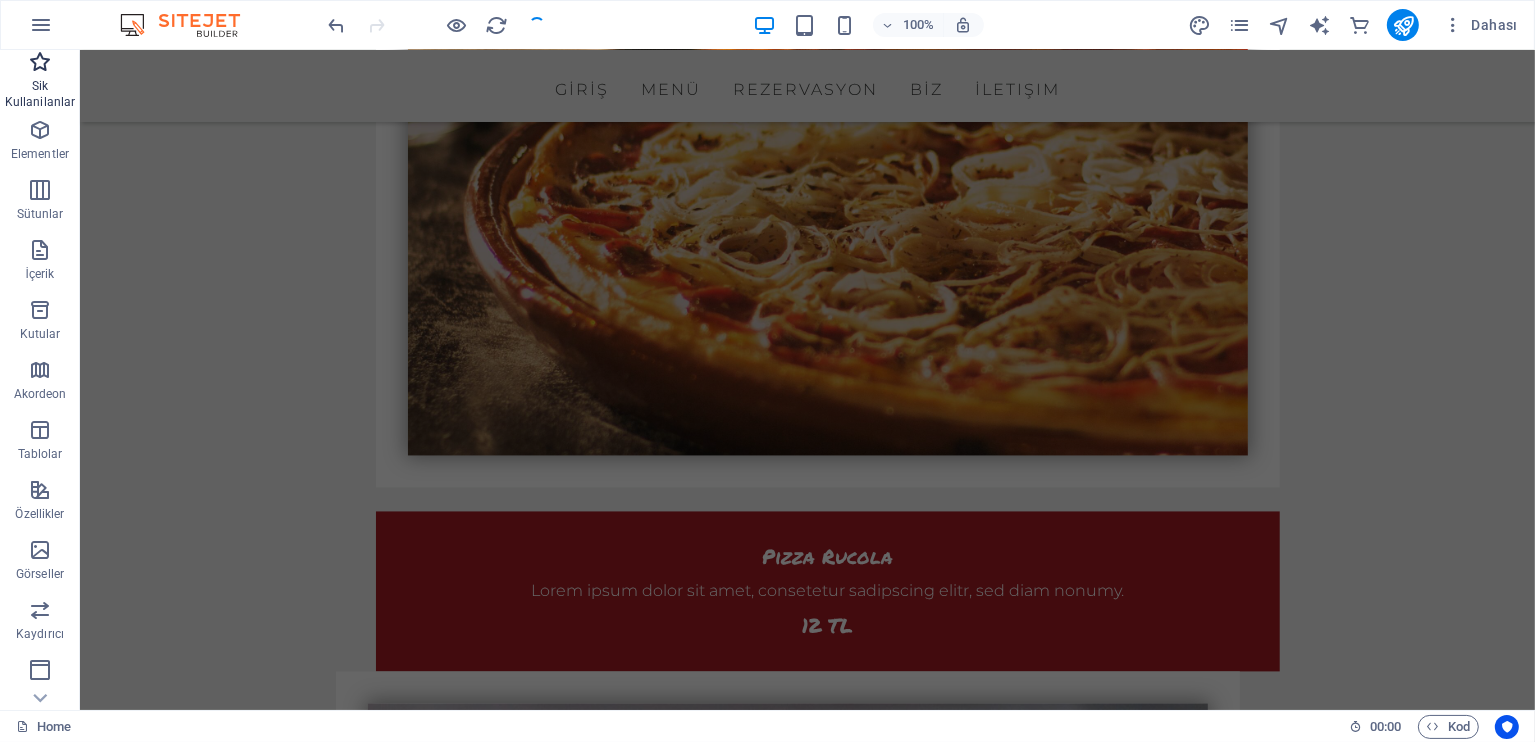 click on "Sik Kullanilanlar" at bounding box center (40, 94) 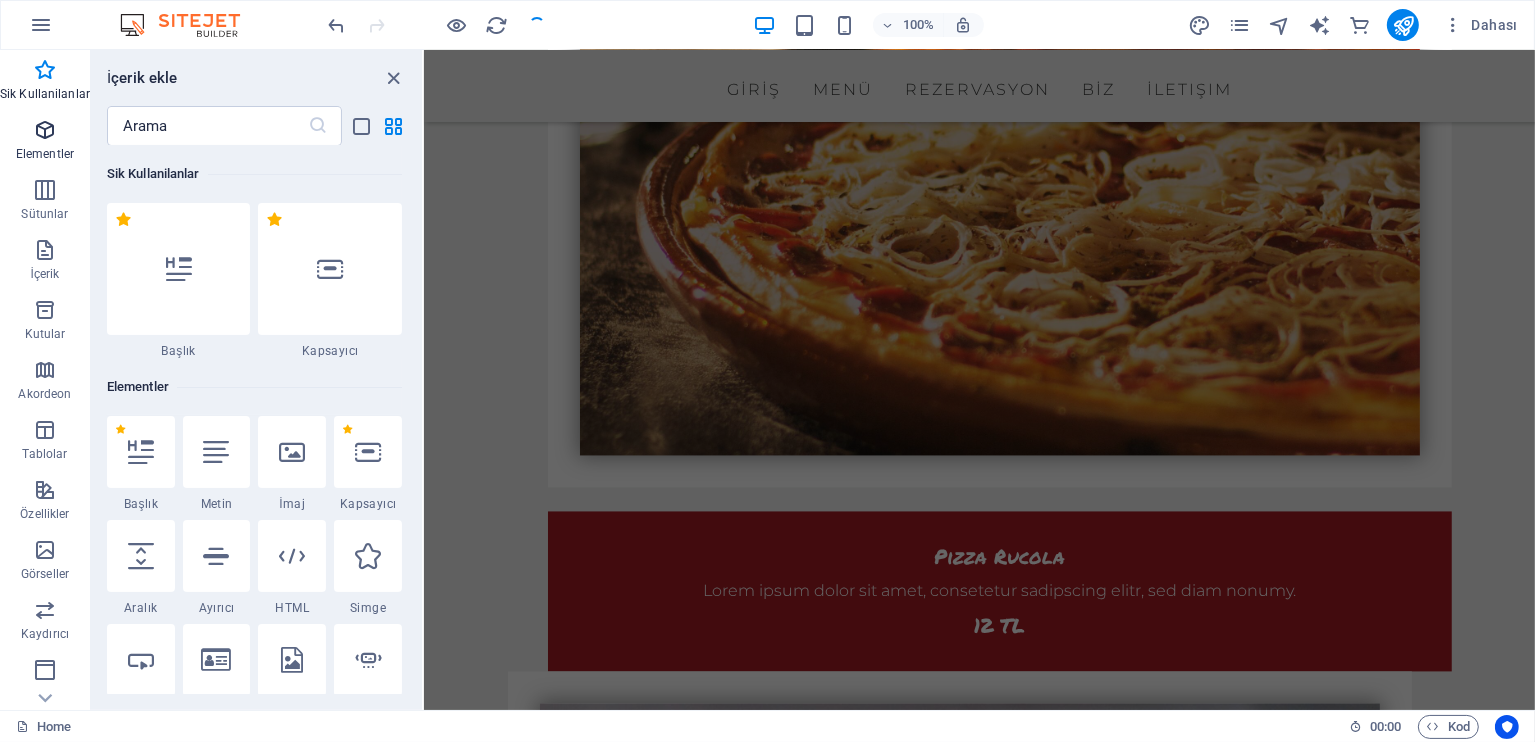 click on "Elementler" at bounding box center [45, 142] 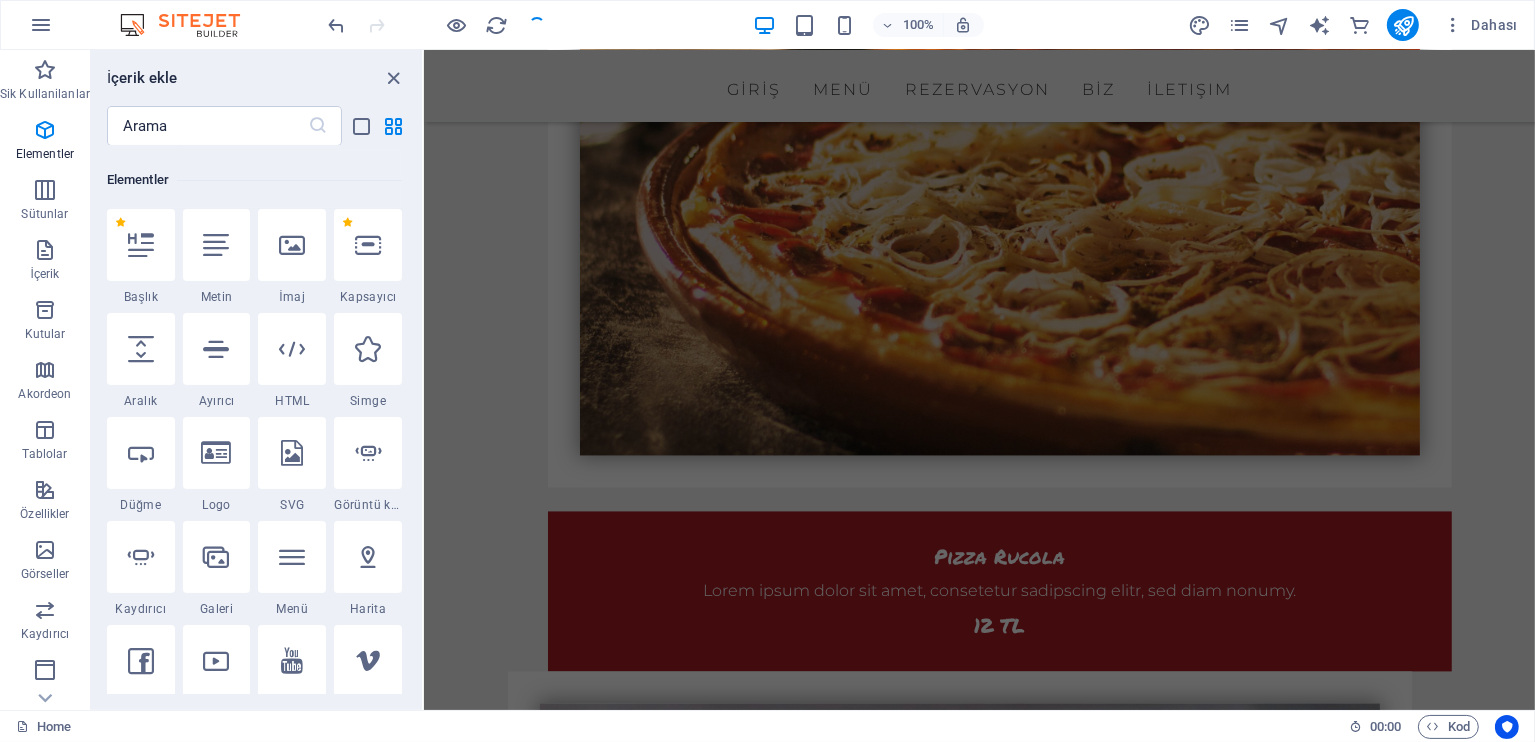scroll, scrollTop: 212, scrollLeft: 0, axis: vertical 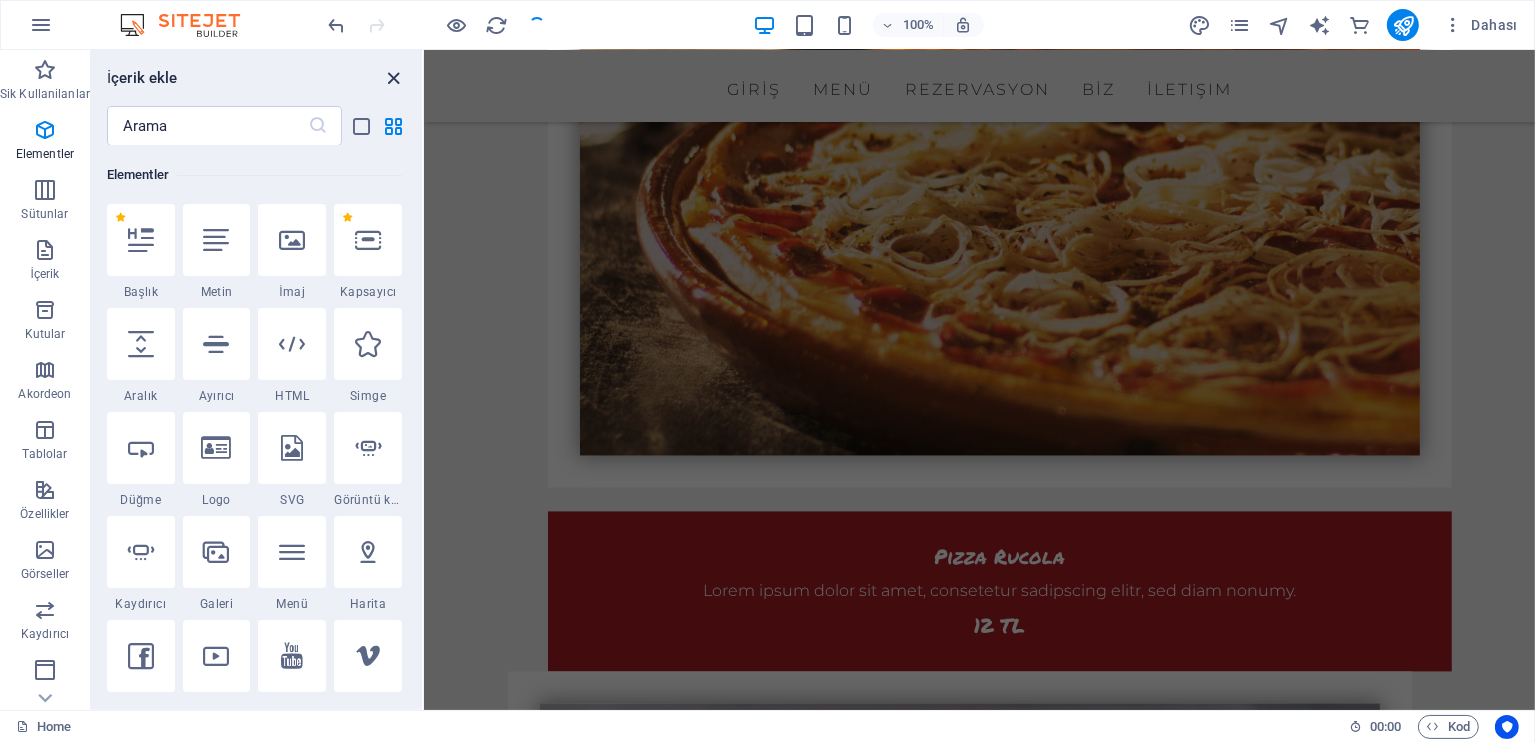 click at bounding box center (394, 78) 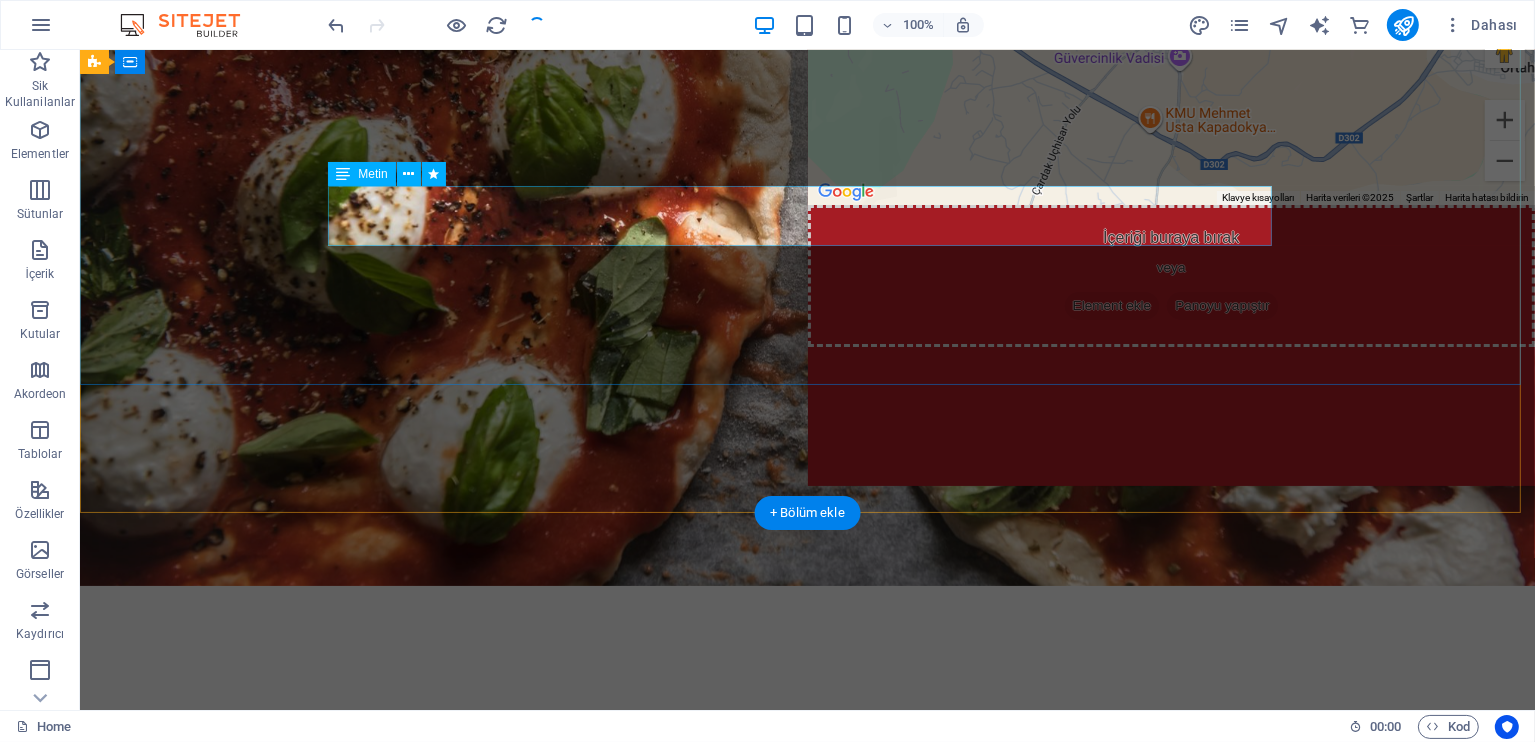 scroll, scrollTop: 0, scrollLeft: 0, axis: both 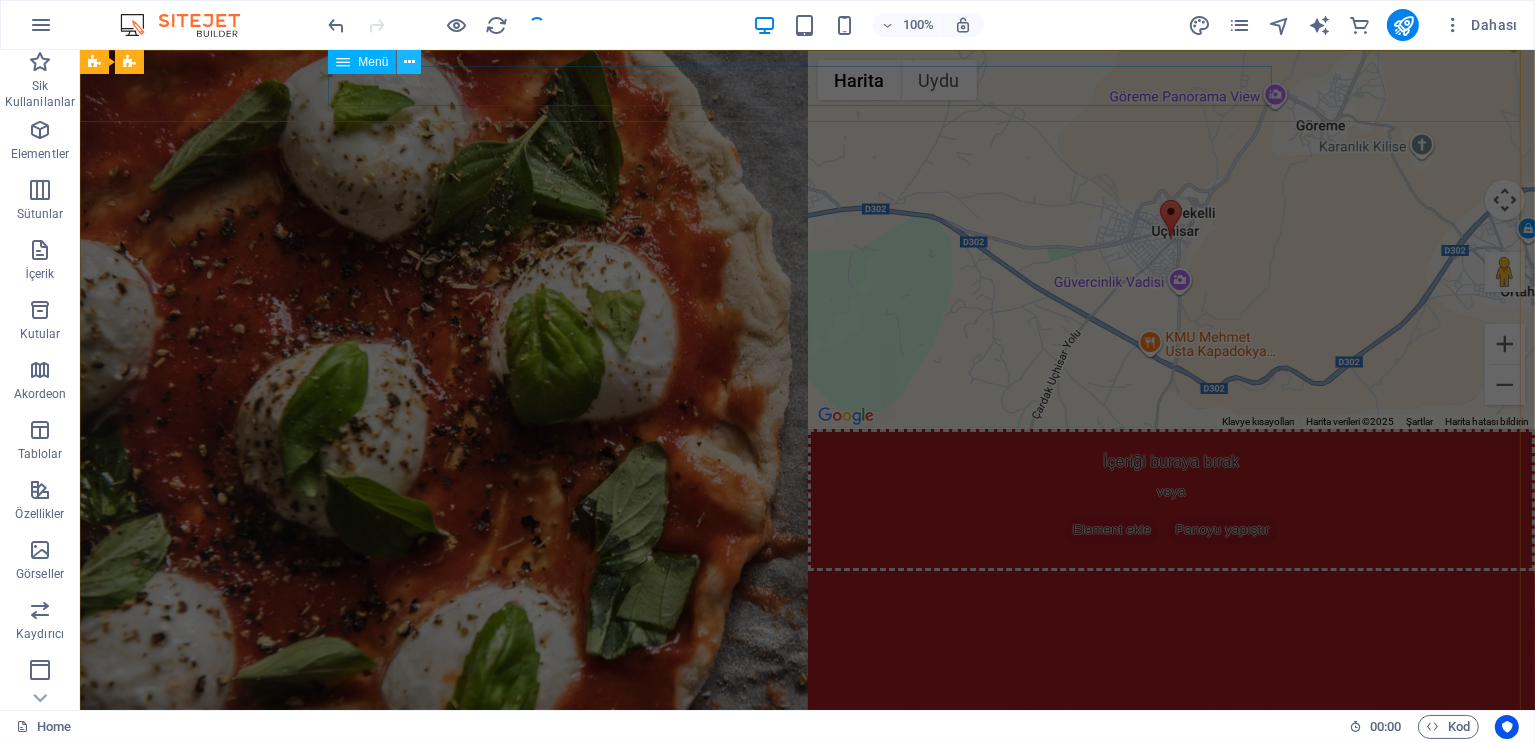click at bounding box center [409, 62] 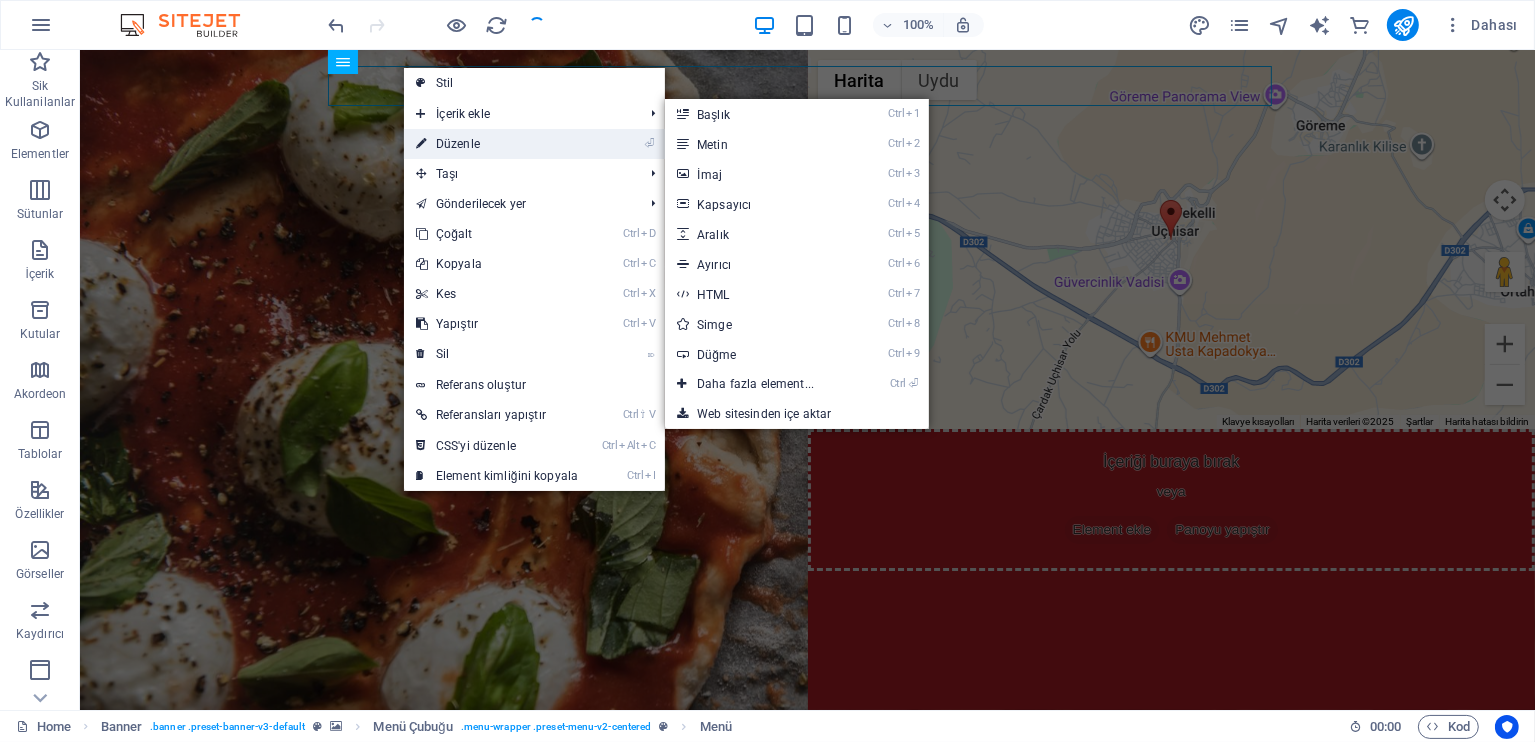 click on "⏎  Düzenle" at bounding box center (497, 144) 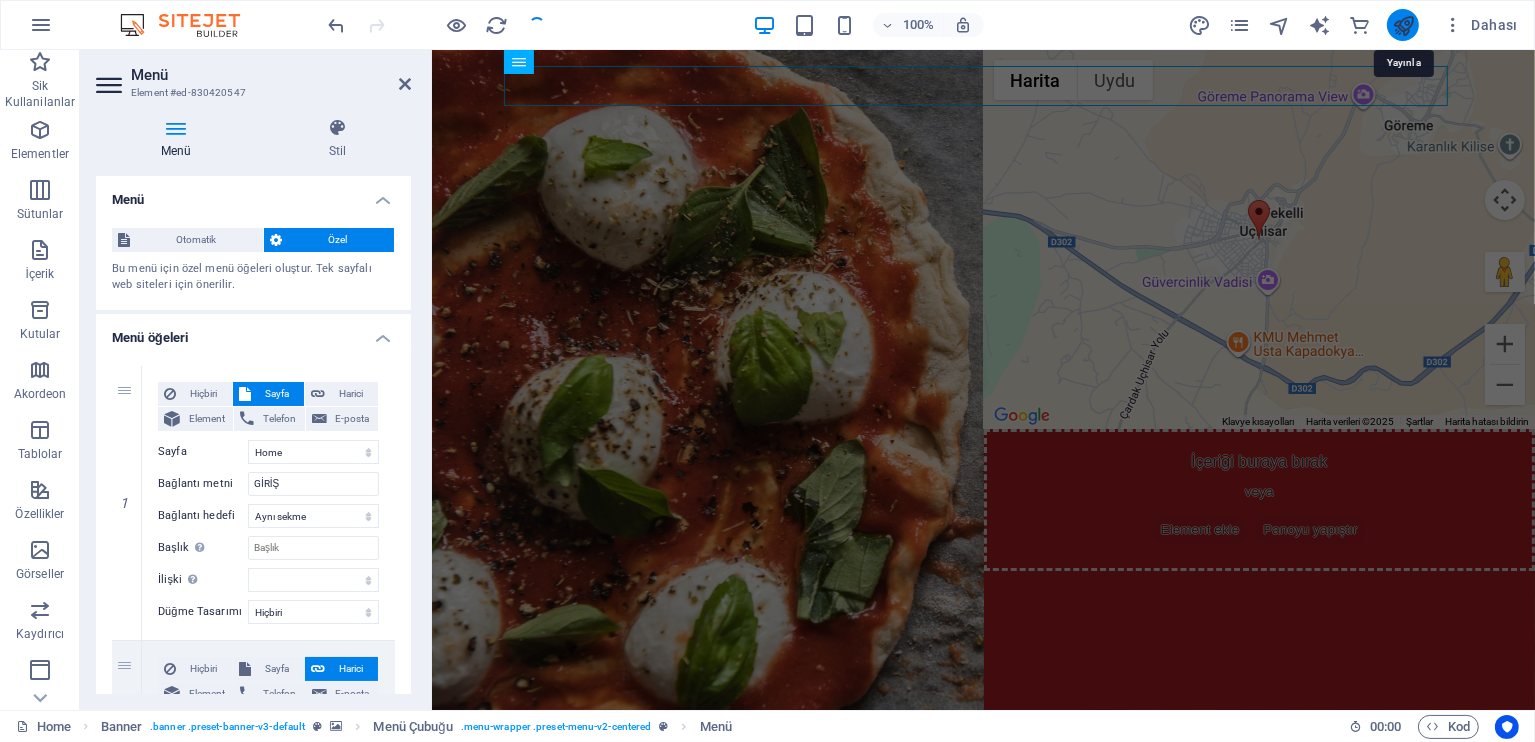 click at bounding box center [1403, 25] 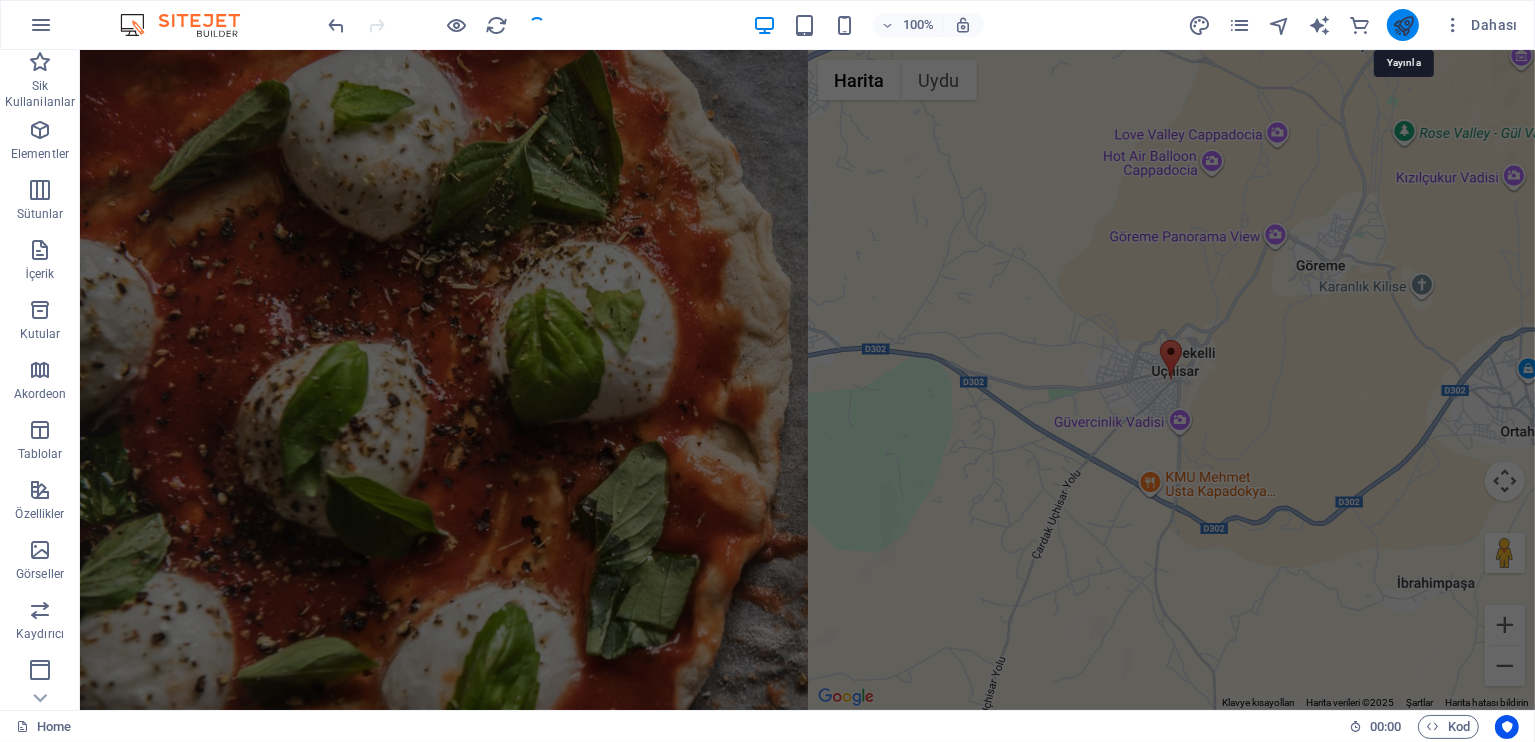 click at bounding box center (1403, 25) 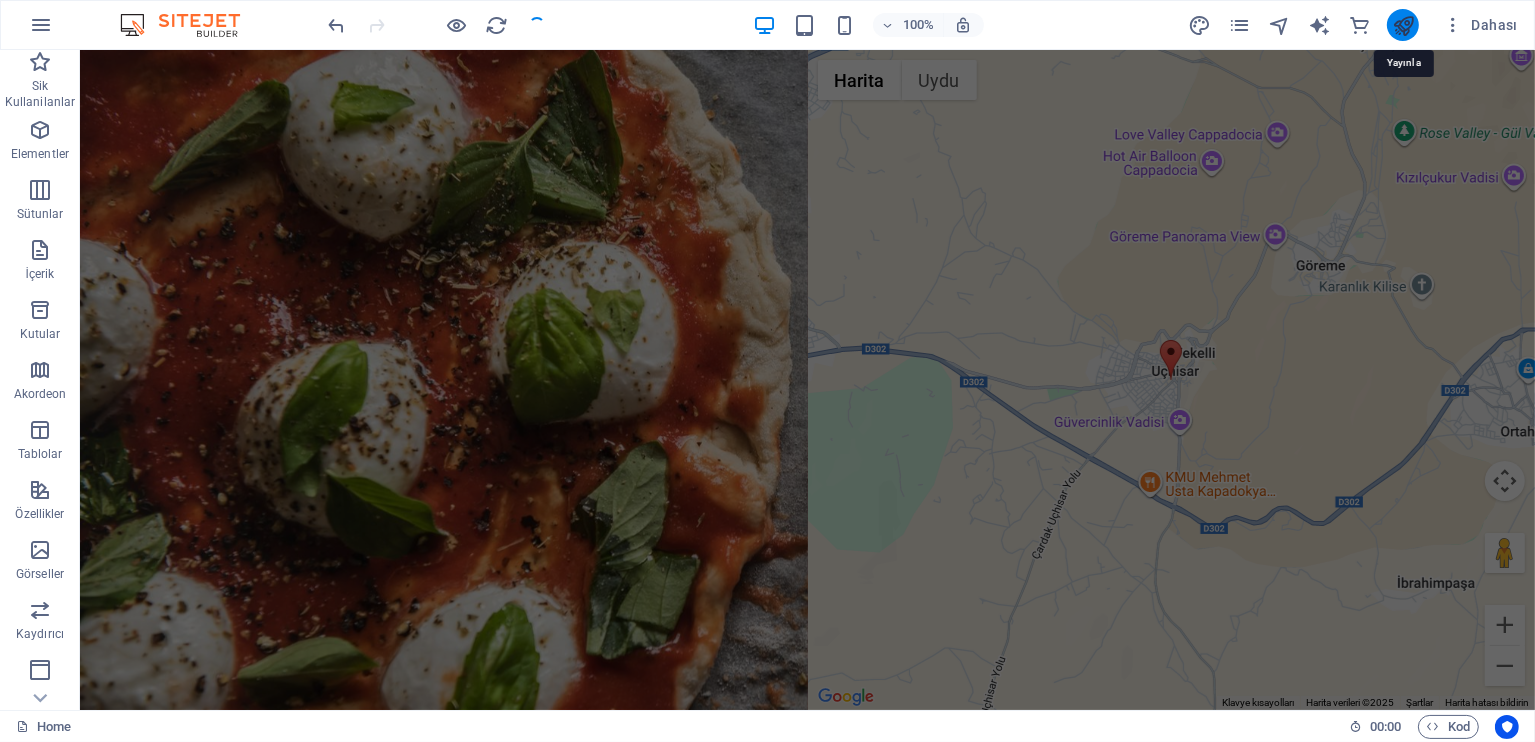 click at bounding box center (1403, 25) 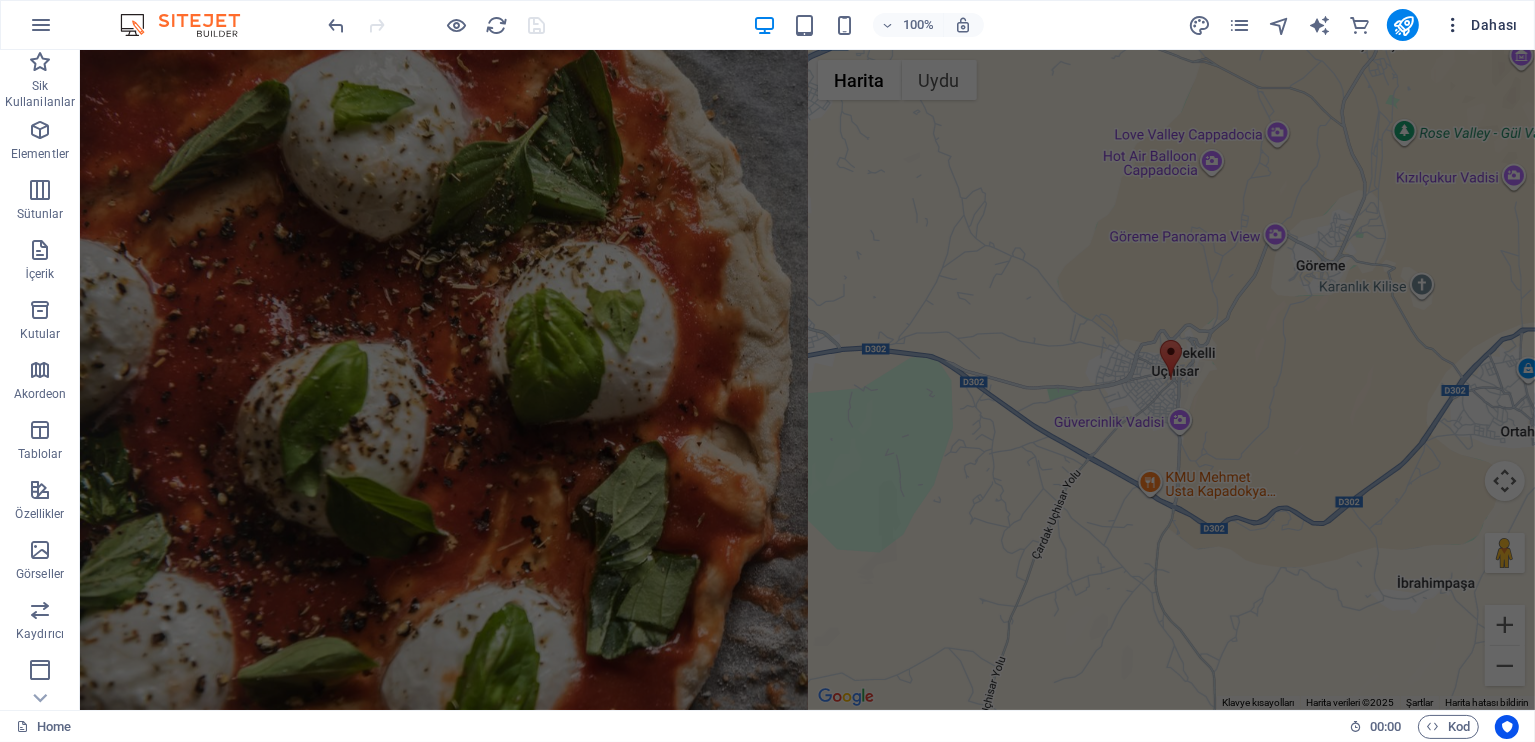 click on "Dahası" at bounding box center [1480, 25] 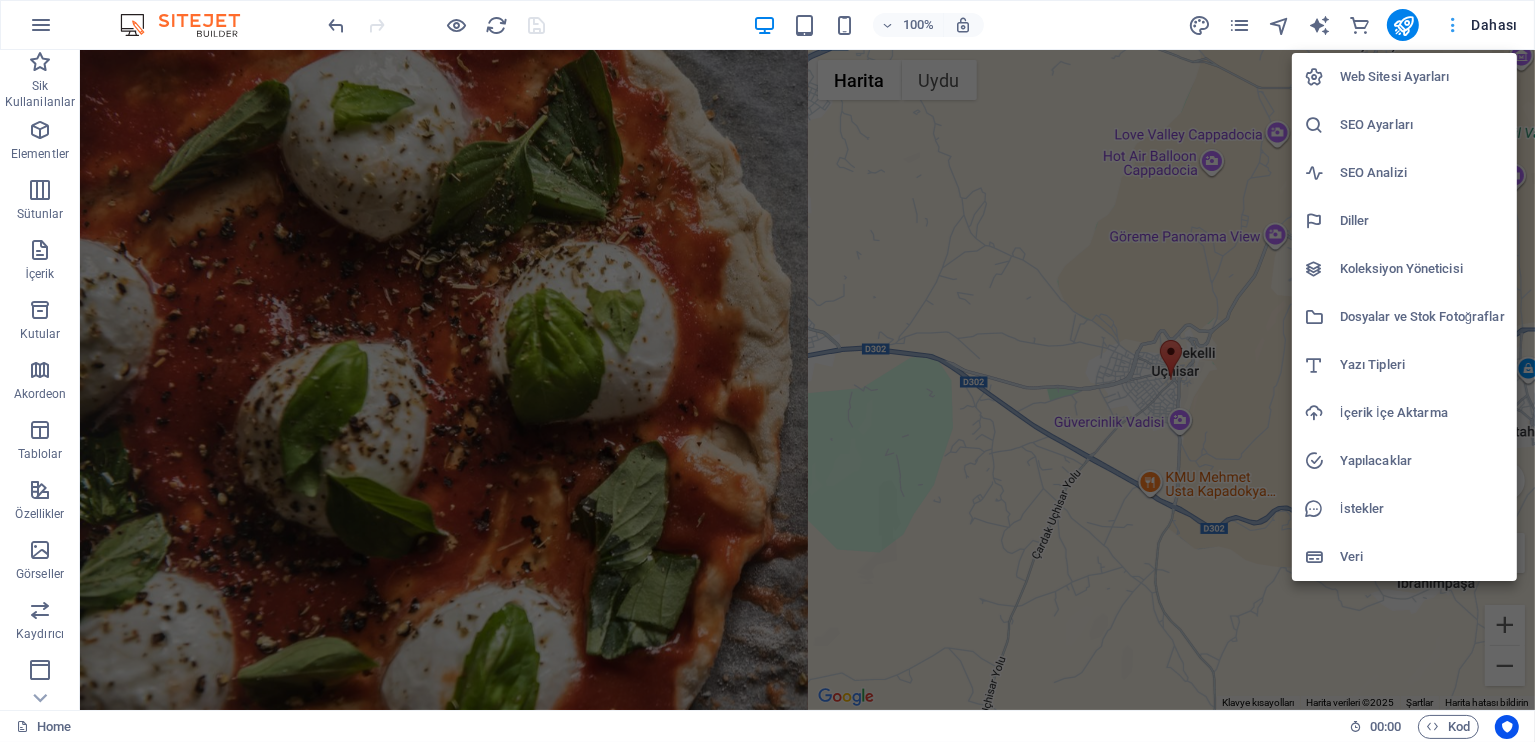 click at bounding box center (767, 371) 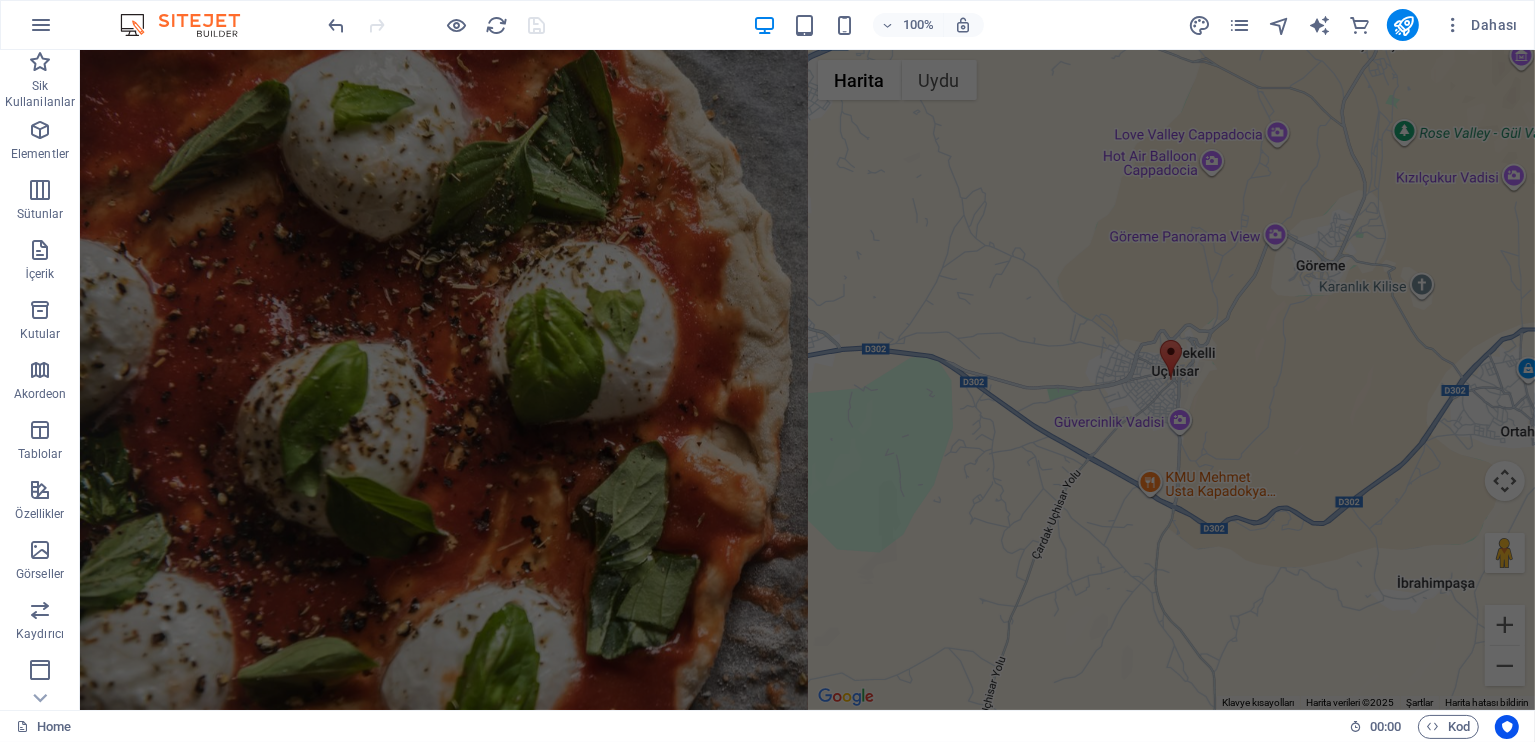 click on "Dahası" at bounding box center [1356, 25] 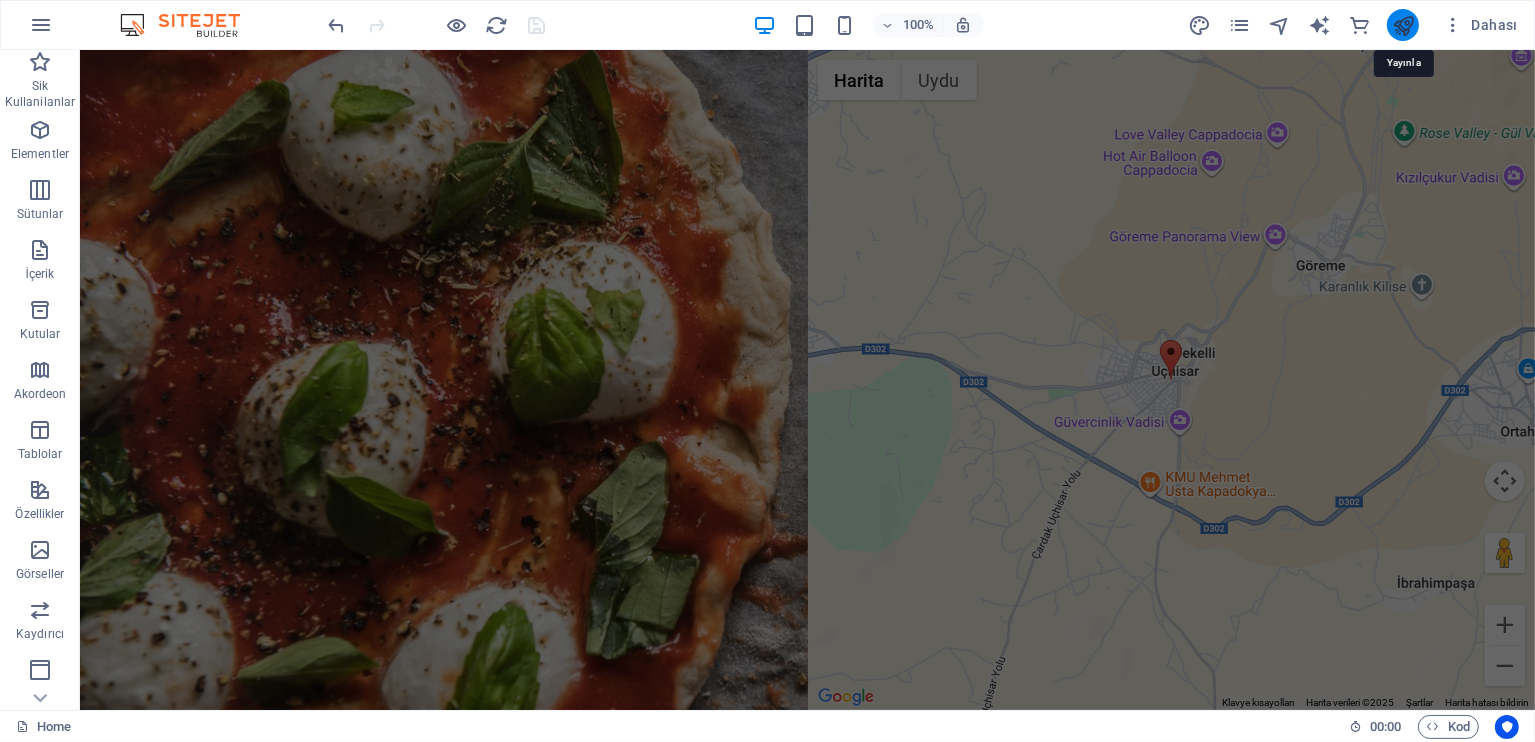 click at bounding box center (1403, 25) 